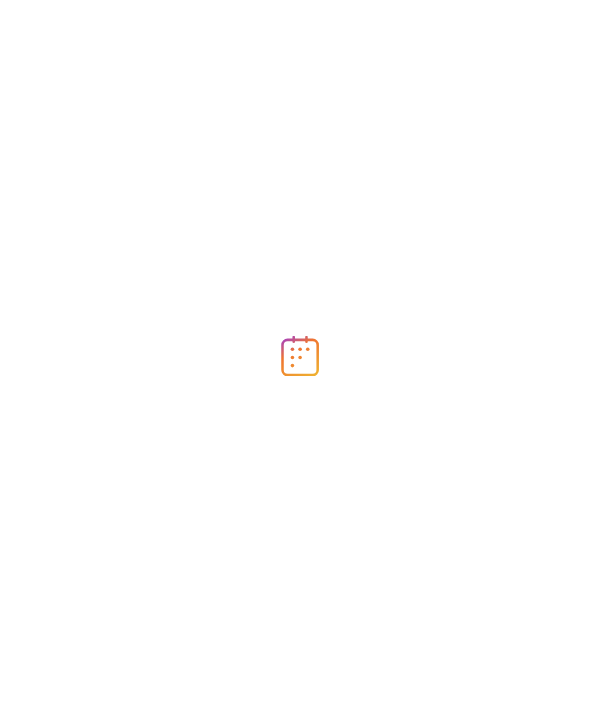 scroll, scrollTop: 0, scrollLeft: 0, axis: both 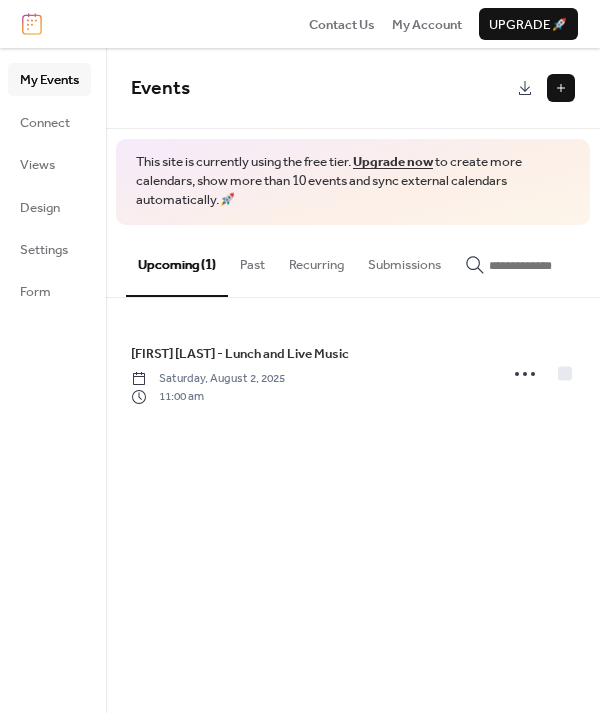 click at bounding box center [561, 88] 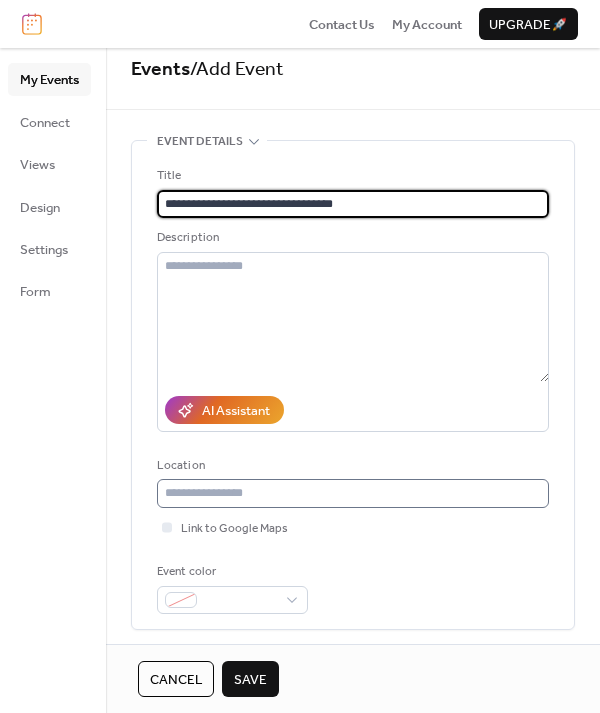 scroll, scrollTop: 20, scrollLeft: 0, axis: vertical 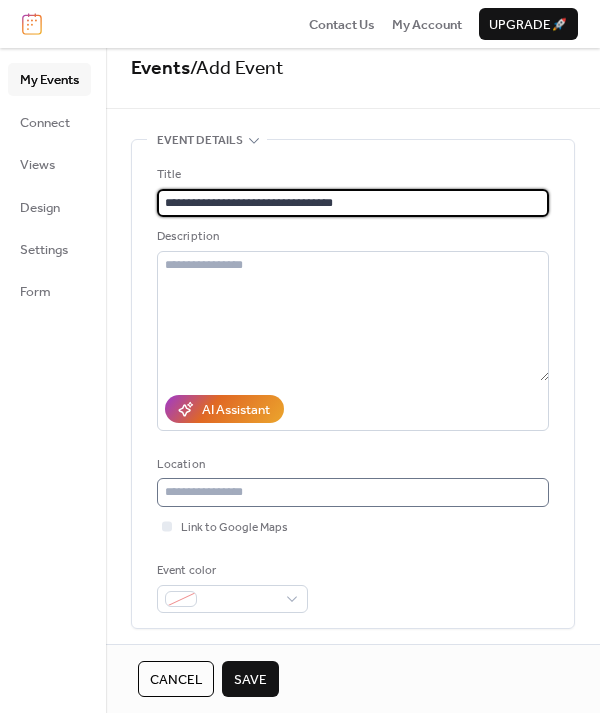 type on "**********" 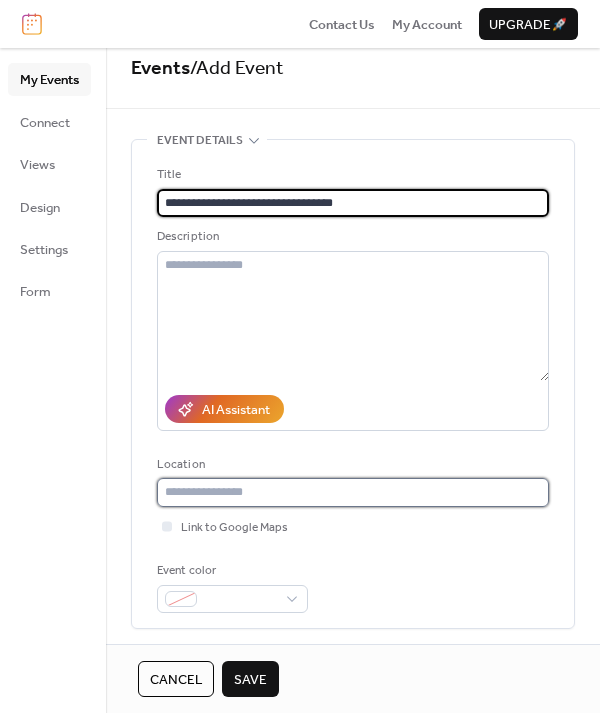 click at bounding box center [353, 492] 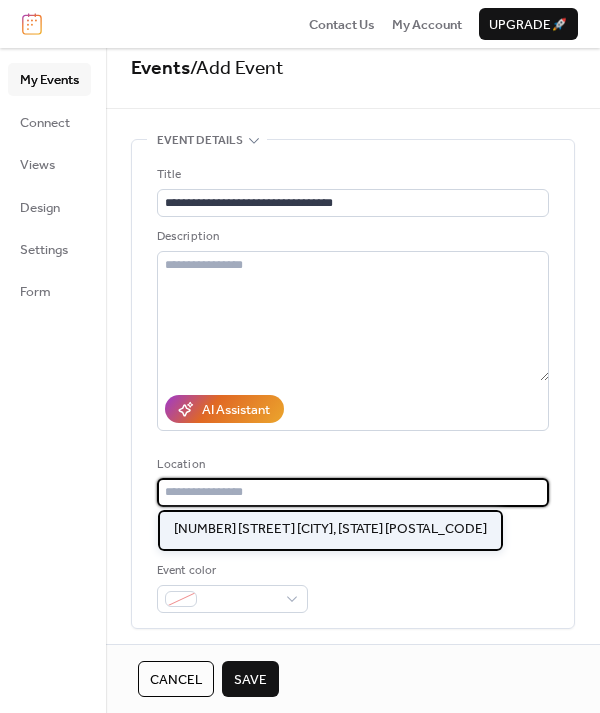click on "102 N Second St Greenville, IL 62246" at bounding box center [330, 529] 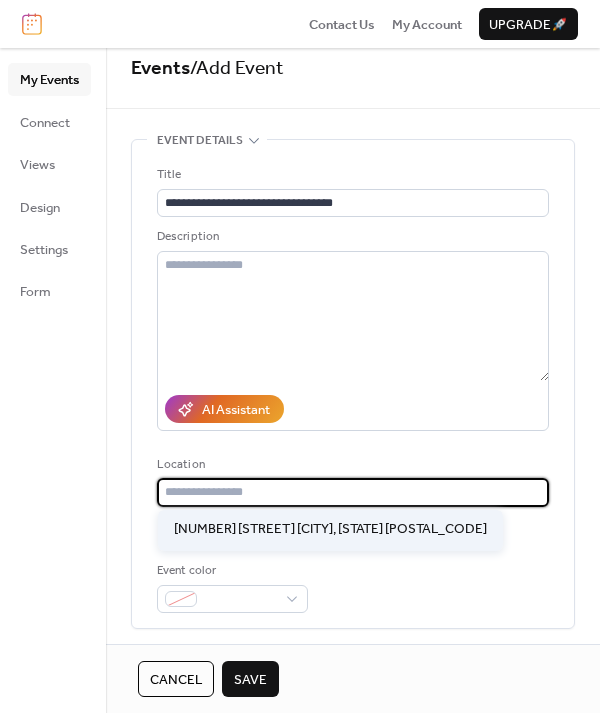 type on "**********" 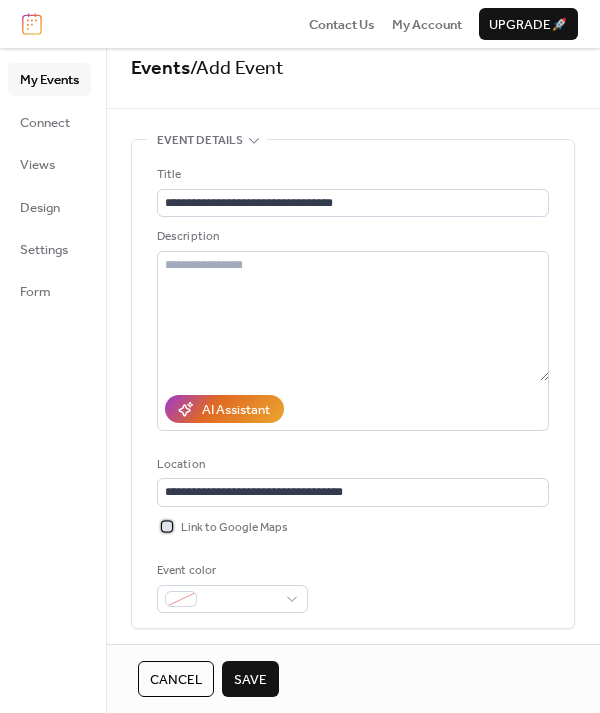 click at bounding box center (167, 526) 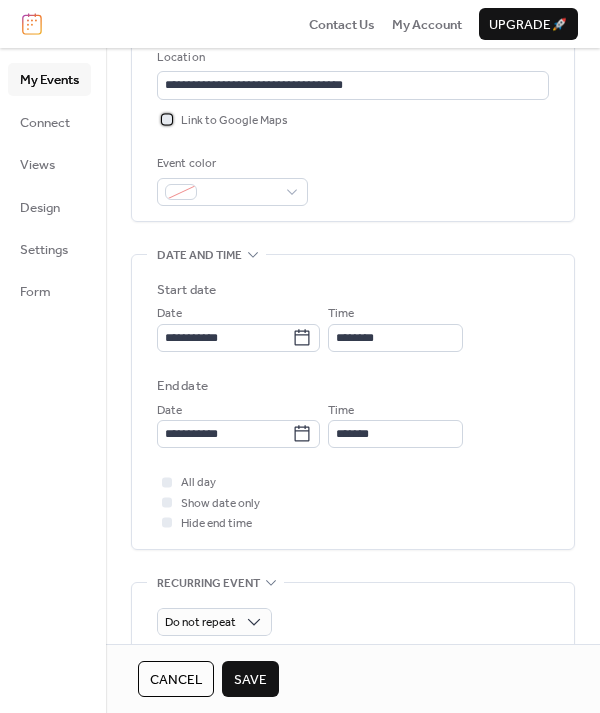 scroll, scrollTop: 534, scrollLeft: 0, axis: vertical 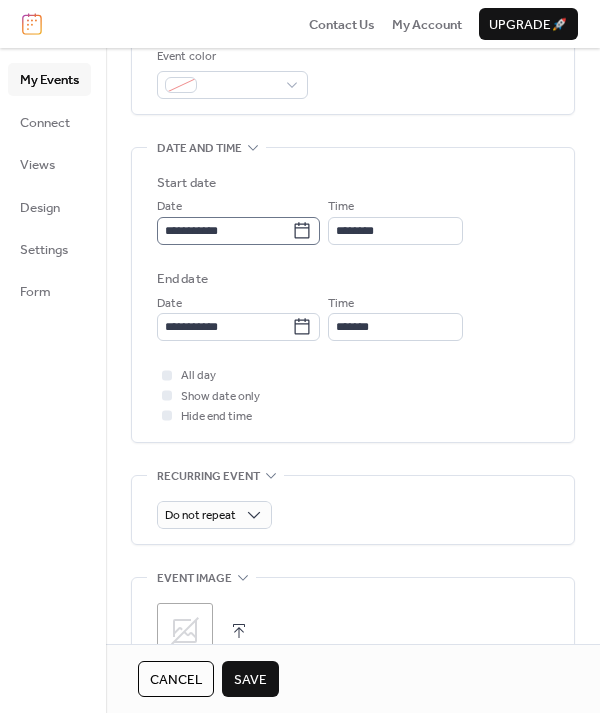 click 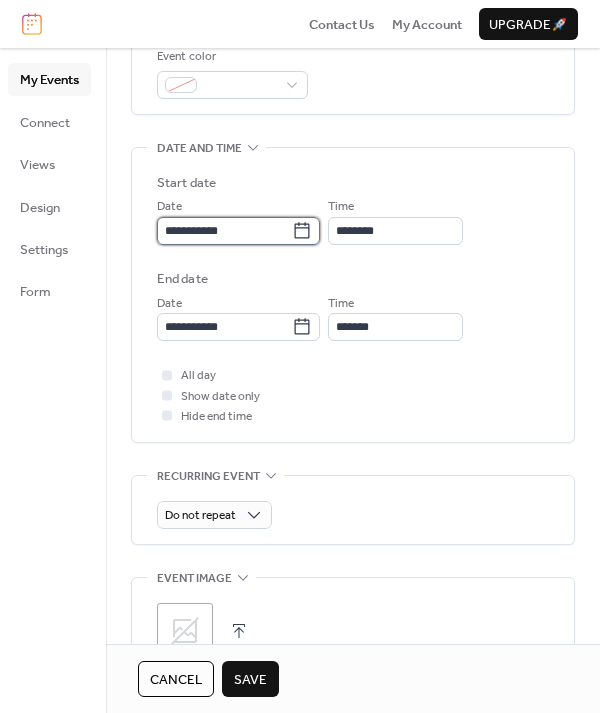 click on "**********" at bounding box center (224, 231) 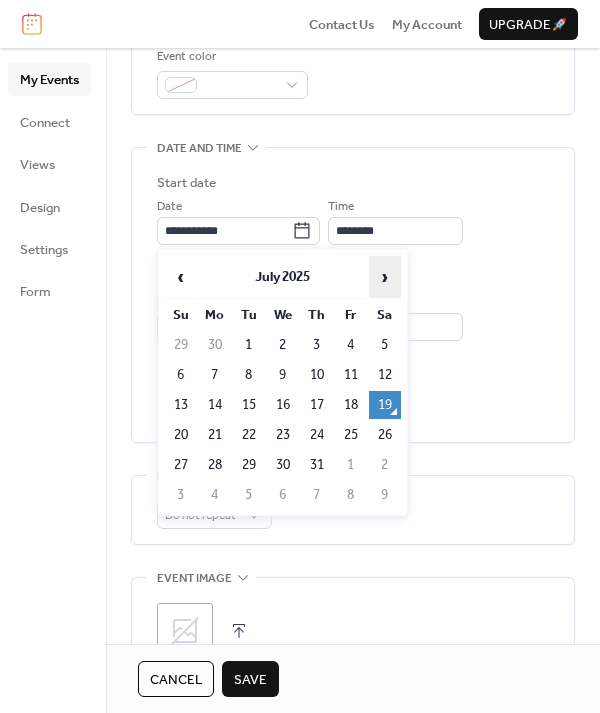 click on "›" at bounding box center [385, 277] 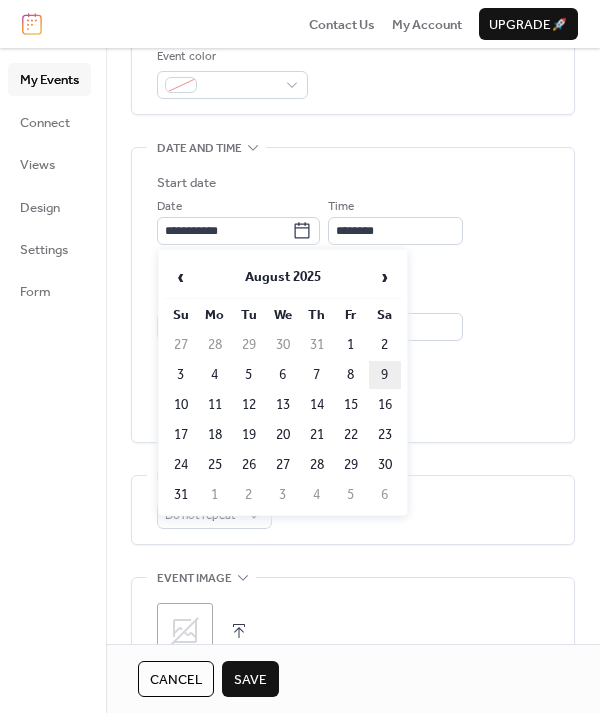 click on "9" at bounding box center (385, 375) 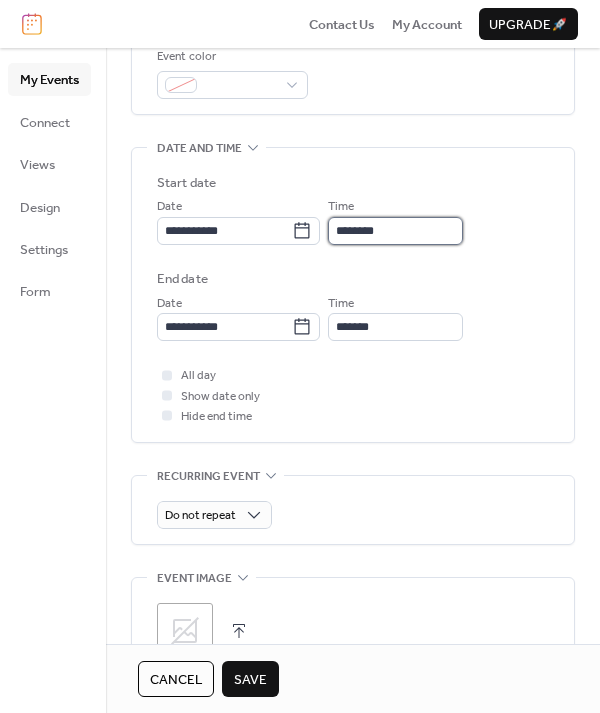 click on "********" at bounding box center [395, 231] 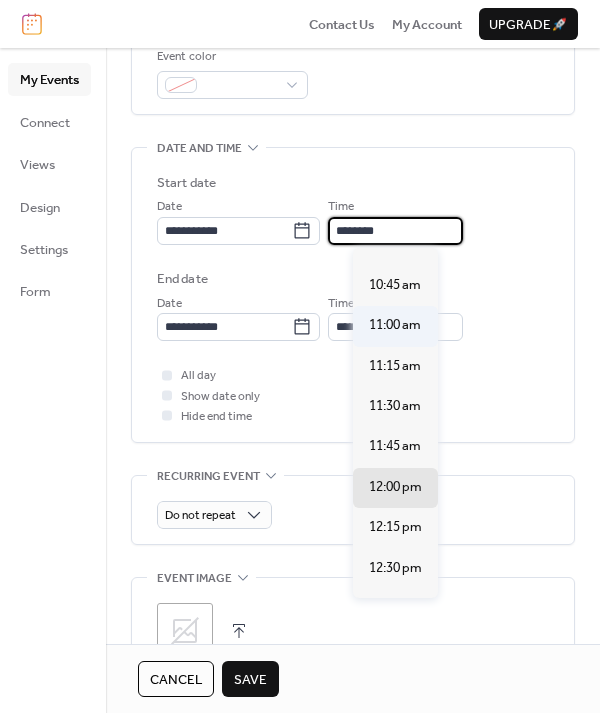 scroll, scrollTop: 1717, scrollLeft: 0, axis: vertical 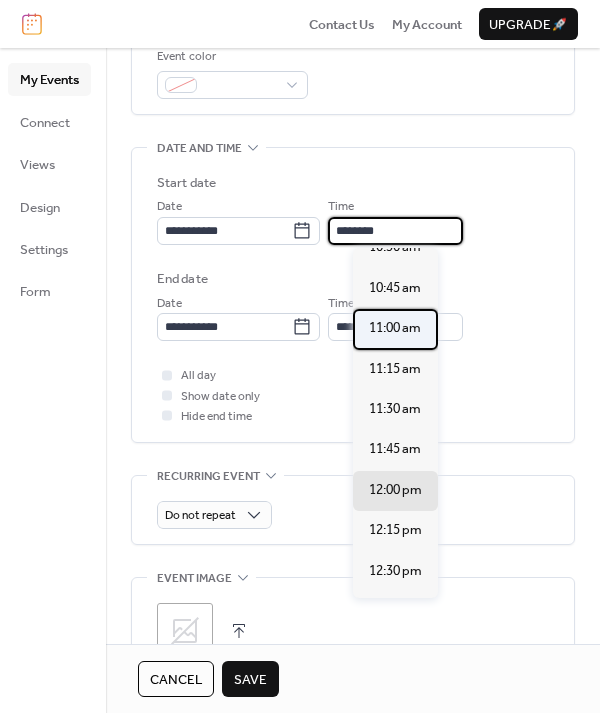 click on "11:00 am" at bounding box center [395, 328] 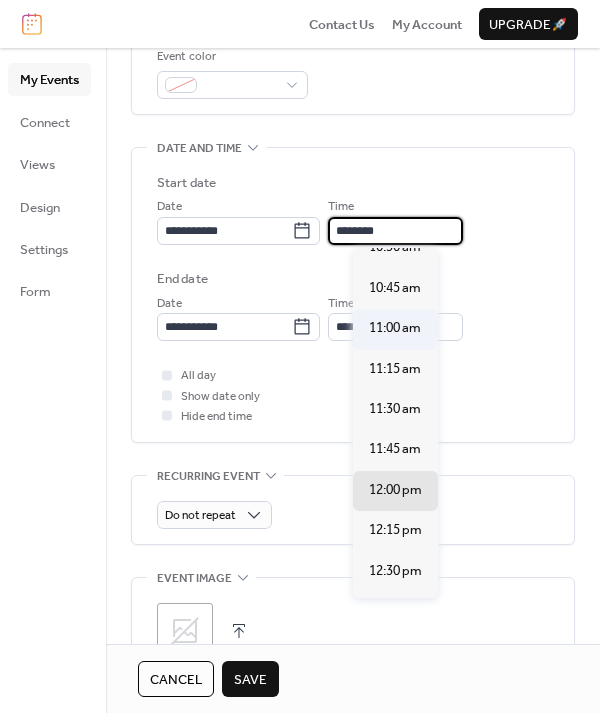 type on "********" 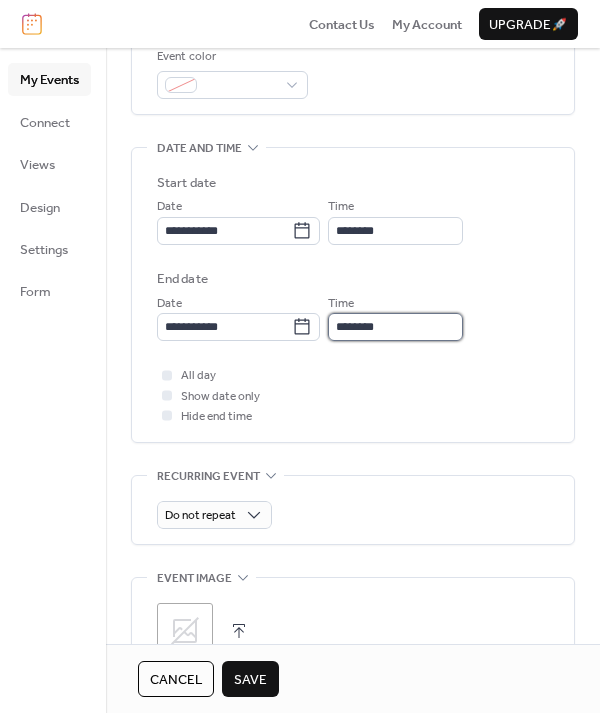click on "********" at bounding box center (395, 327) 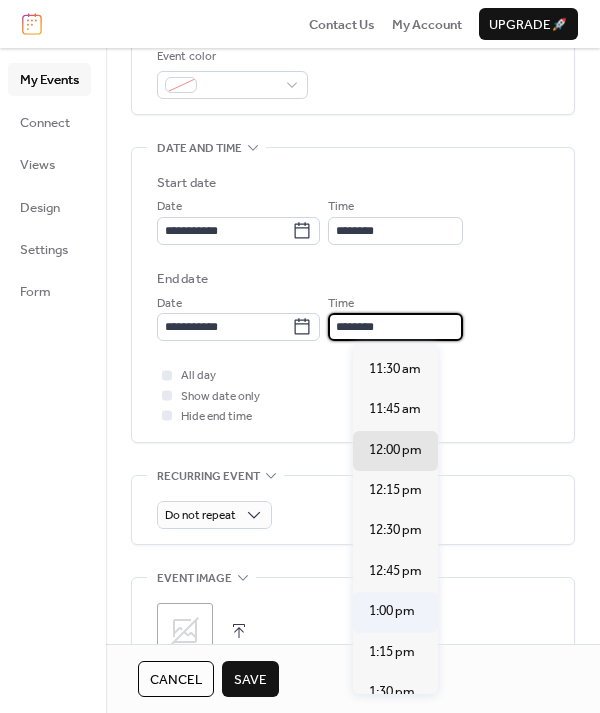 scroll, scrollTop: 58, scrollLeft: 0, axis: vertical 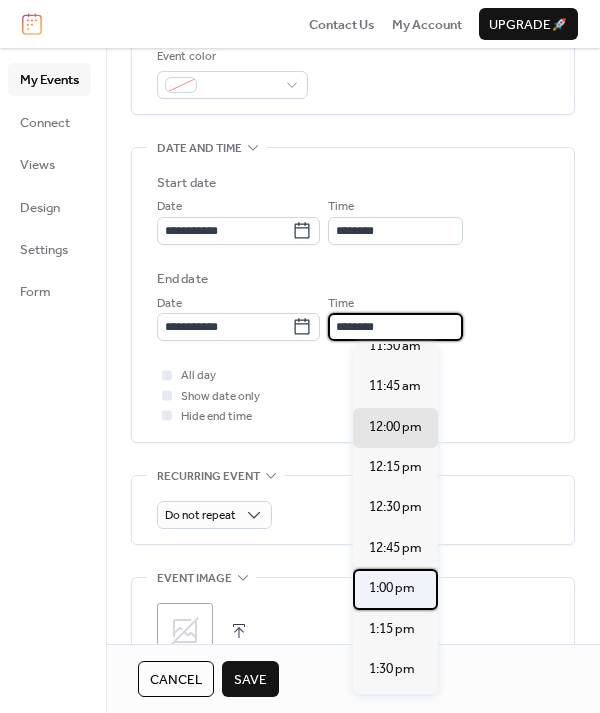 click on "1:00 pm" at bounding box center [392, 588] 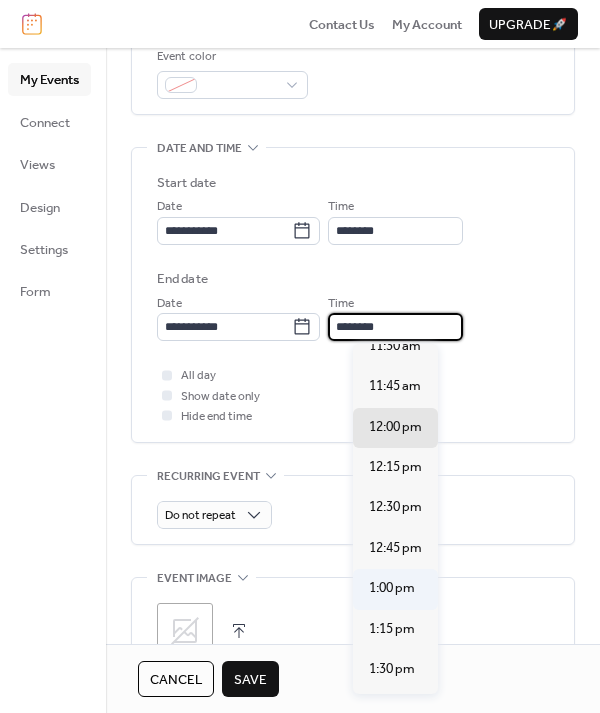 type on "*******" 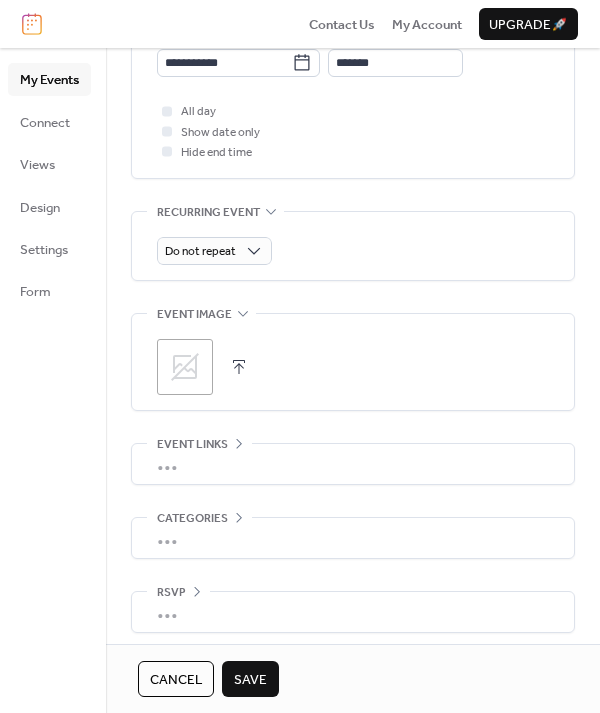 scroll, scrollTop: 802, scrollLeft: 0, axis: vertical 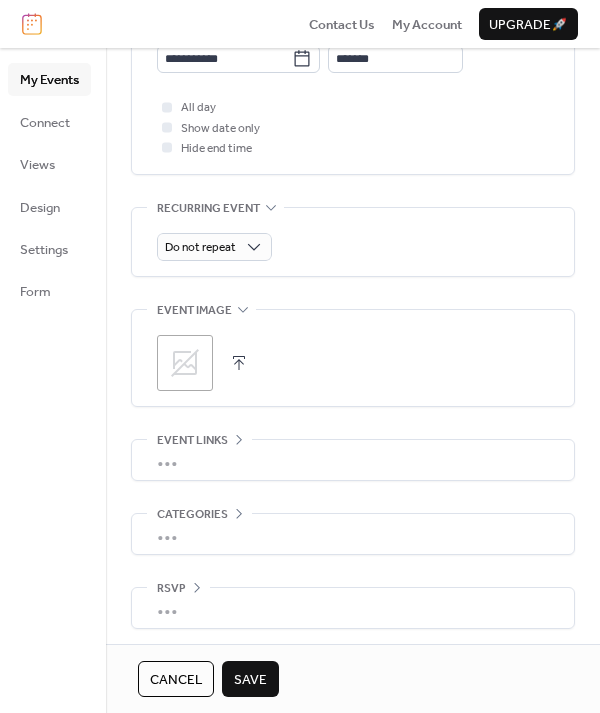 click on "Save" at bounding box center [250, 679] 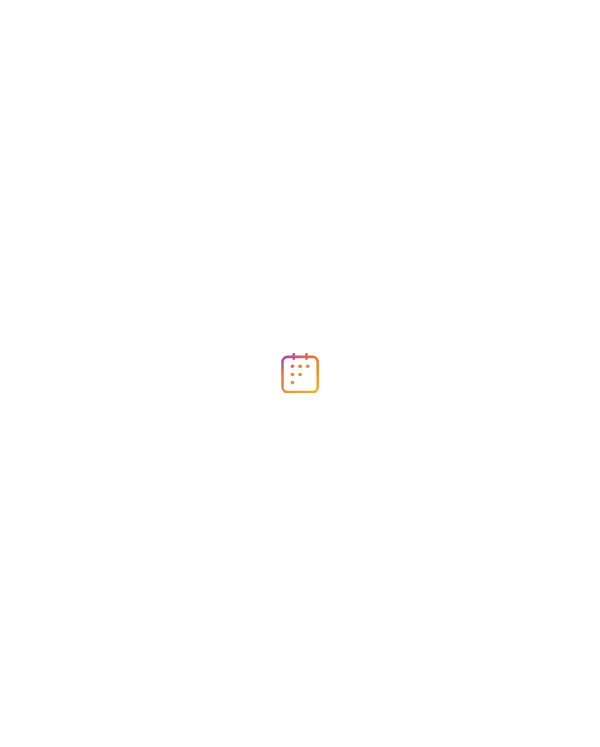 scroll, scrollTop: 0, scrollLeft: 0, axis: both 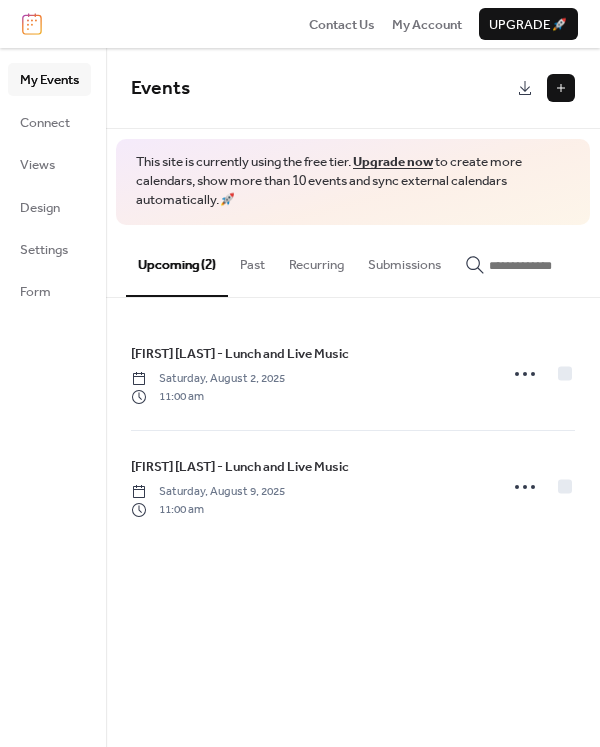 click on "My Events Connect Views Design Settings Form" at bounding box center (49, 185) 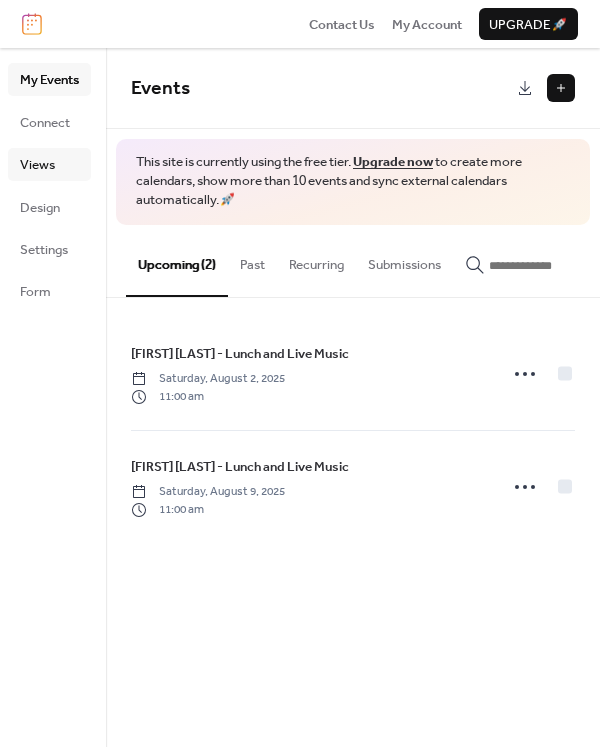 click on "Views" at bounding box center [37, 165] 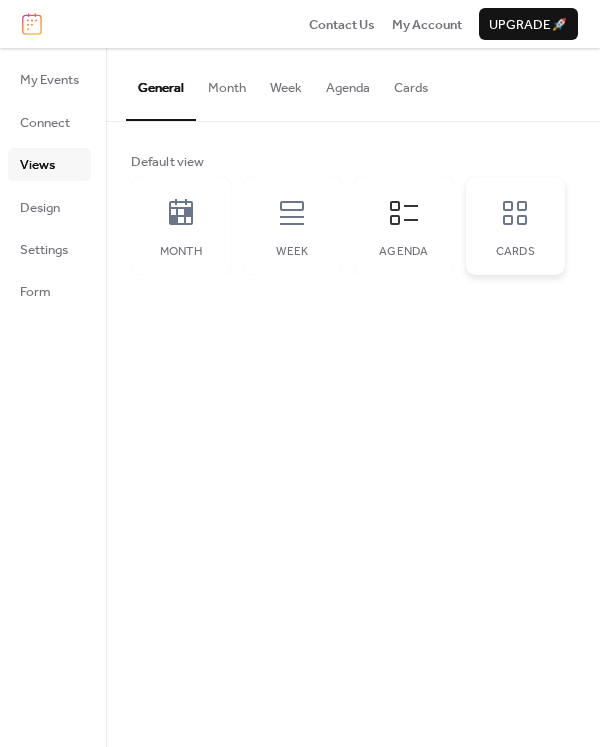 click on "Cards" at bounding box center [516, 226] 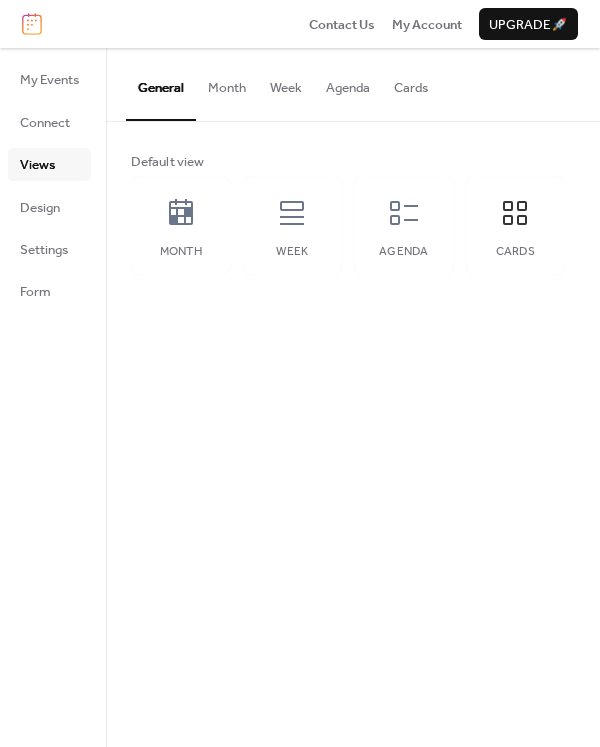 click on "Cards" at bounding box center [411, 83] 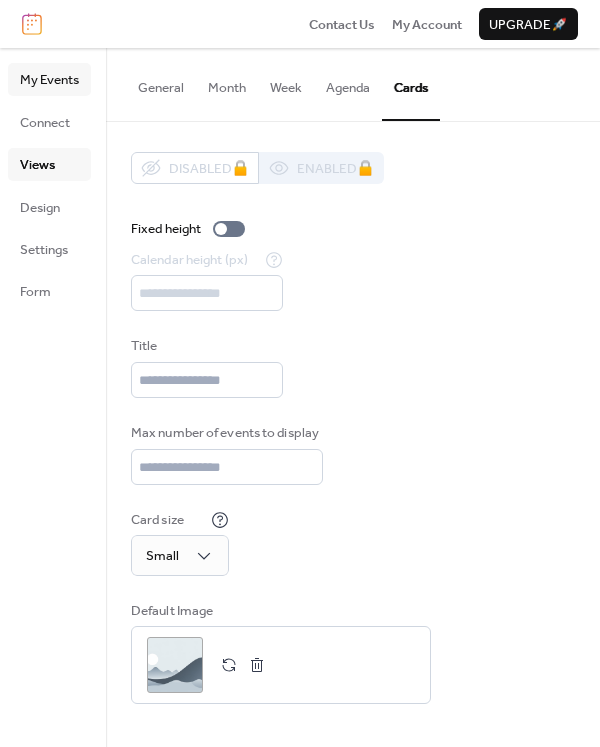 click on "My Events" at bounding box center (49, 80) 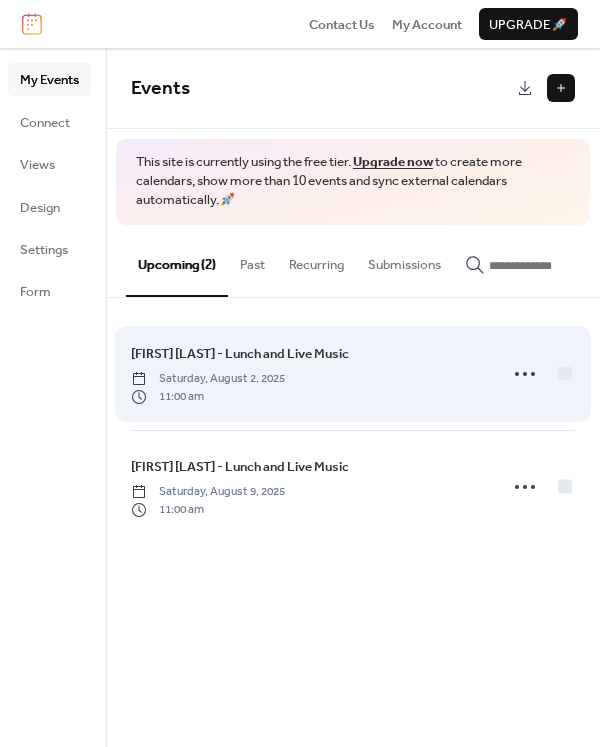 click on "[FIRST] [LAST] - Lunch and Live Music [DAY], [MONTH] [DAY_NUM], [YEAR] [TIME]" at bounding box center (308, 374) 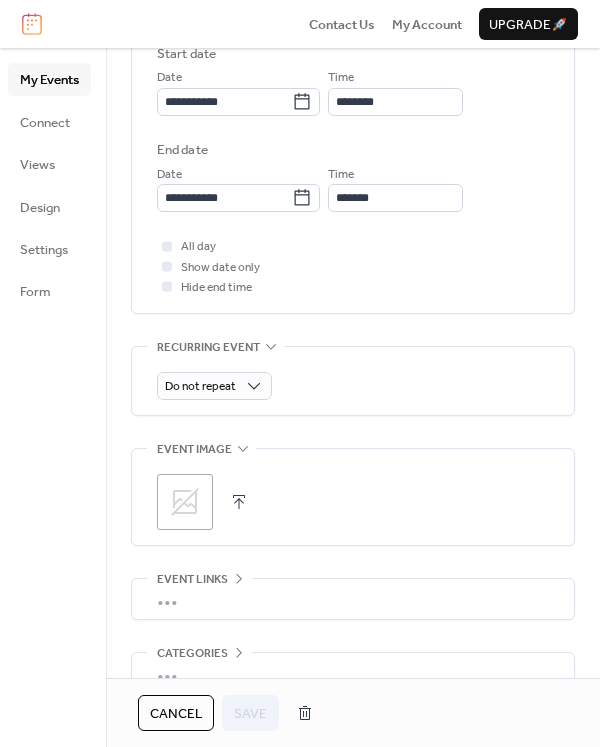 scroll, scrollTop: 772, scrollLeft: 0, axis: vertical 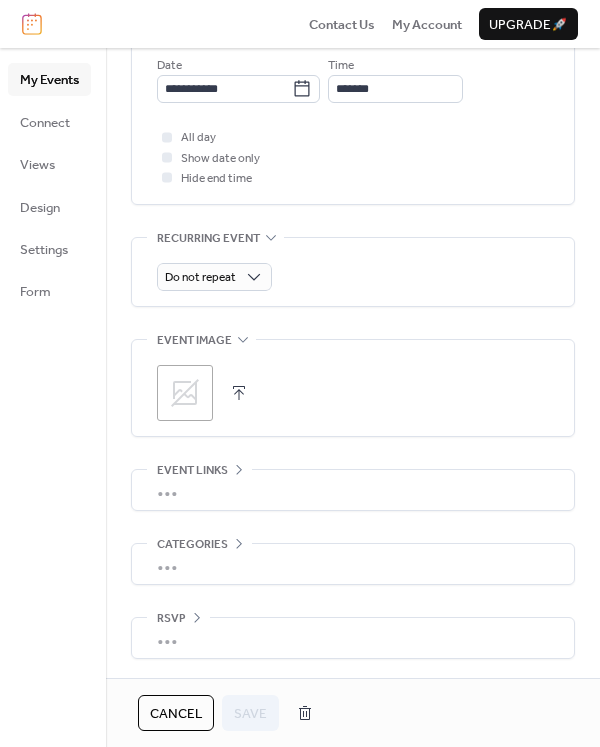 click 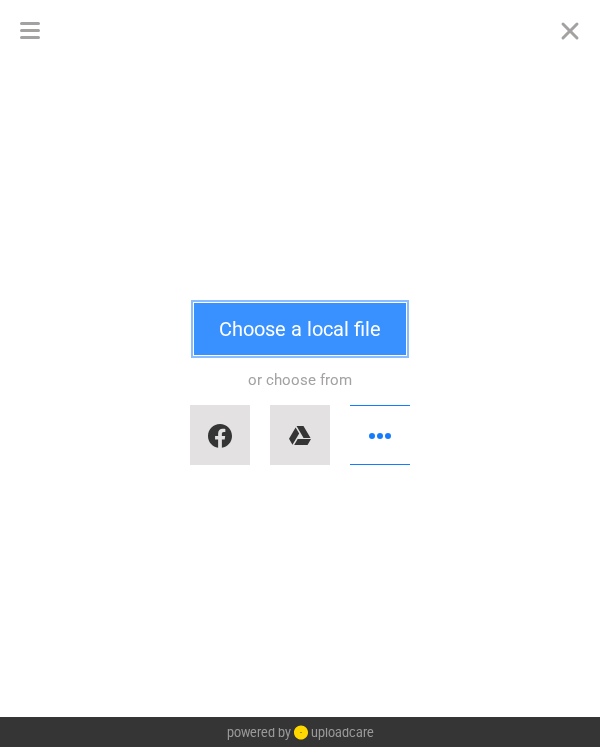click on "Choose a local file" at bounding box center (300, 329) 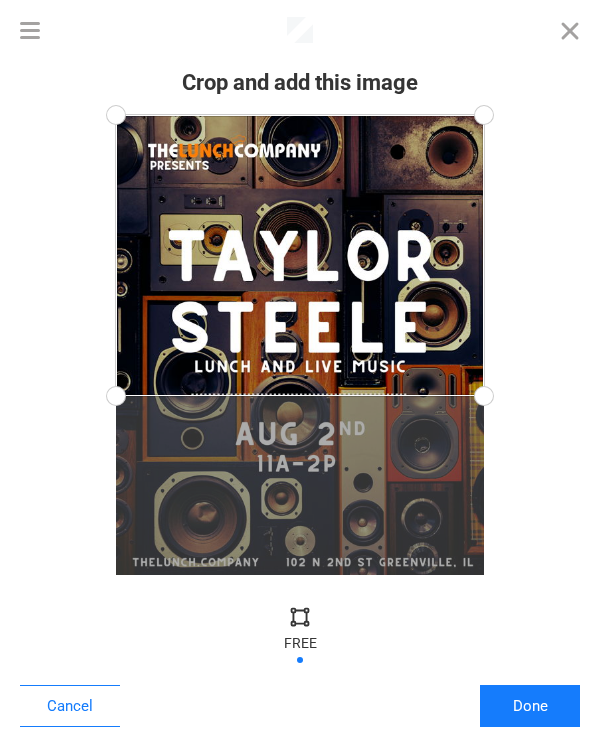 drag, startPoint x: 479, startPoint y: 573, endPoint x: 560, endPoint y: 396, distance: 194.65353 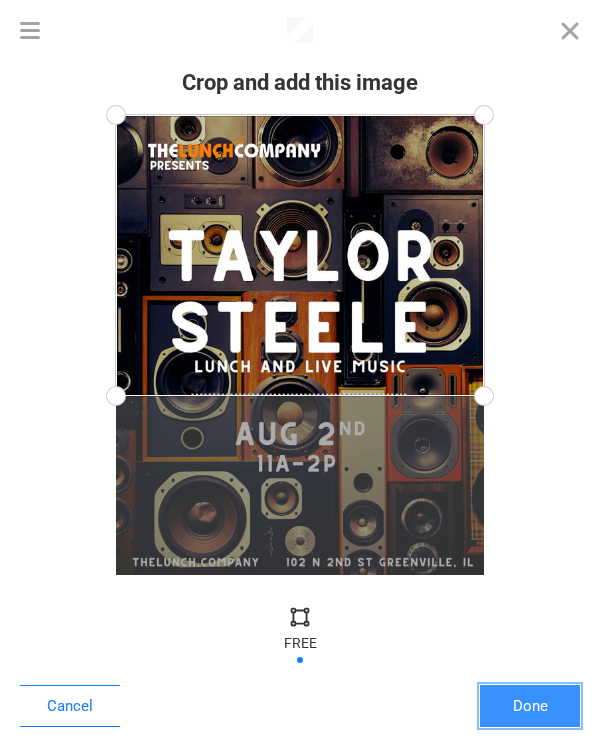 click on "Done" at bounding box center [530, 706] 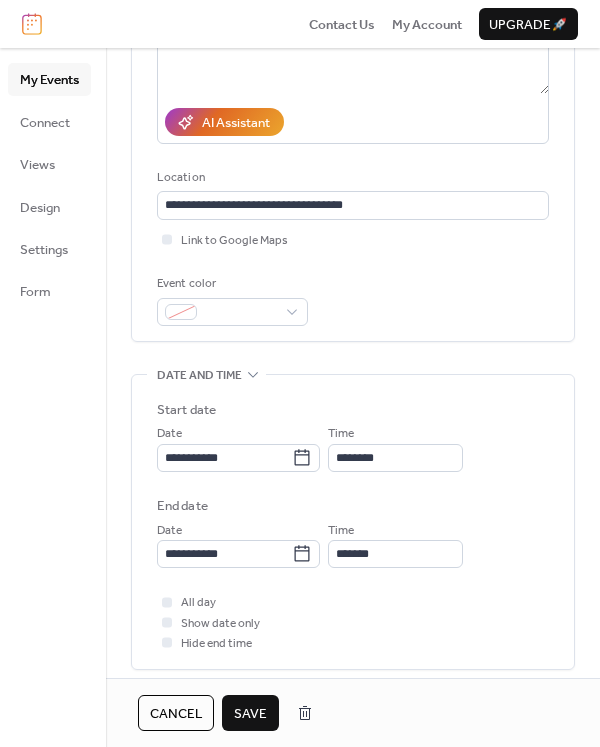 scroll, scrollTop: 700, scrollLeft: 0, axis: vertical 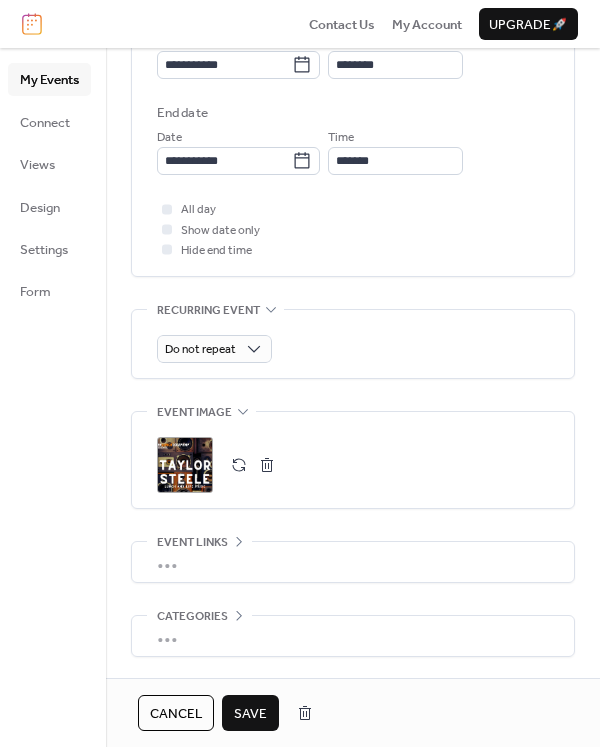 click on "Save" at bounding box center (250, 714) 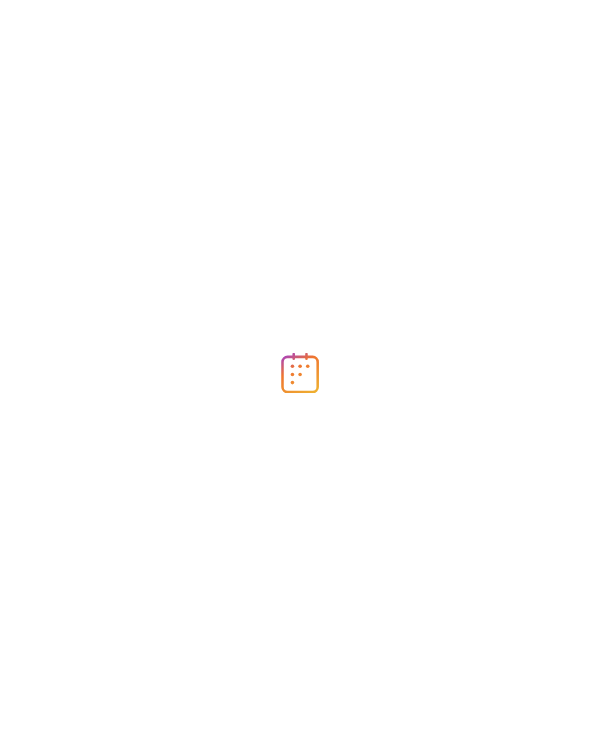 scroll, scrollTop: 0, scrollLeft: 0, axis: both 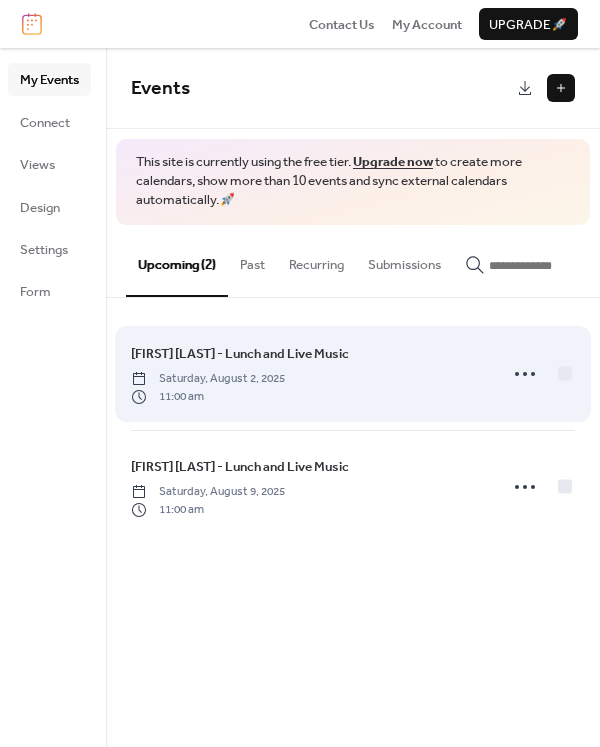 click on "[FIRST] [LAST] - Lunch and Live Music" at bounding box center (240, 354) 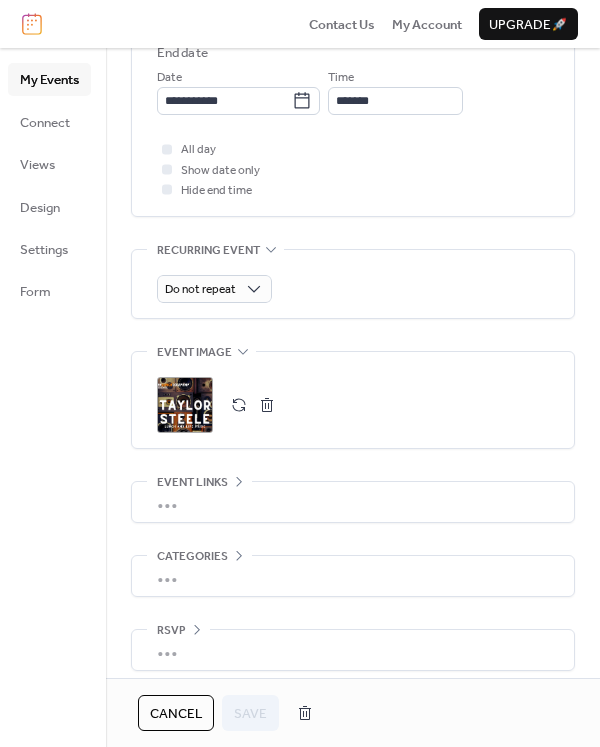 scroll, scrollTop: 772, scrollLeft: 0, axis: vertical 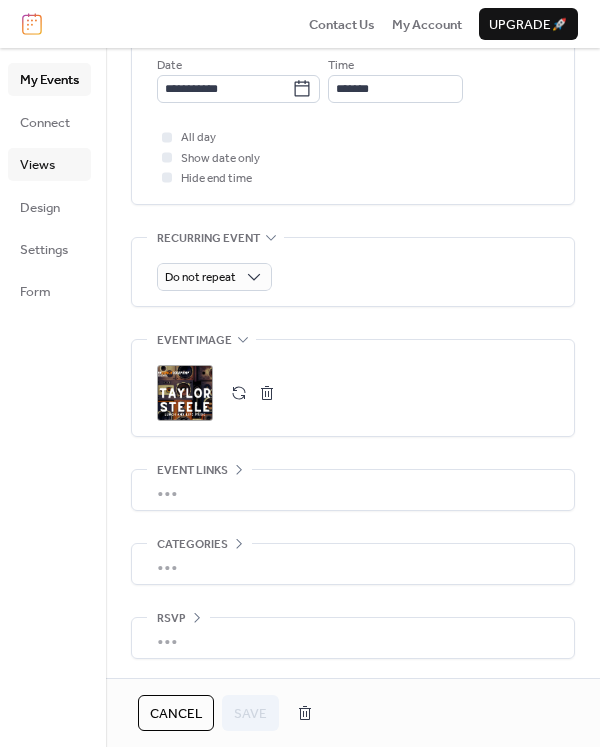 click on "Views" at bounding box center [49, 164] 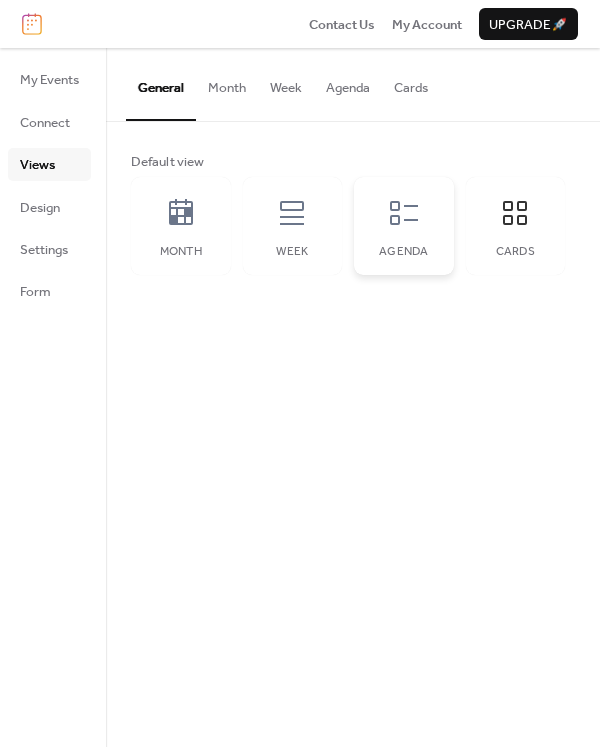 click on "Agenda" at bounding box center [404, 252] 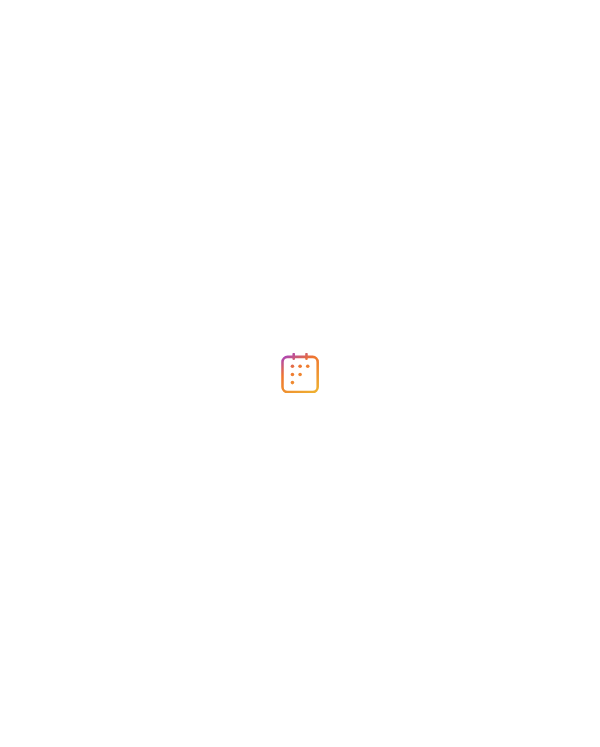 scroll, scrollTop: 0, scrollLeft: 0, axis: both 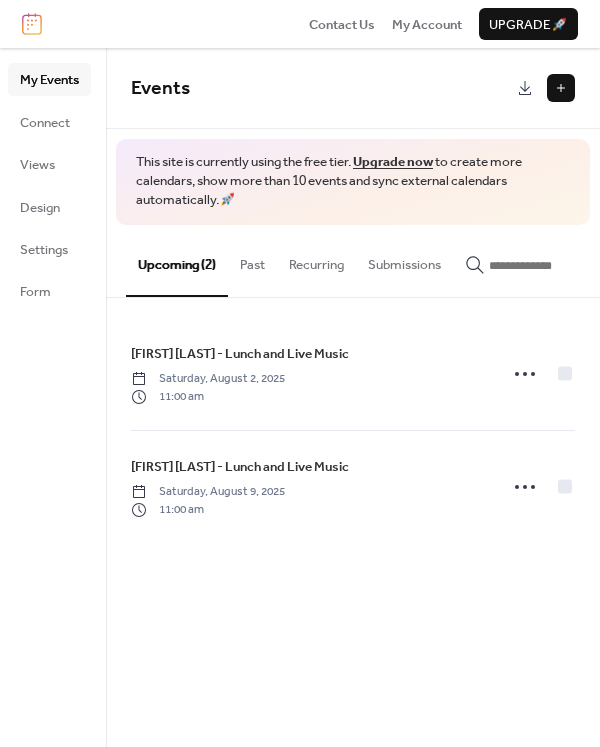 click at bounding box center (561, 88) 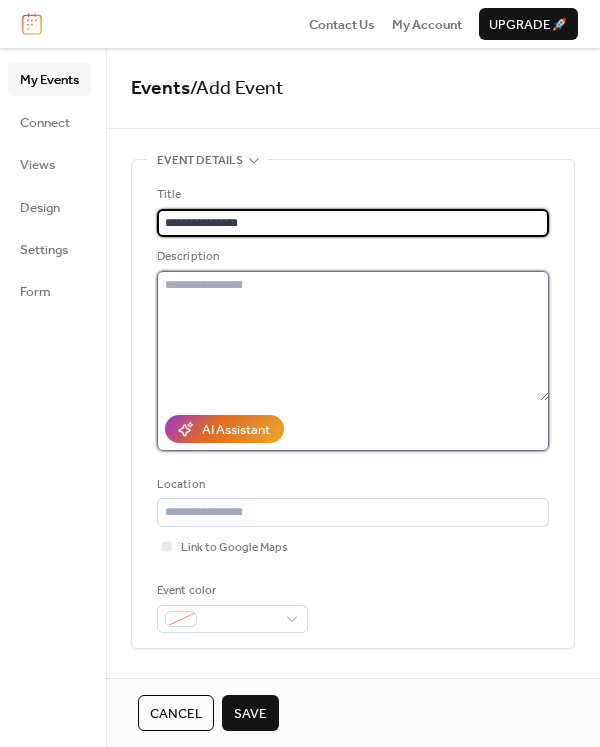 click at bounding box center (353, 336) 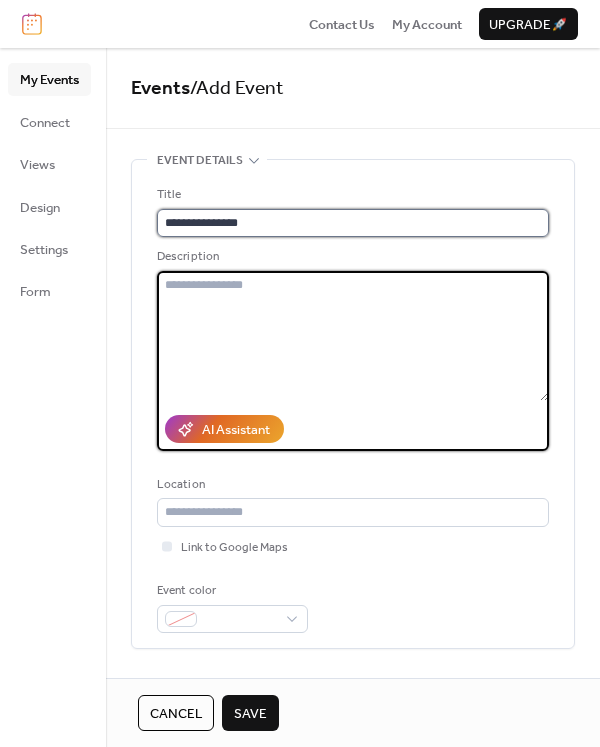 click on "**********" at bounding box center (353, 223) 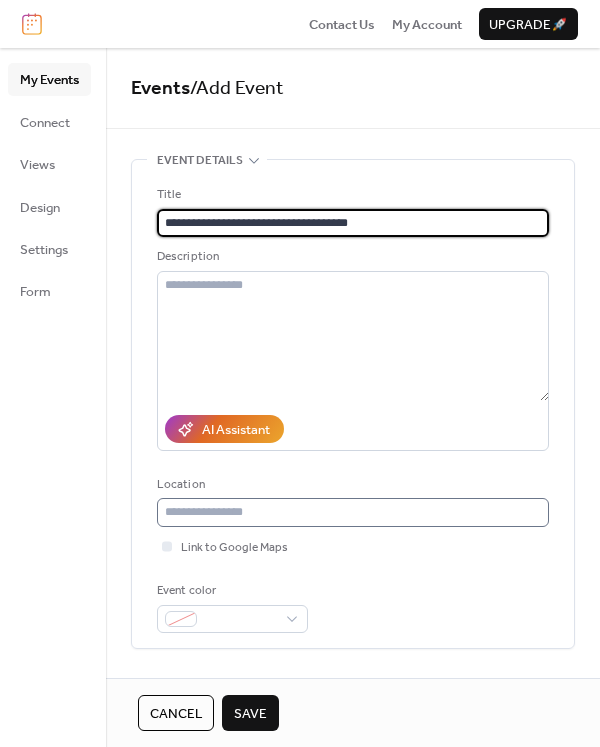 type on "**********" 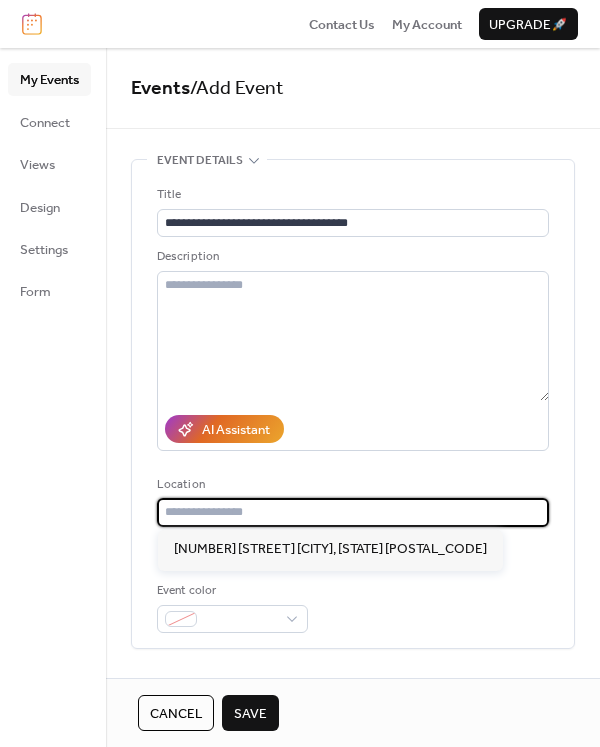 click at bounding box center (353, 512) 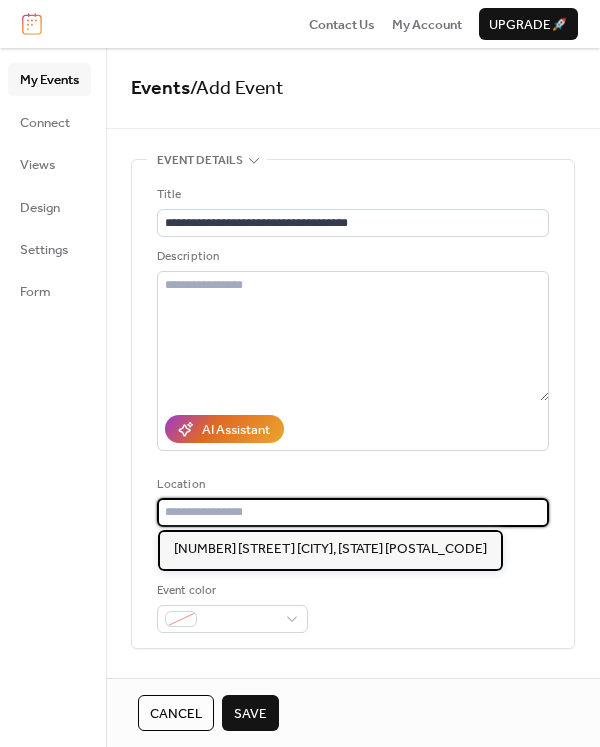 click on "102 N Second St Greenville, IL 62246" at bounding box center [330, 550] 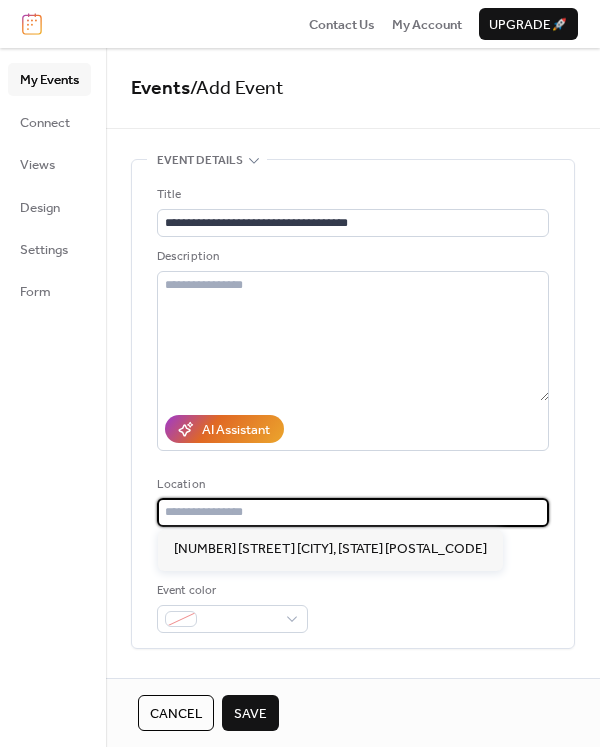 type on "**********" 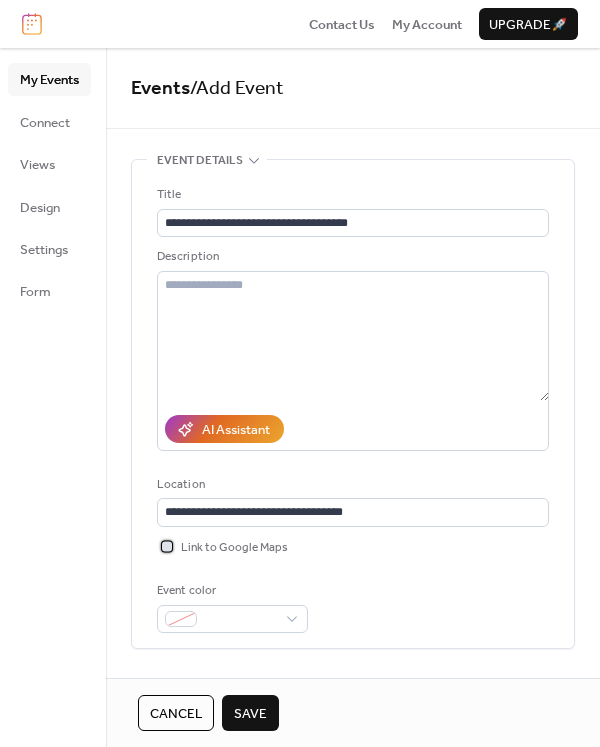 click on "Link to Google Maps" at bounding box center [234, 548] 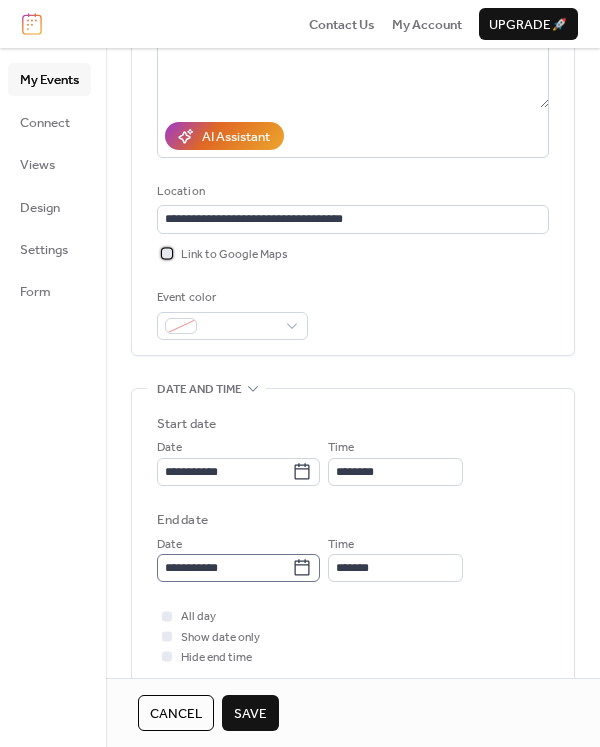 scroll, scrollTop: 335, scrollLeft: 0, axis: vertical 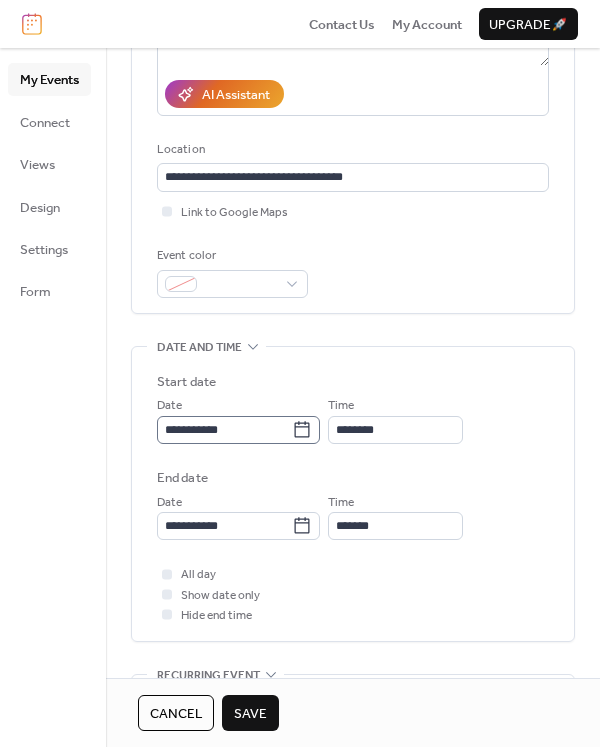 click 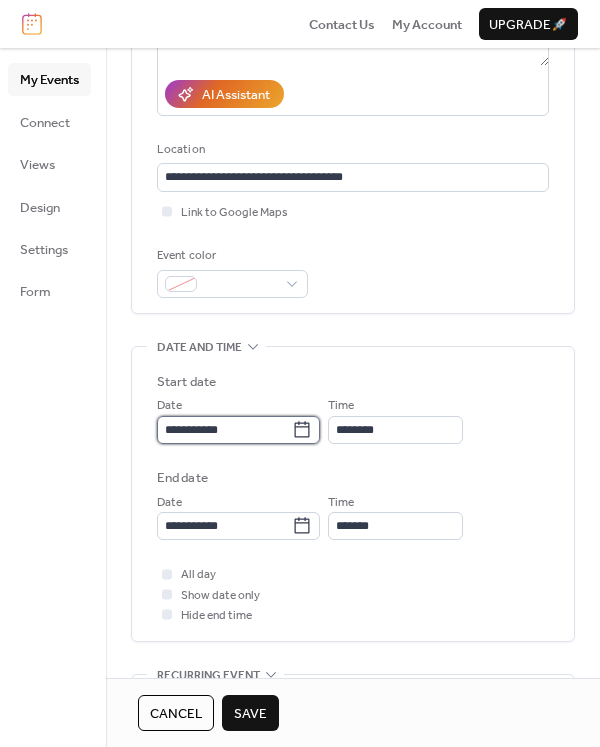 click on "**********" at bounding box center (224, 430) 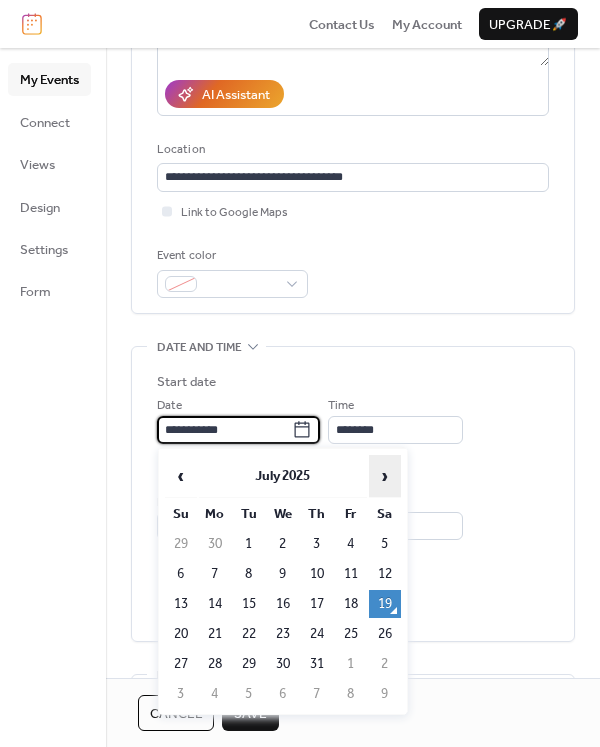 click on "›" at bounding box center [385, 476] 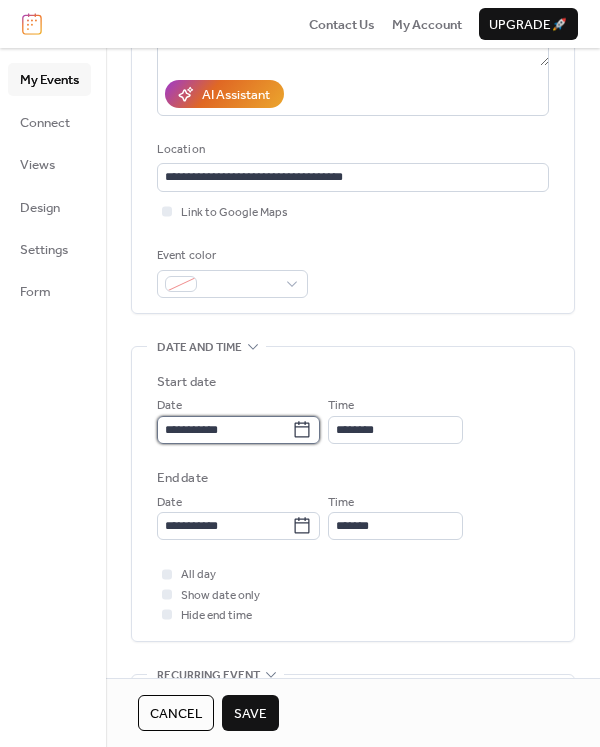 click on "**********" at bounding box center [224, 430] 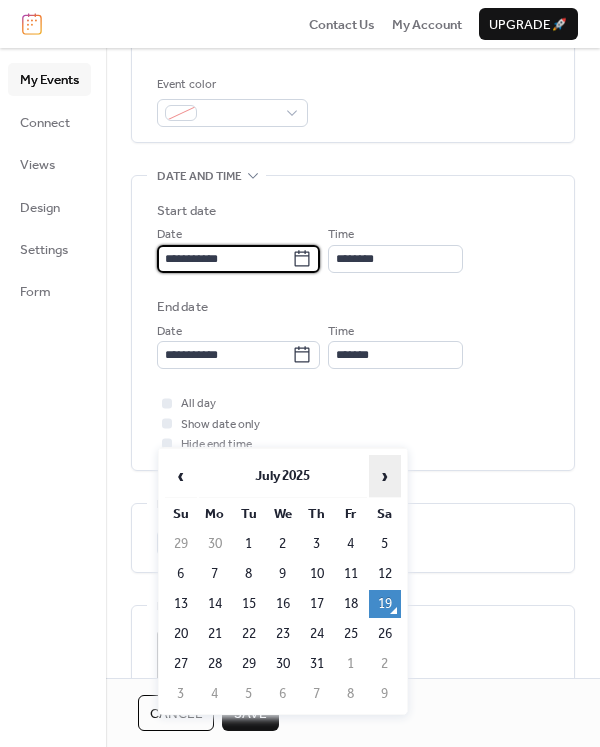 scroll, scrollTop: 520, scrollLeft: 0, axis: vertical 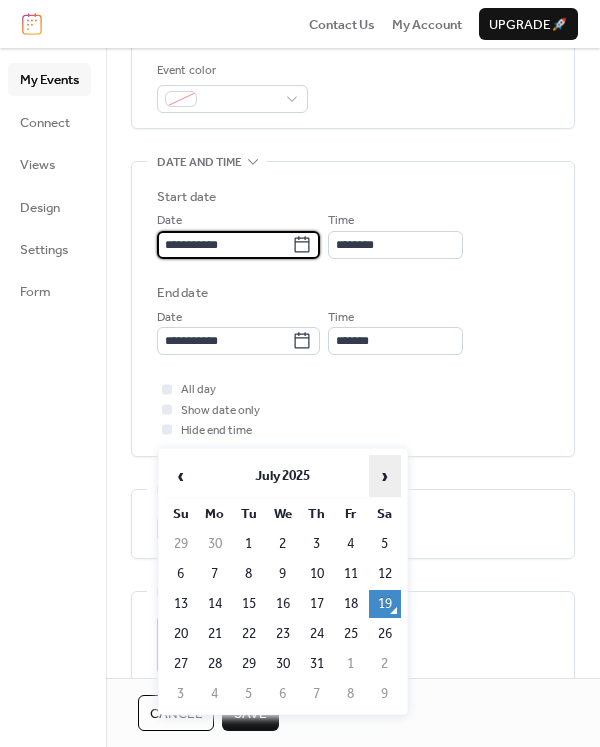 click on "›" at bounding box center (385, 476) 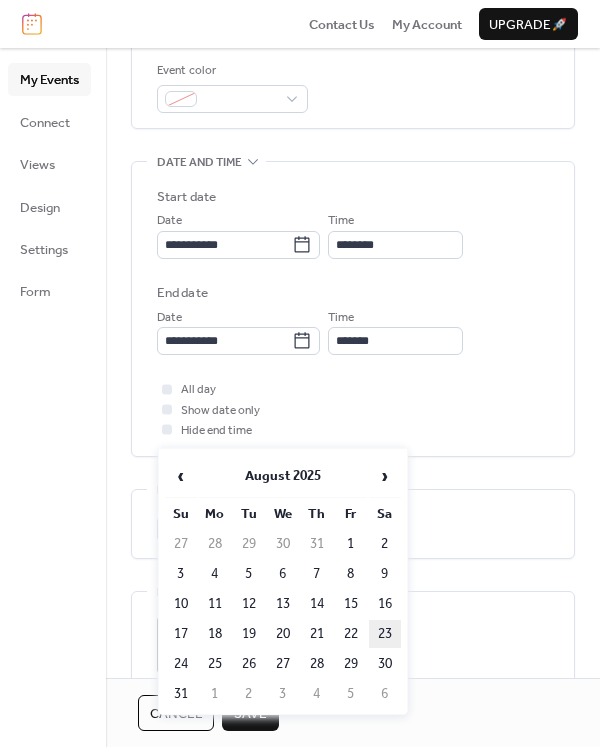 click on "23" at bounding box center [385, 634] 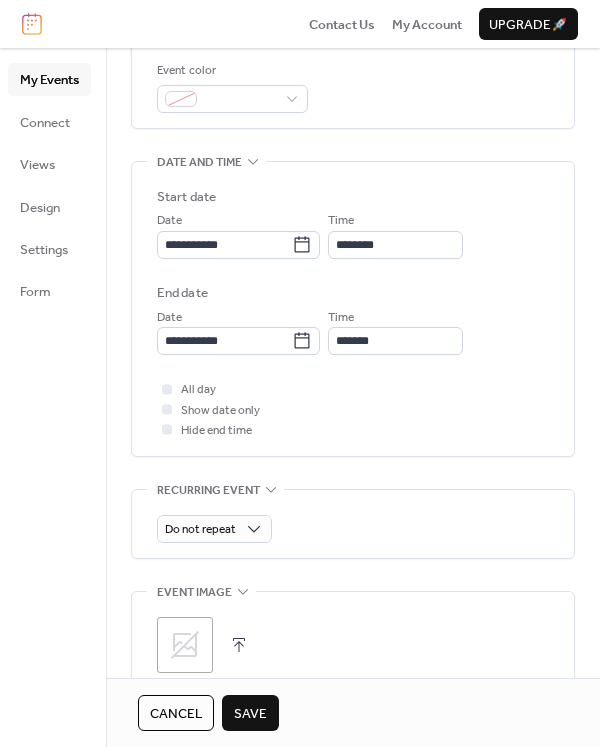 click on "**********" at bounding box center [353, 271] 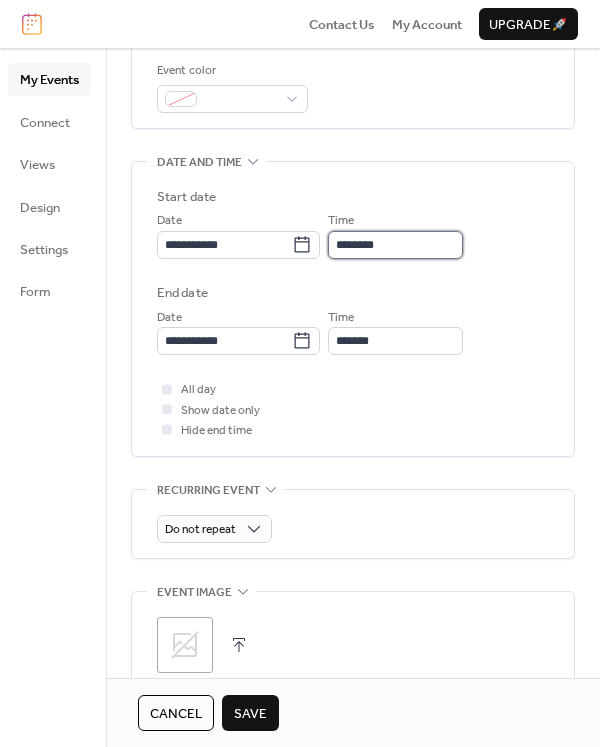 click on "********" at bounding box center (395, 245) 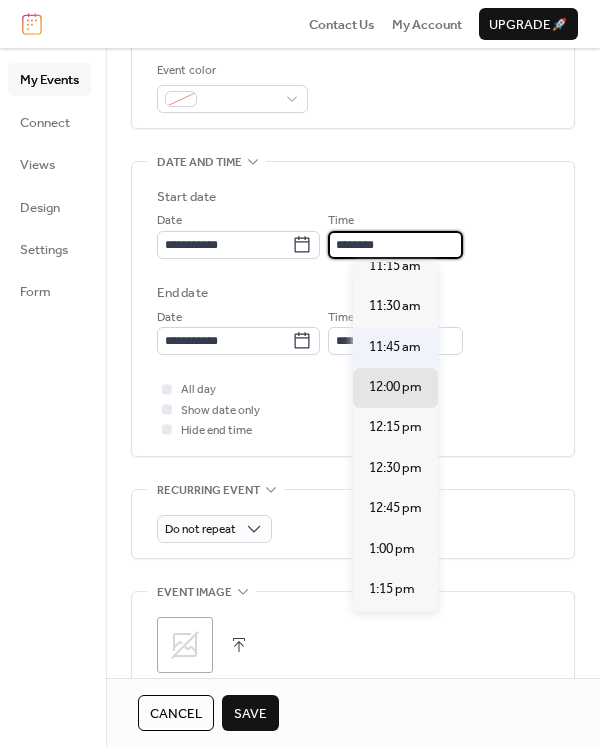 scroll, scrollTop: 1550, scrollLeft: 0, axis: vertical 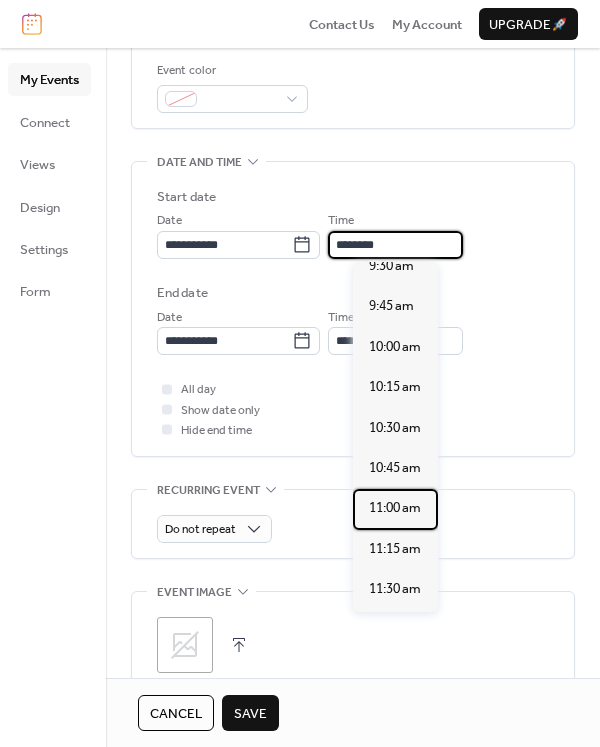 click on "11:00 am" at bounding box center [395, 509] 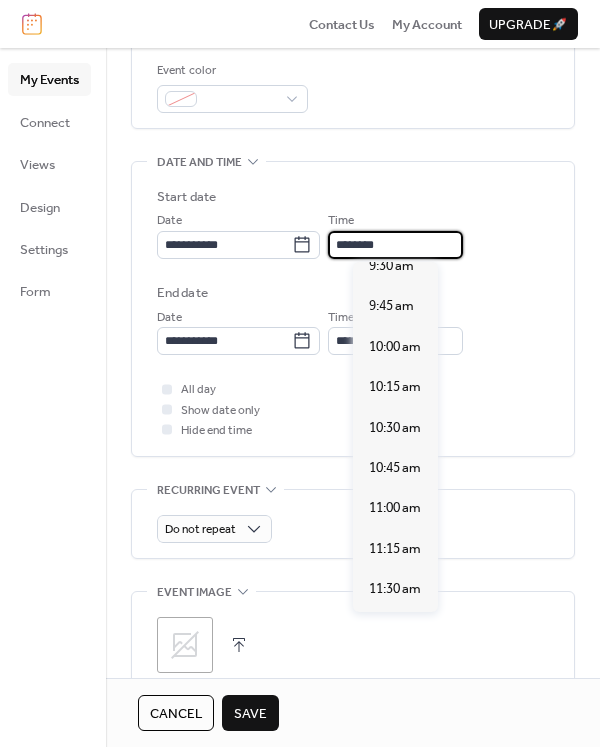 type on "********" 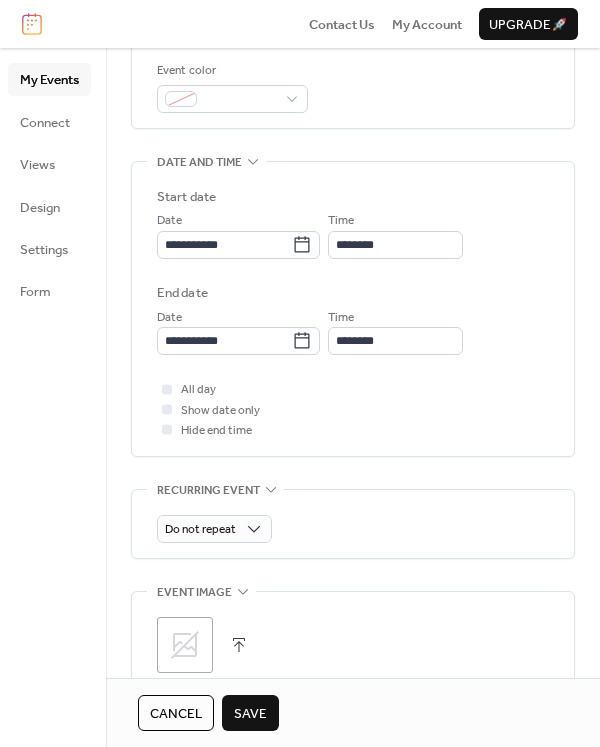 click on "Time ********" at bounding box center (395, 331) 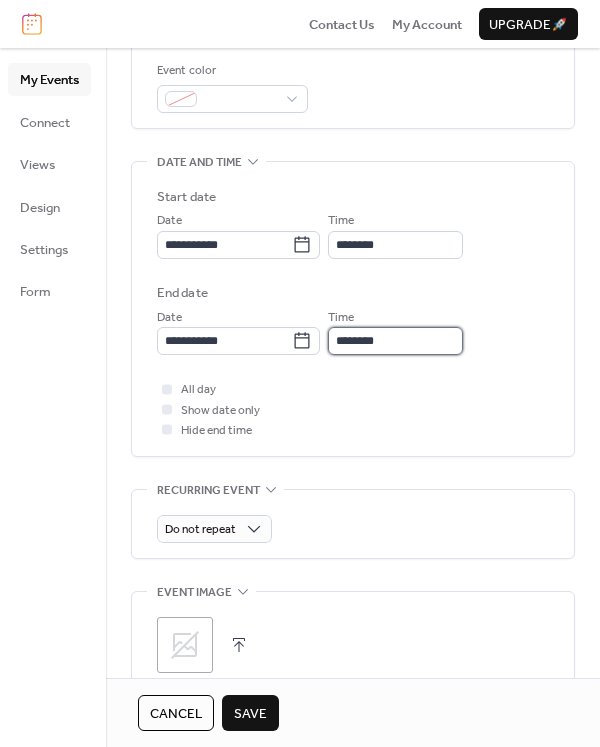click on "********" at bounding box center (395, 341) 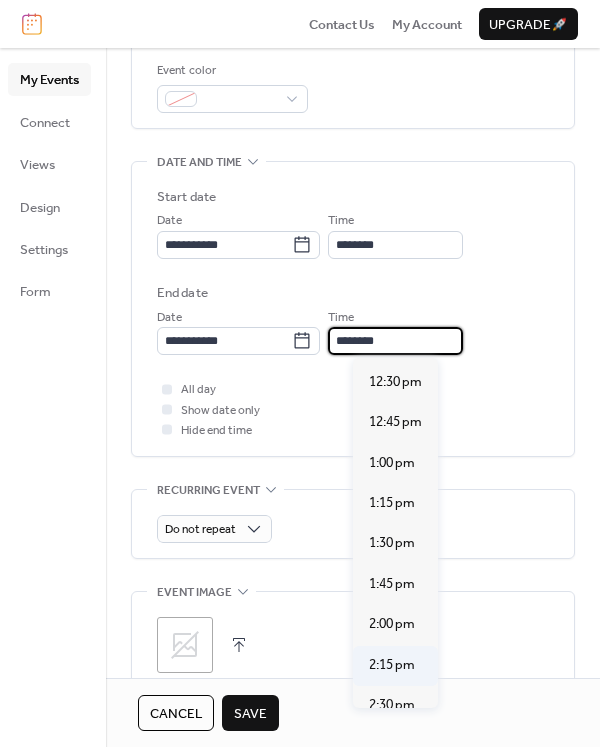 scroll, scrollTop: 211, scrollLeft: 0, axis: vertical 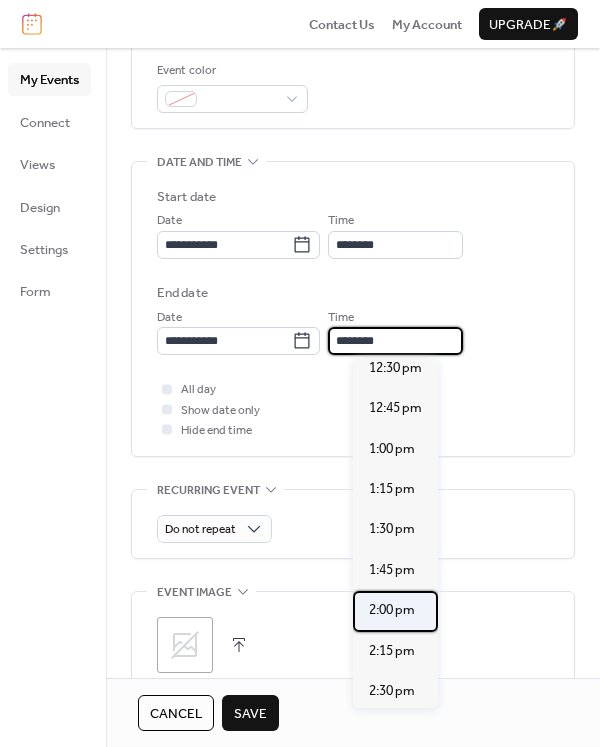click on "2:00 pm" at bounding box center [392, 610] 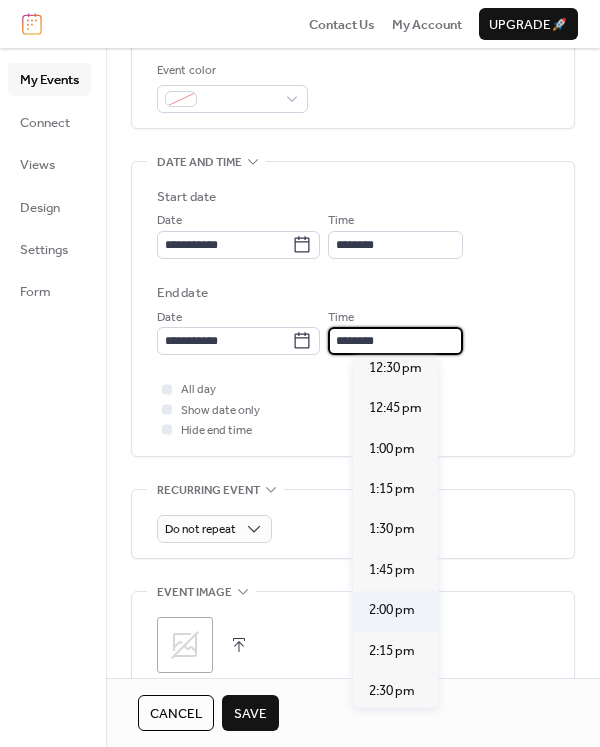 type on "*******" 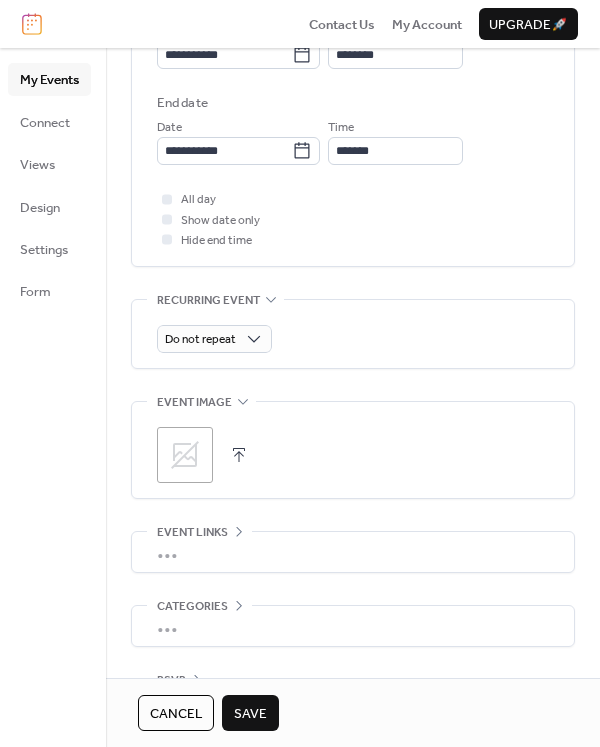 scroll, scrollTop: 720, scrollLeft: 0, axis: vertical 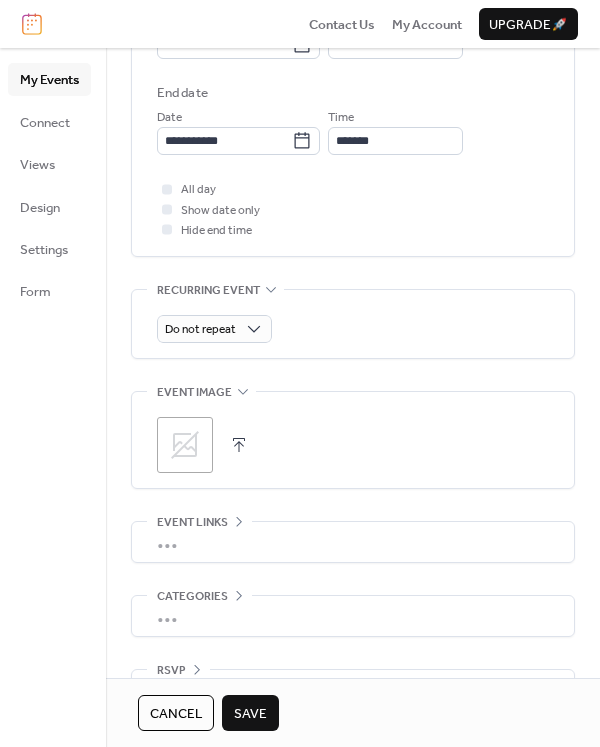 click on "Save" at bounding box center (250, 714) 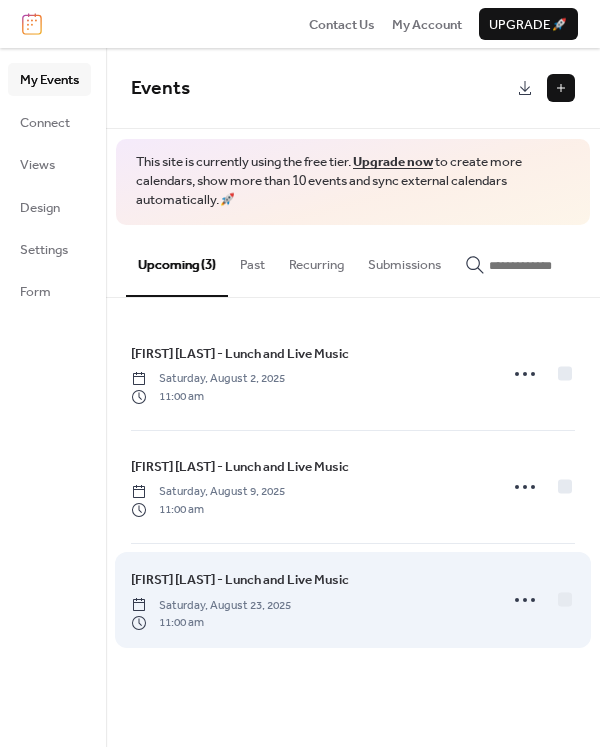 click on "[FIRST] [LAST] - Lunch and Live Music" at bounding box center (240, 580) 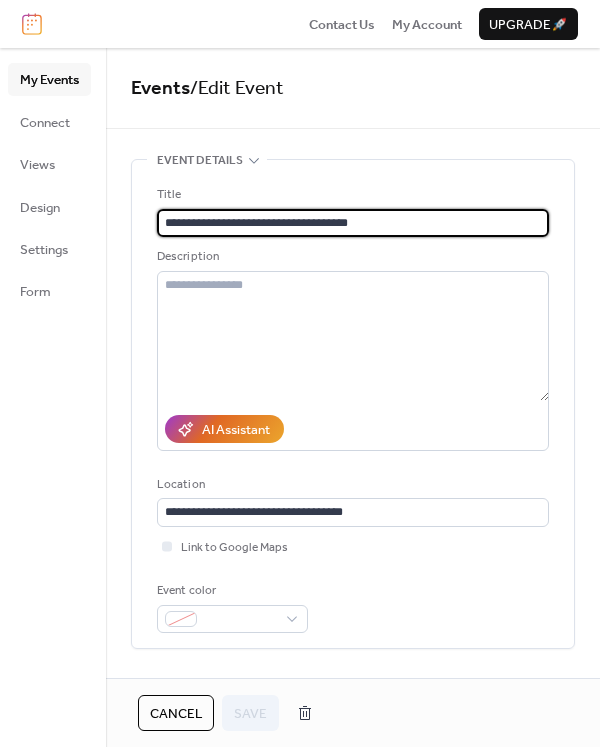 click on "**********" at bounding box center (353, 223) 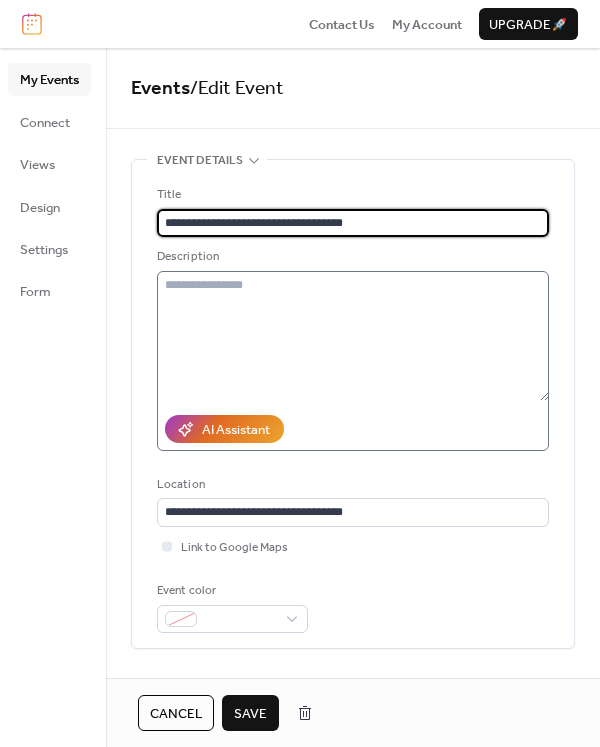 type on "**********" 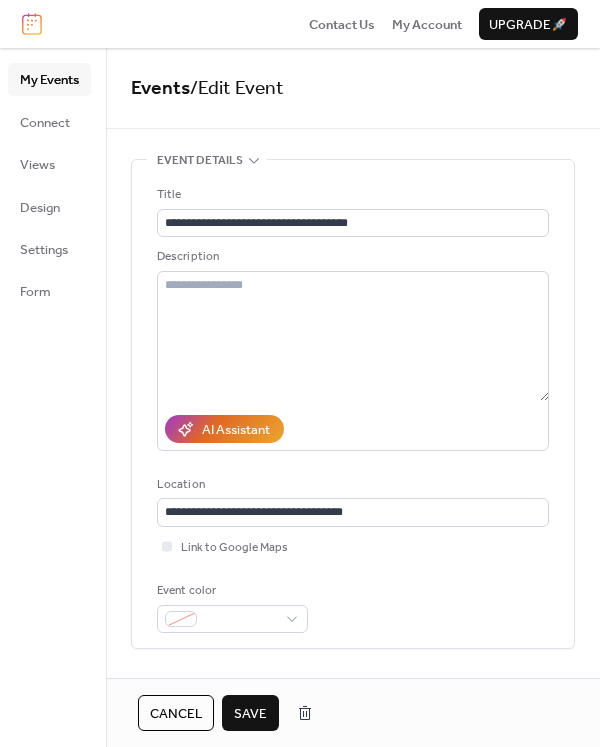 click on "**********" at bounding box center [353, 404] 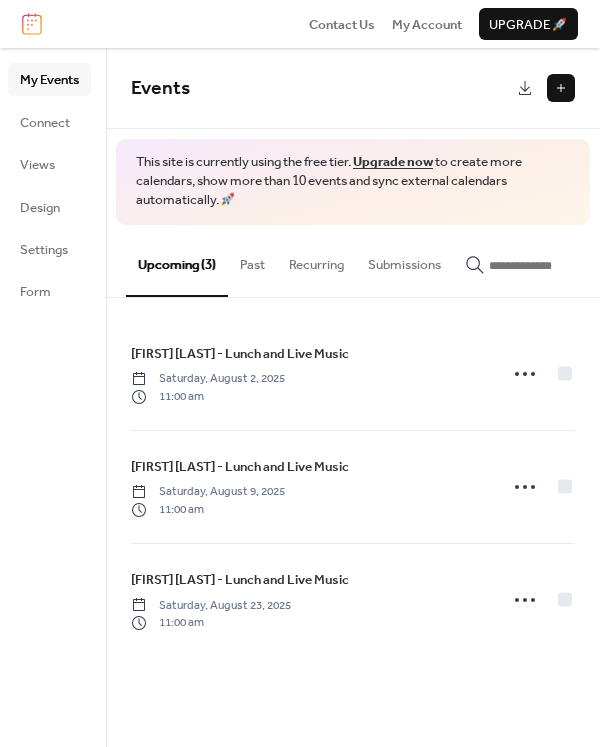 click at bounding box center (561, 88) 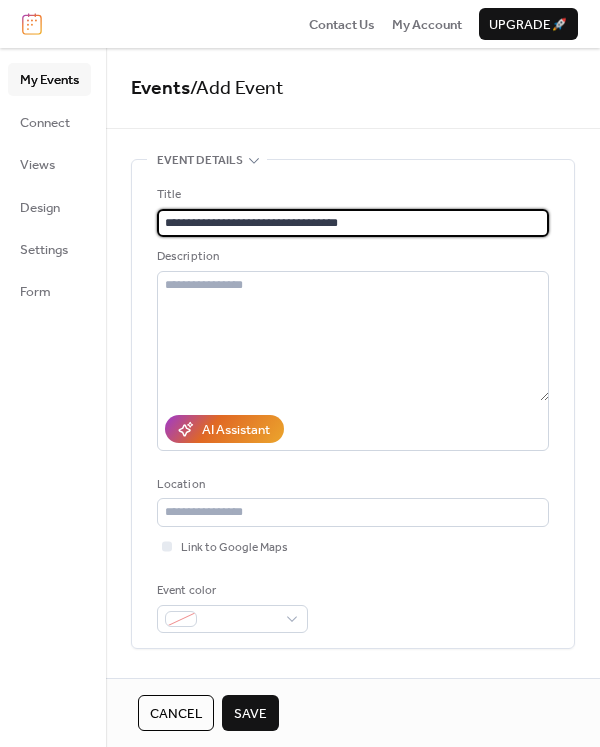 type on "**********" 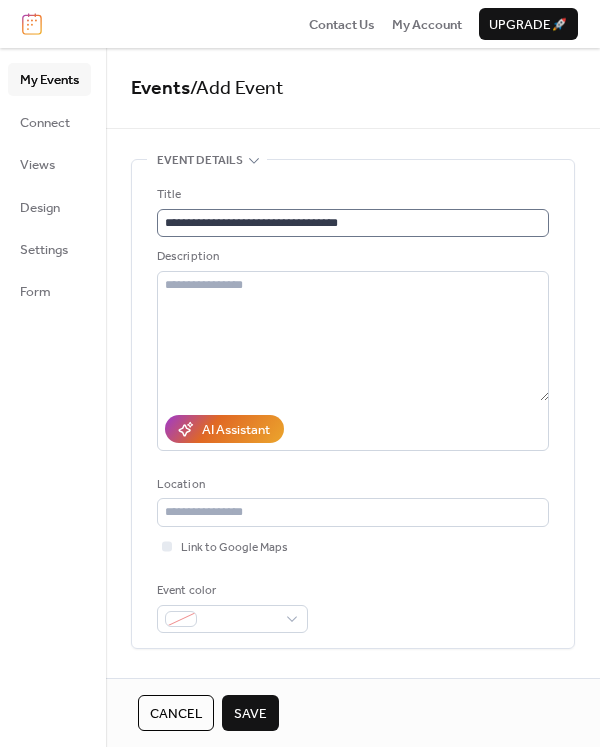 type 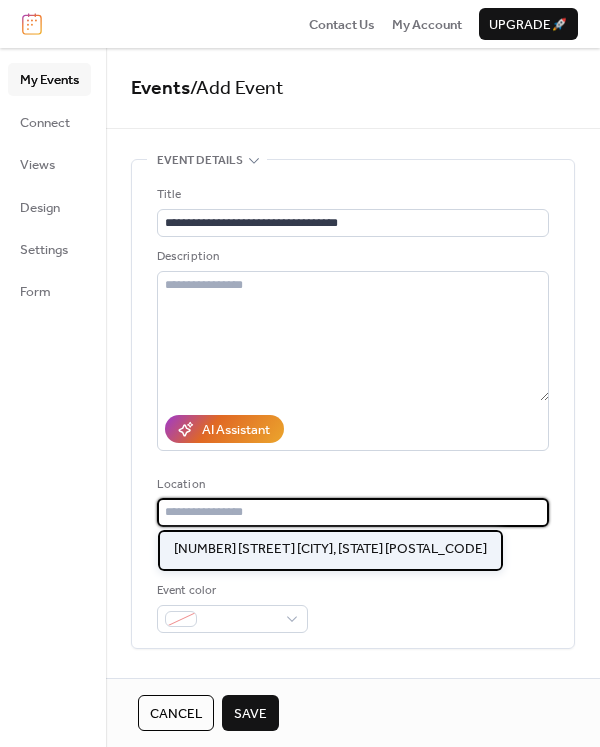 click on "102 N Second St Greenville, IL 62246" at bounding box center [330, 549] 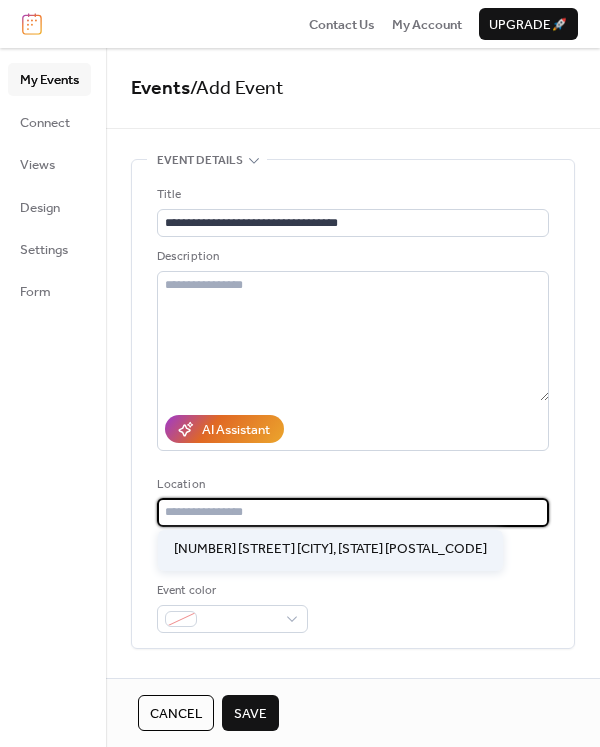 type on "**********" 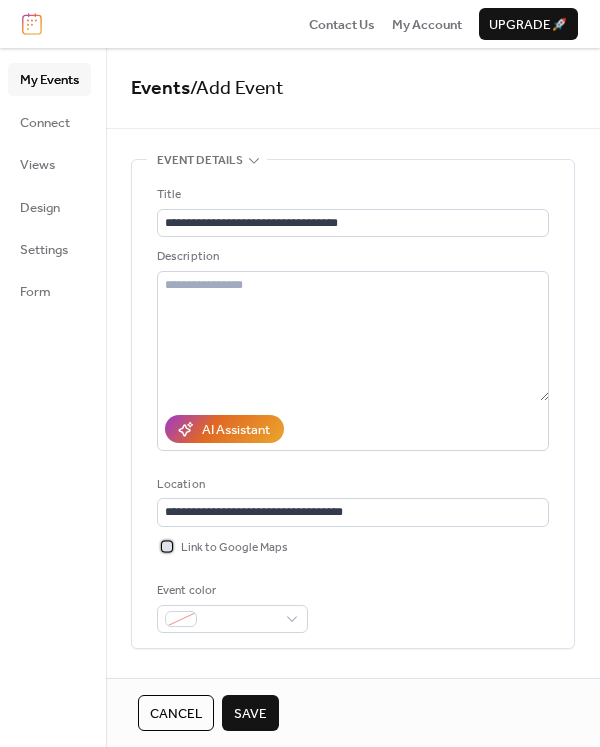 click on "Link to Google Maps" at bounding box center (234, 548) 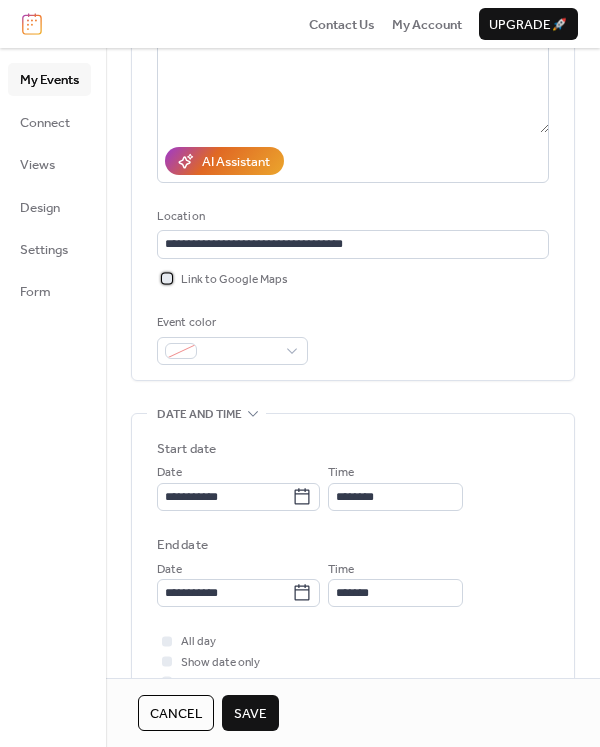 scroll, scrollTop: 283, scrollLeft: 0, axis: vertical 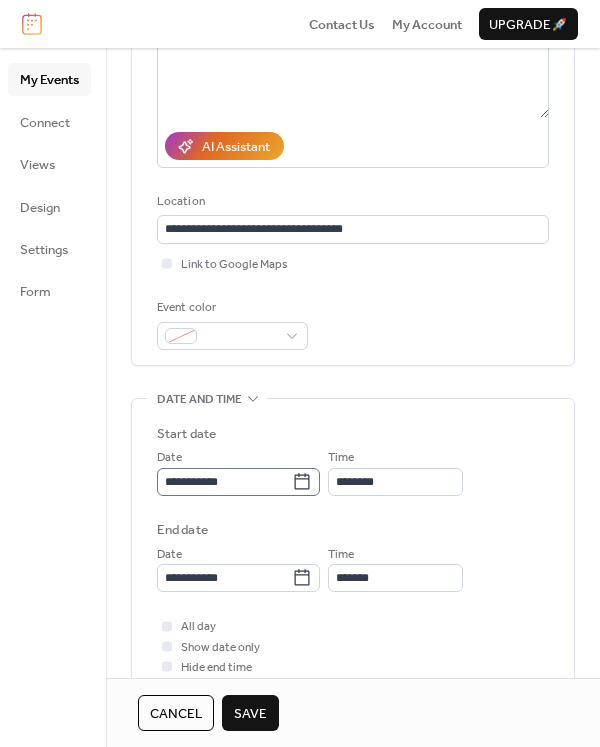 click 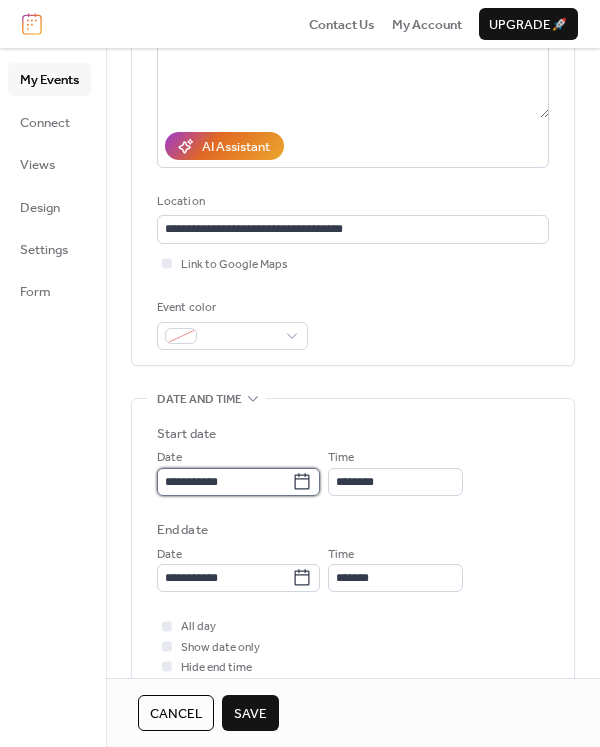 click on "**********" at bounding box center (224, 482) 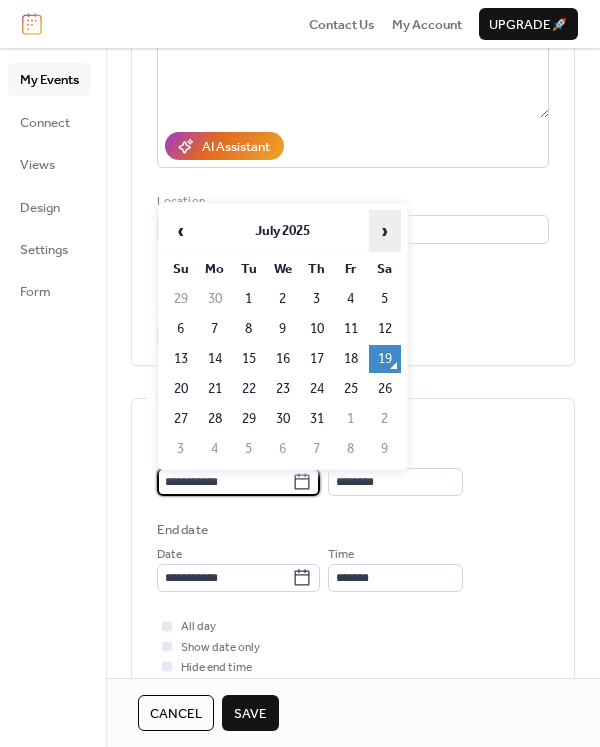 click on "›" at bounding box center (385, 231) 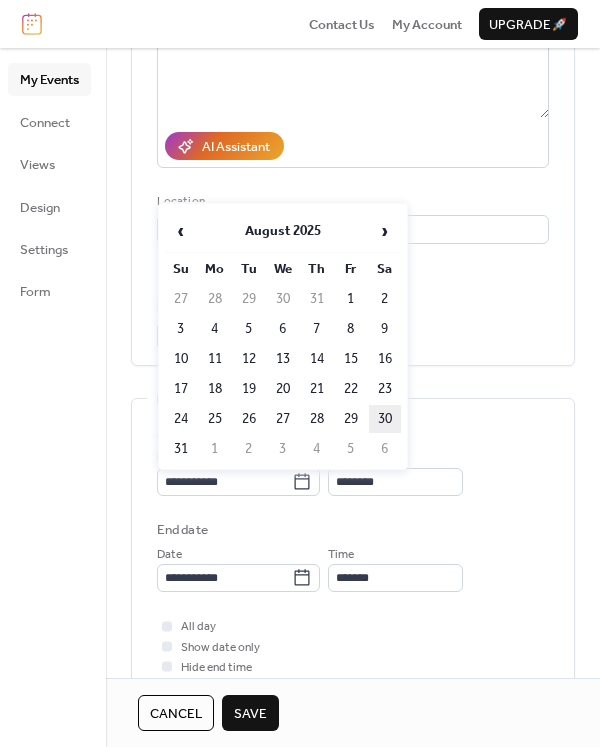 click on "30" at bounding box center [385, 419] 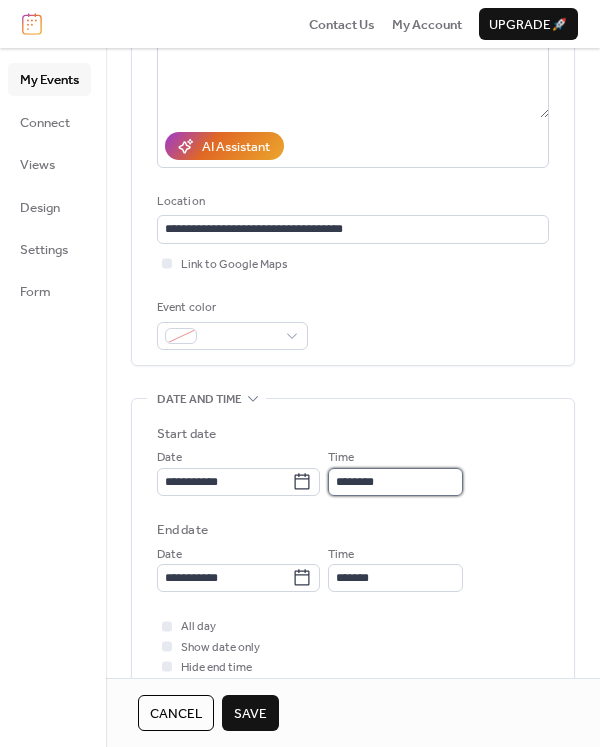 click on "********" at bounding box center [395, 482] 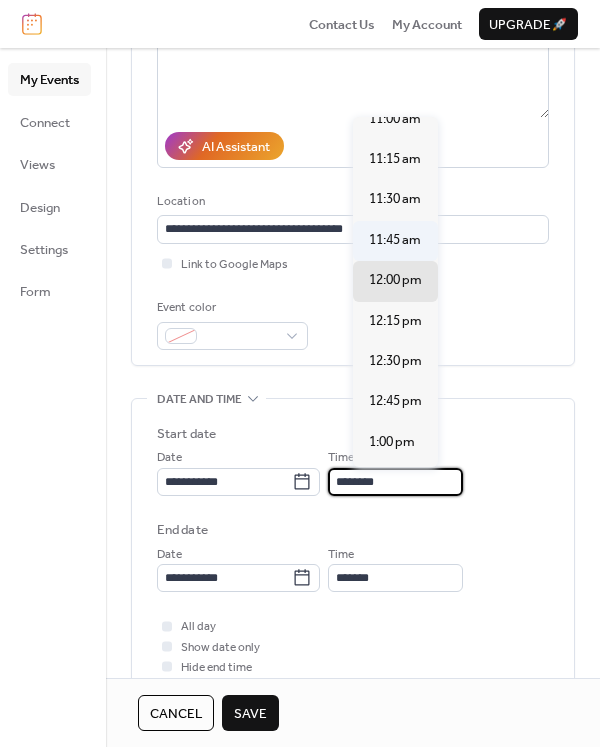 scroll, scrollTop: 1775, scrollLeft: 0, axis: vertical 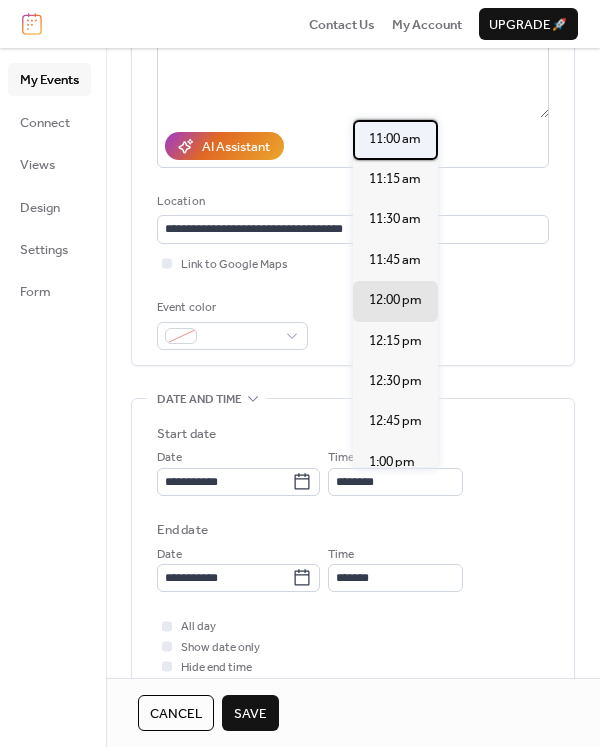 click on "11:00 am" at bounding box center (395, 139) 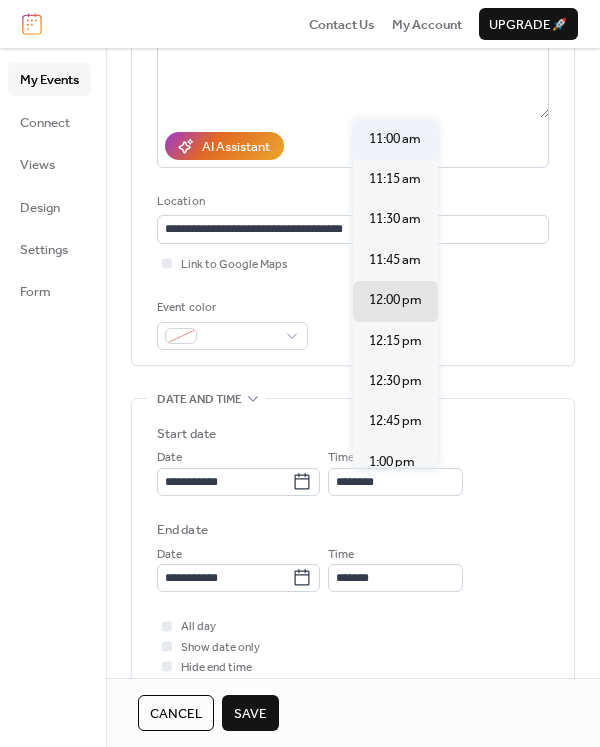 type on "********" 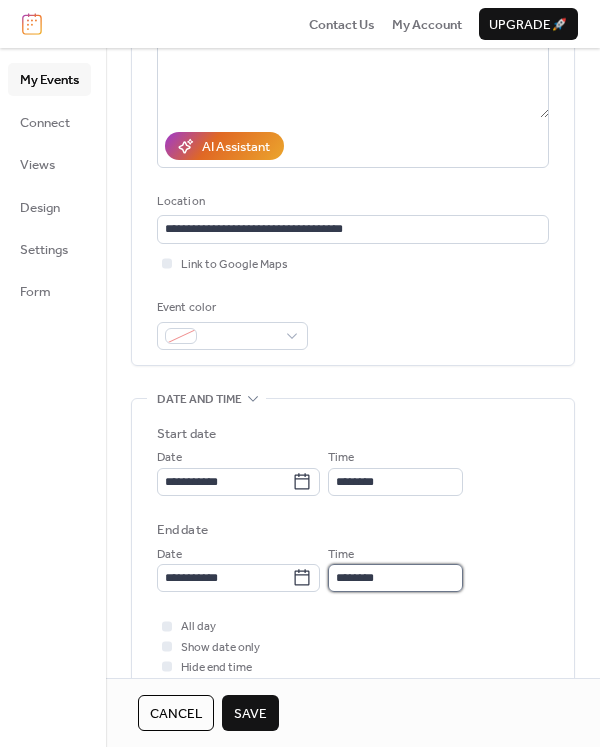 click on "********" at bounding box center (395, 578) 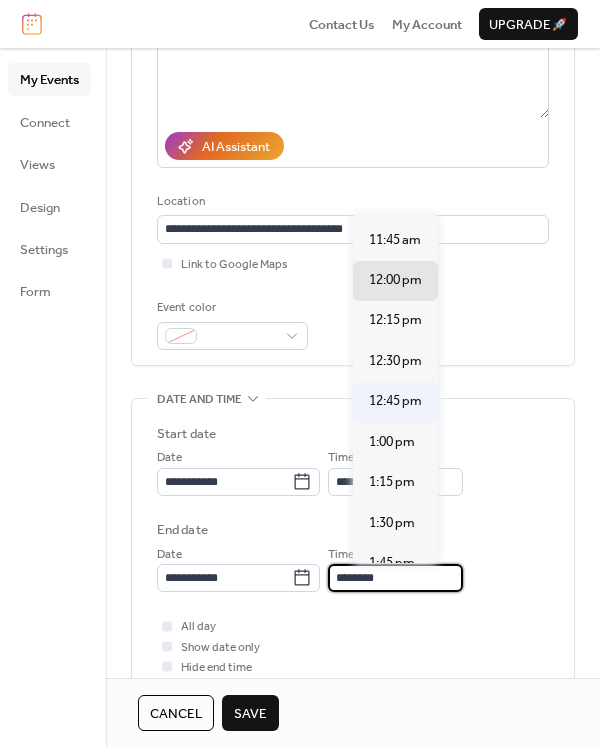 scroll, scrollTop: 233, scrollLeft: 0, axis: vertical 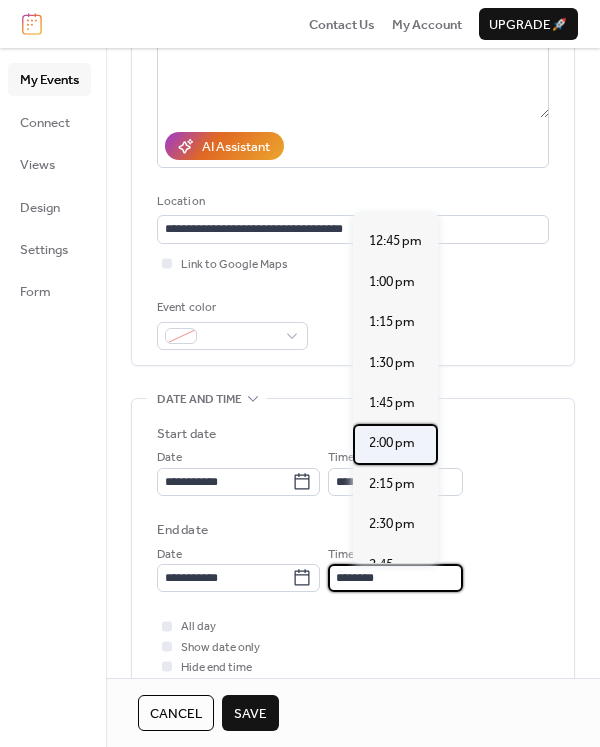 click on "2:00 pm" at bounding box center [392, 443] 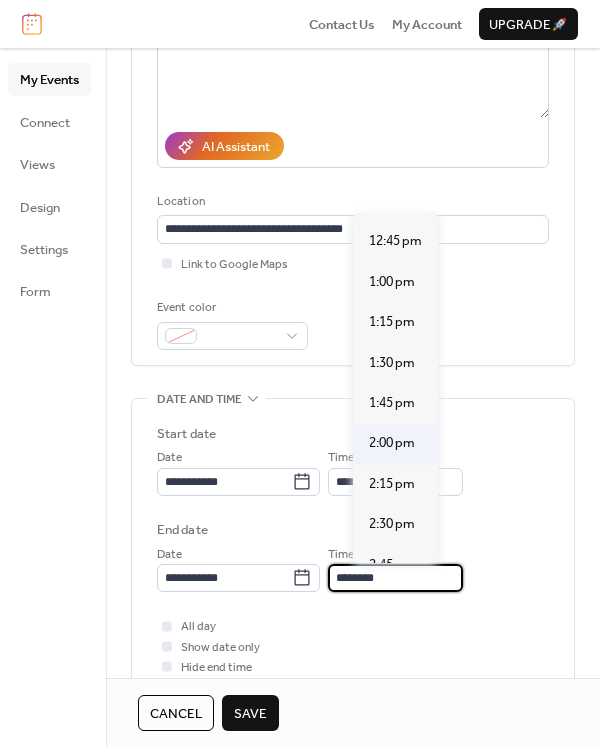 type on "*******" 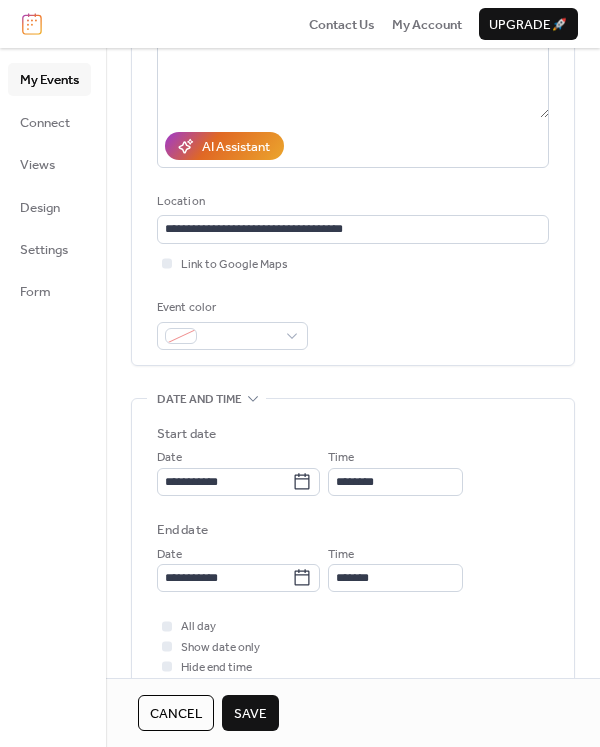scroll, scrollTop: 0, scrollLeft: 0, axis: both 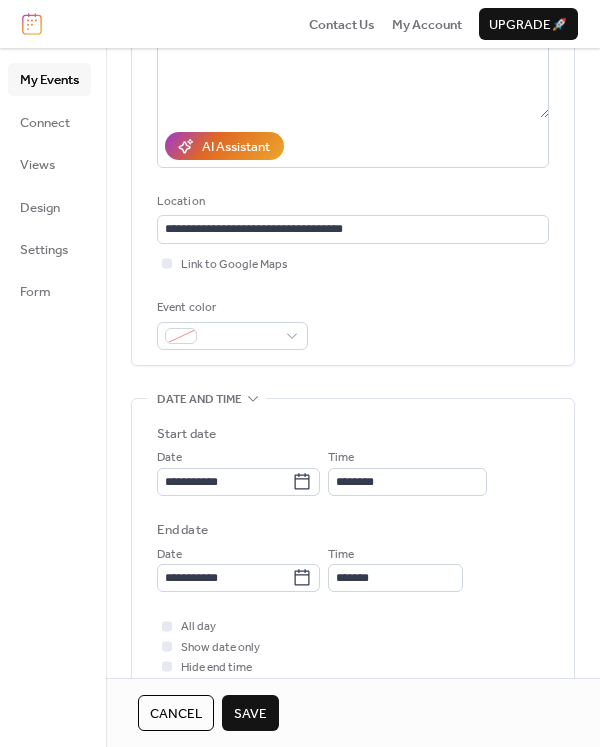 click on "Save" at bounding box center (250, 714) 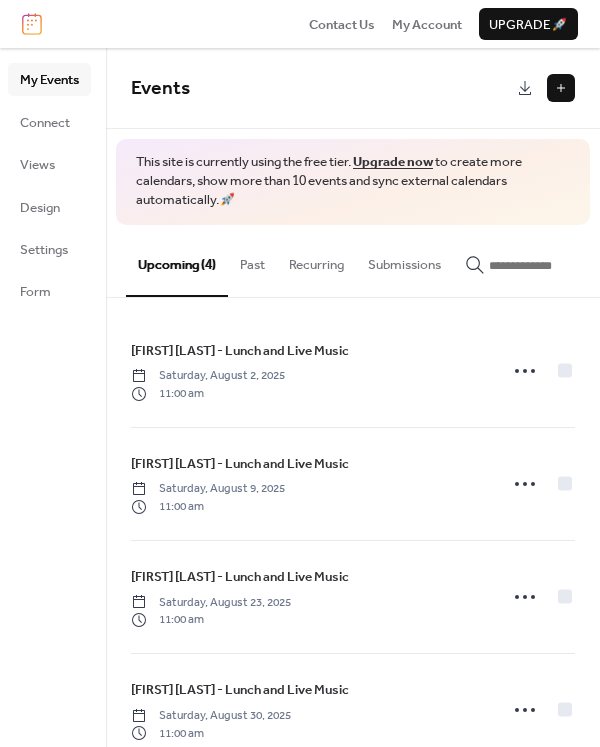 scroll, scrollTop: 0, scrollLeft: 0, axis: both 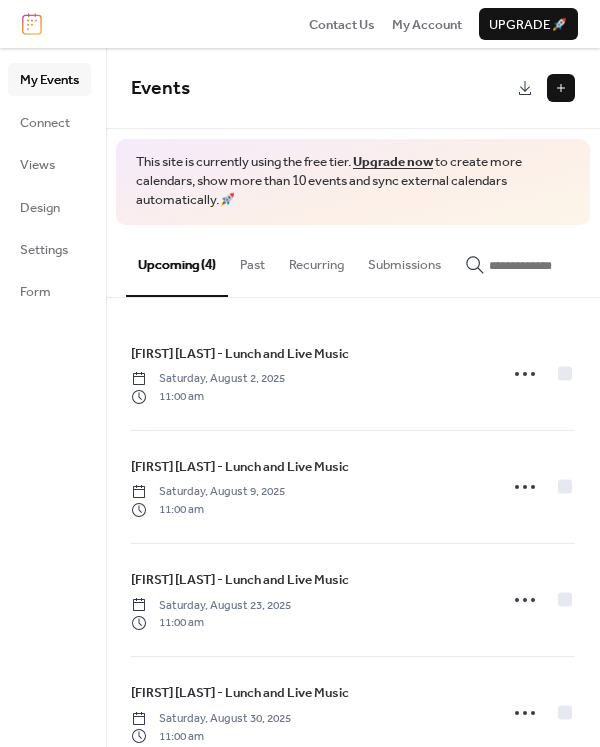 click at bounding box center [561, 88] 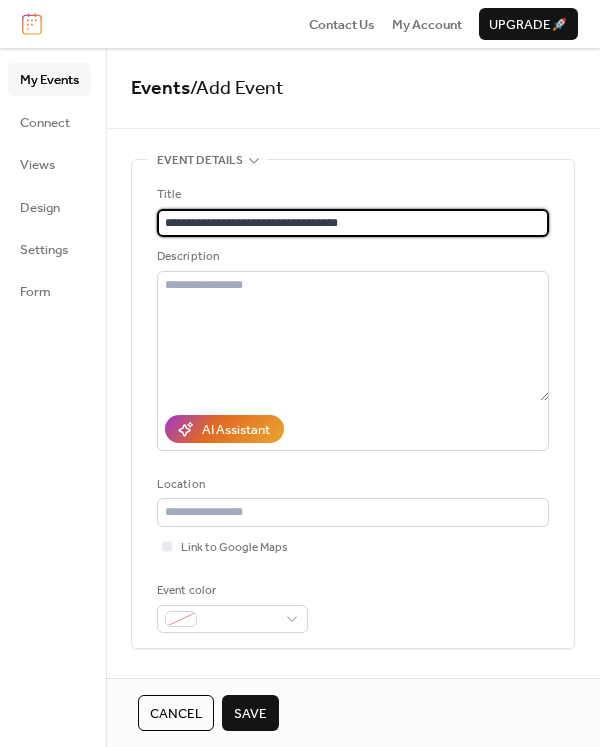 type on "**********" 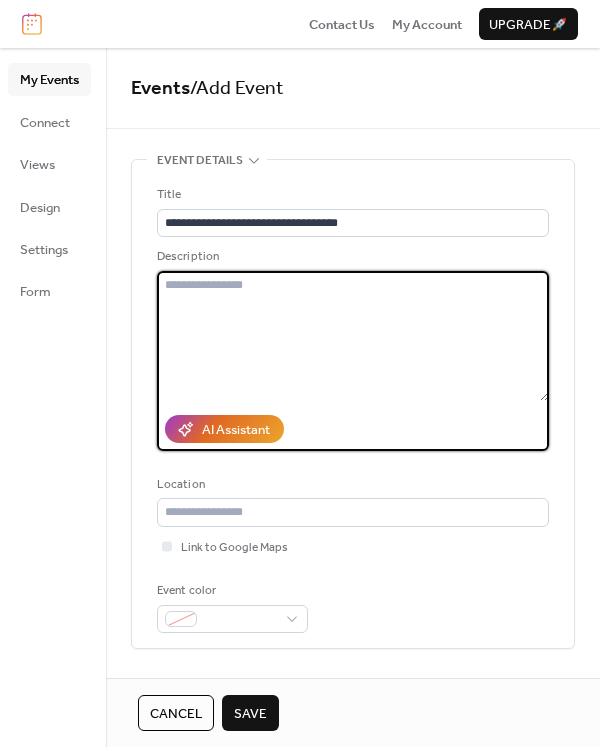 type 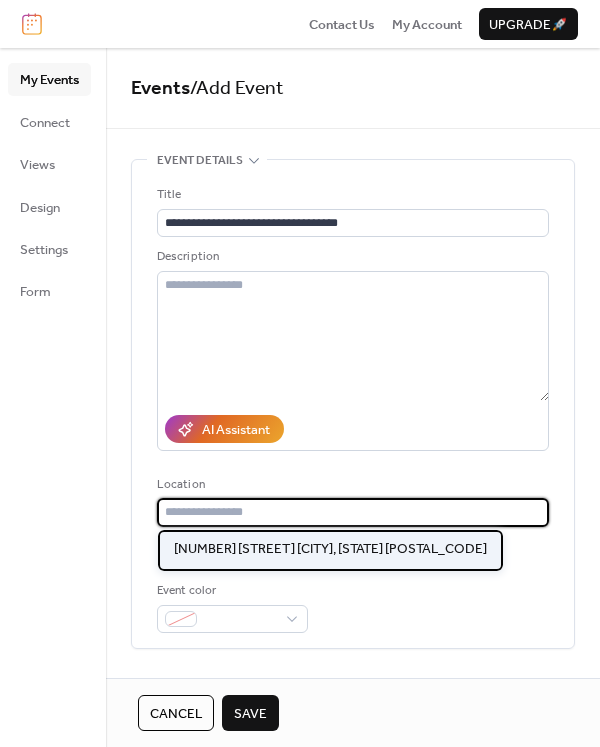 click on "102 N Second St Greenville, IL 62246" at bounding box center [330, 550] 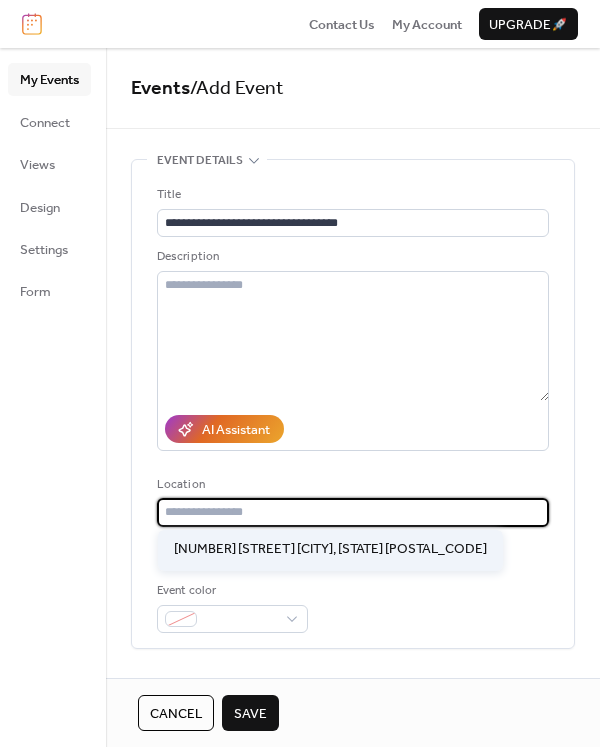 type on "**********" 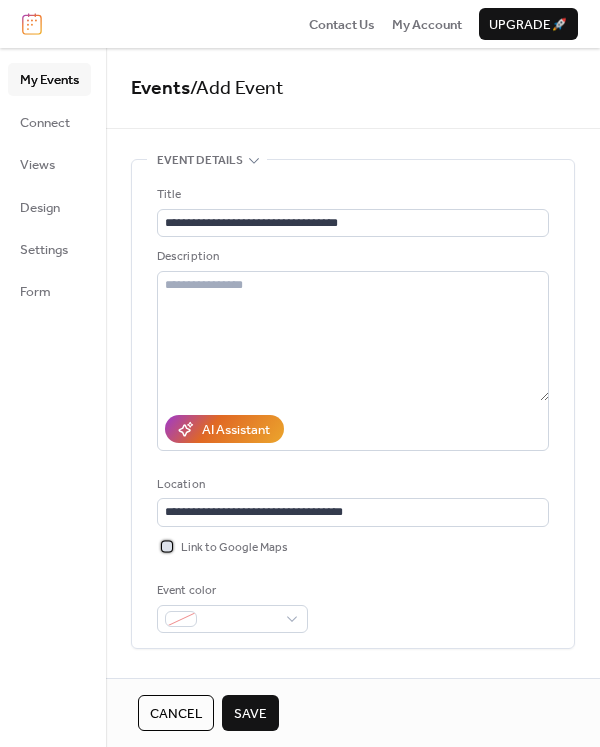 click on "Link to Google Maps" at bounding box center (234, 548) 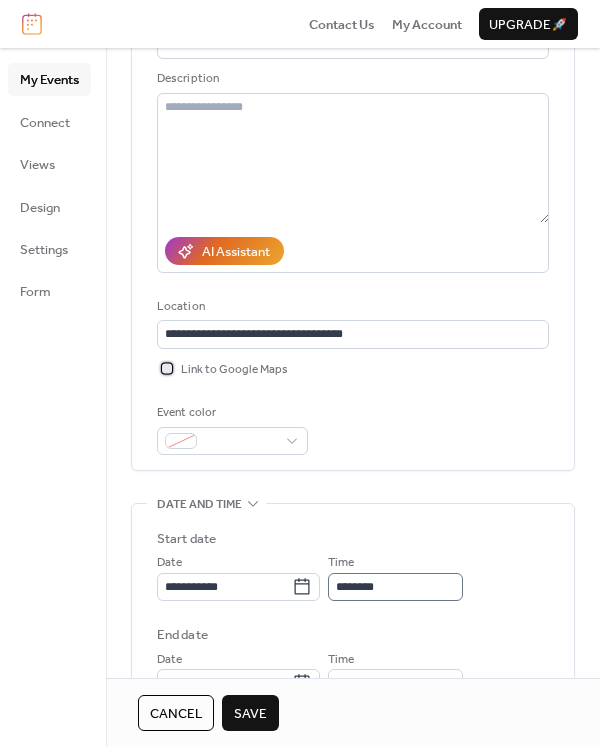 scroll, scrollTop: 301, scrollLeft: 0, axis: vertical 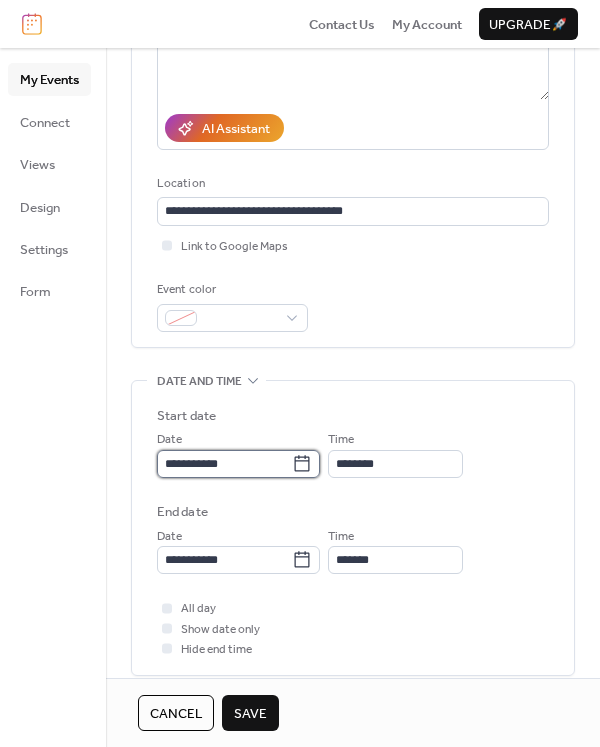 click on "**********" at bounding box center [224, 464] 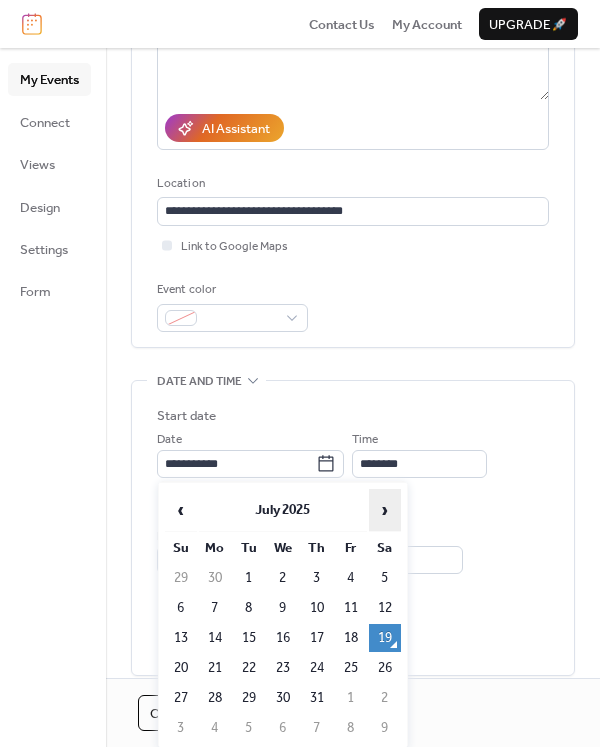 click on "›" at bounding box center (385, 510) 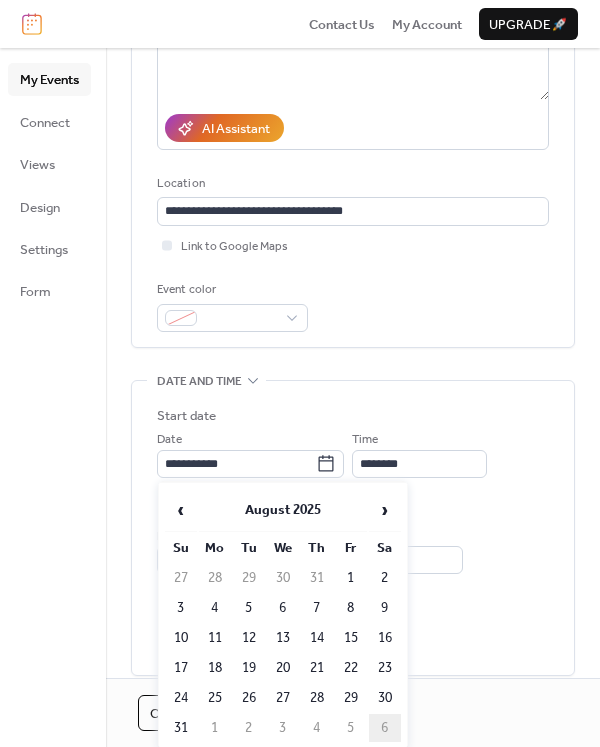 click on "6" at bounding box center [385, 728] 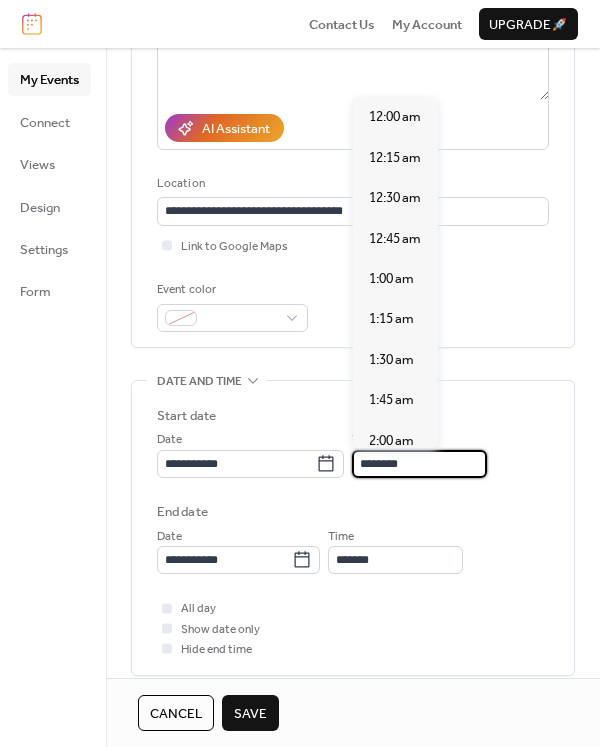 click on "********" at bounding box center [419, 464] 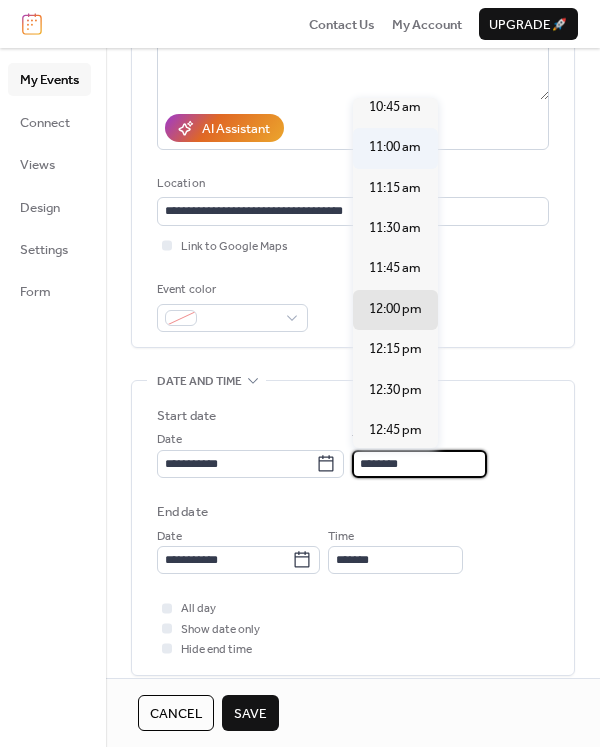 scroll, scrollTop: 1736, scrollLeft: 0, axis: vertical 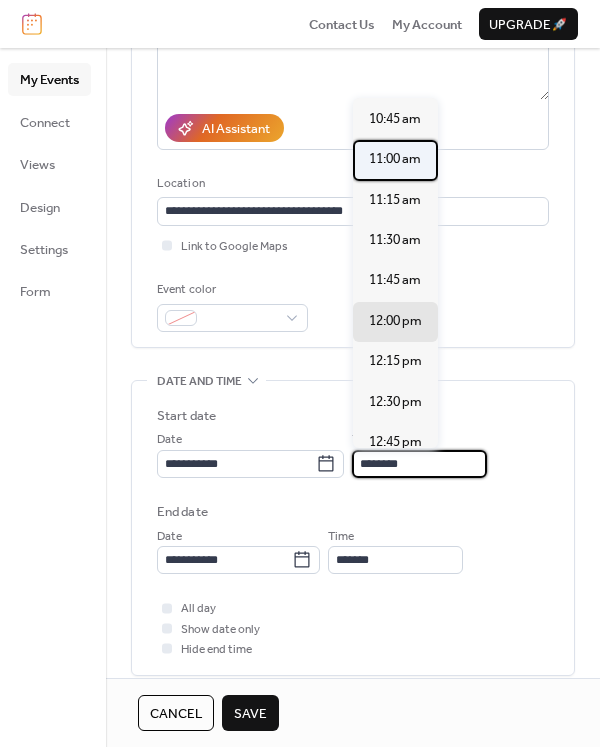 click on "11:00 am" at bounding box center [395, 159] 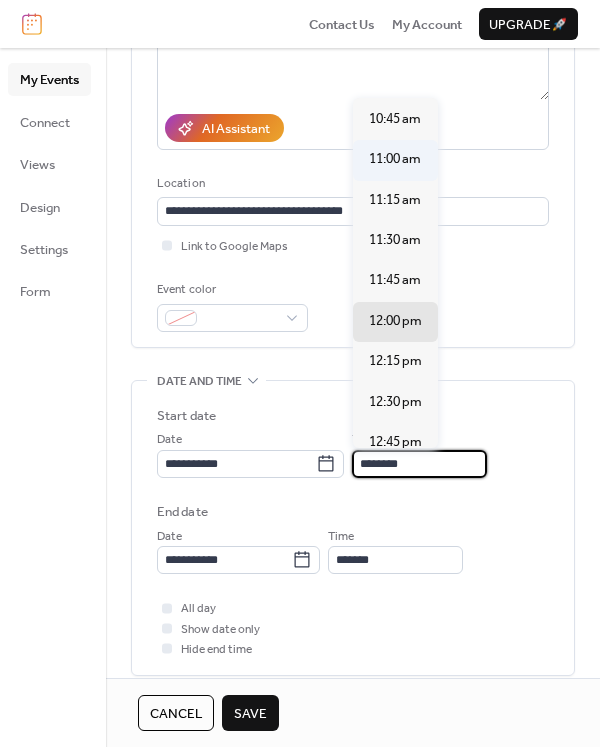 type on "********" 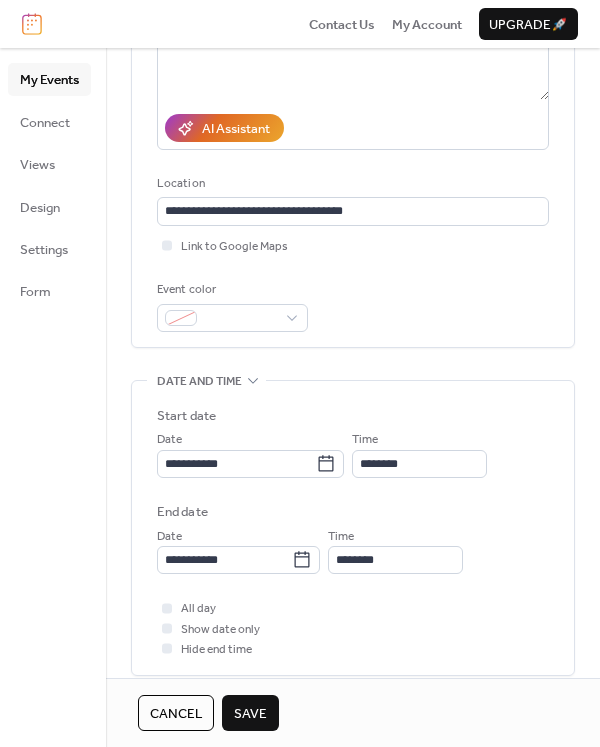 click on "Time ********" at bounding box center [395, 550] 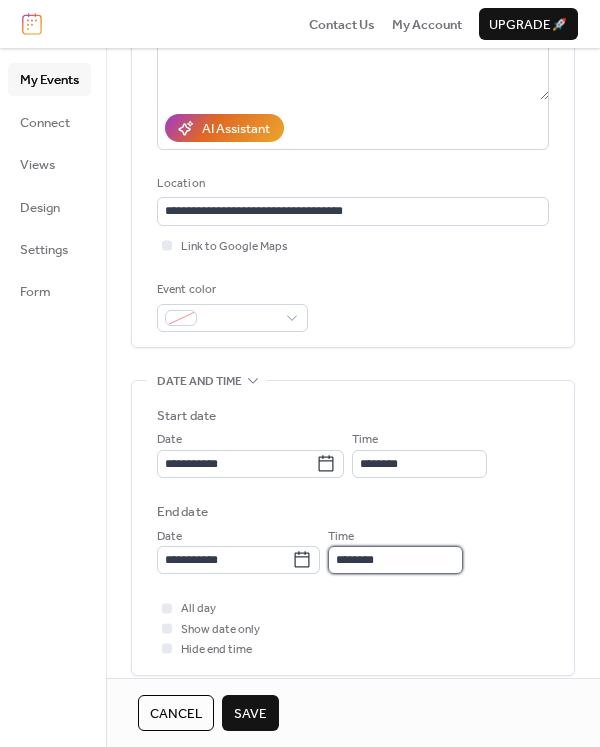 click on "********" at bounding box center (395, 560) 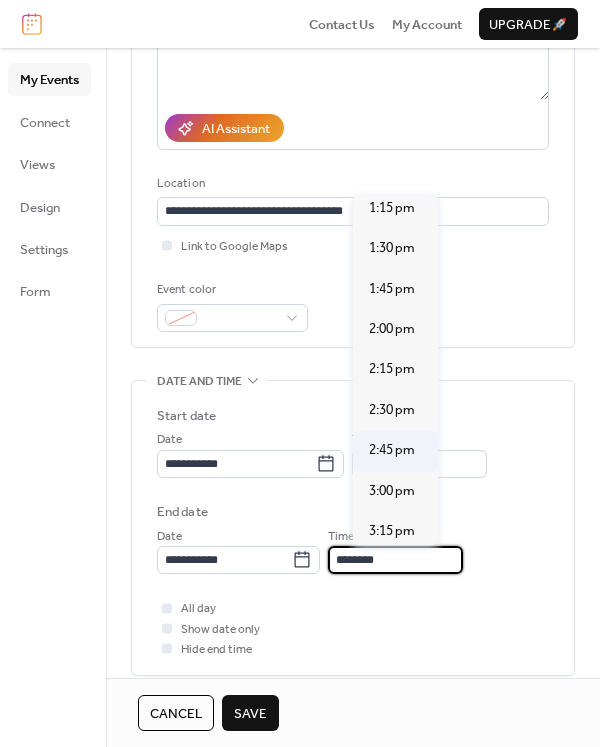 scroll, scrollTop: 365, scrollLeft: 0, axis: vertical 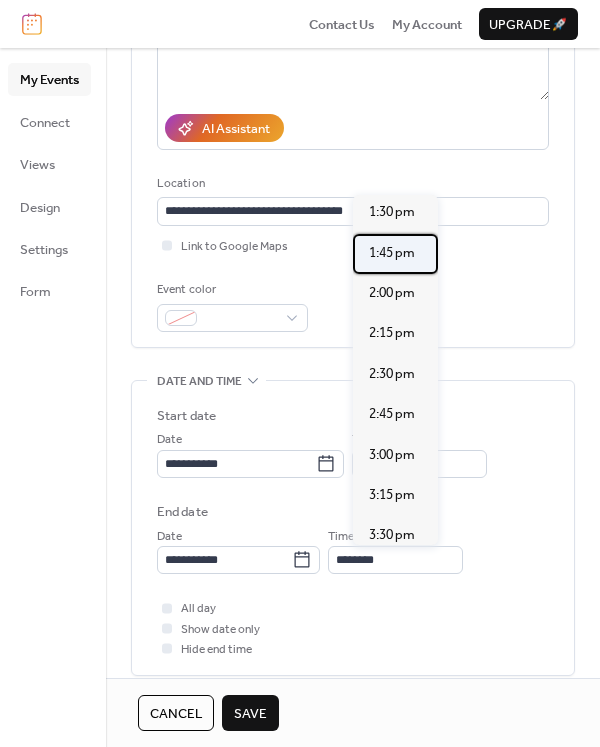 click on "1:45 pm" at bounding box center (395, 254) 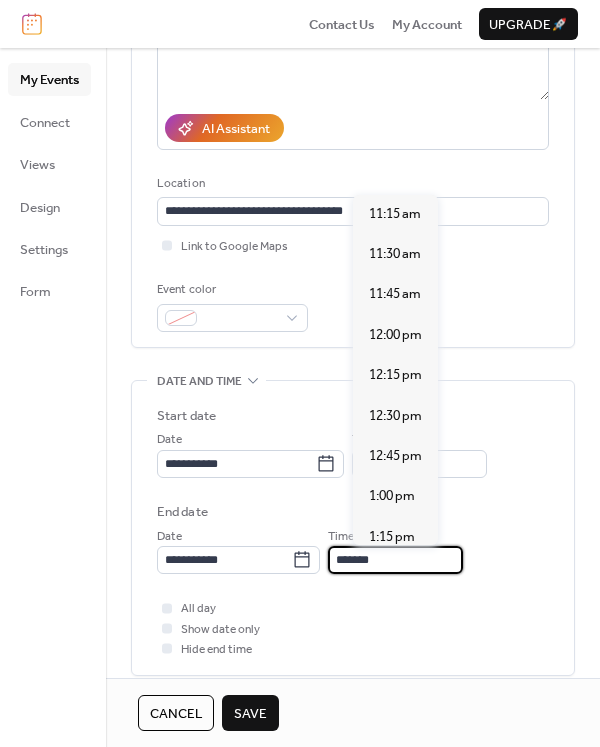 click on "*******" at bounding box center [395, 560] 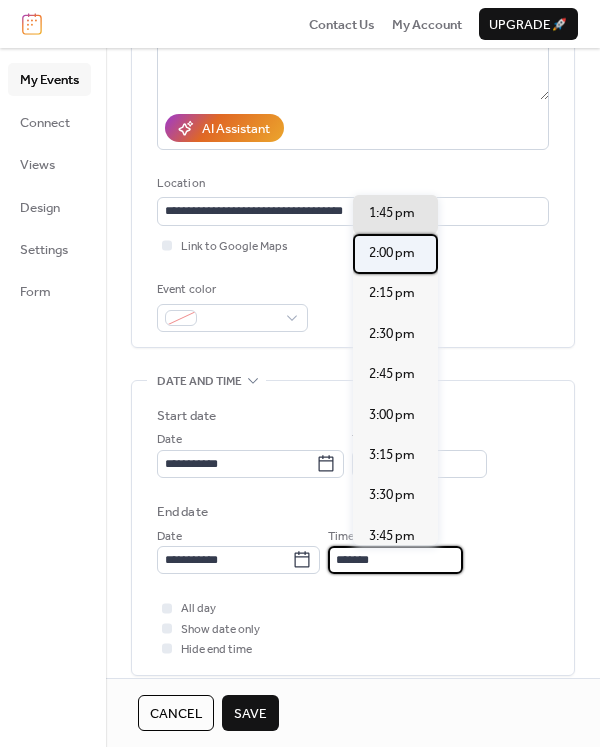 click on "2:00 pm" at bounding box center [392, 253] 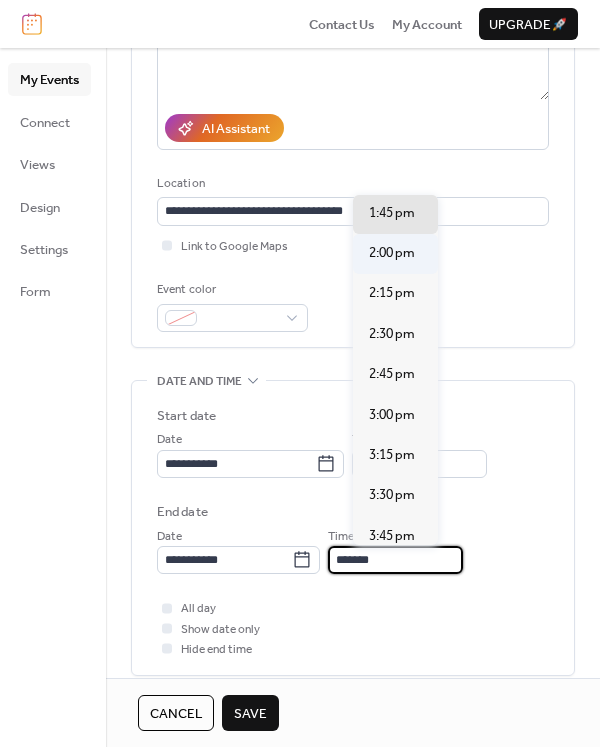 type on "*******" 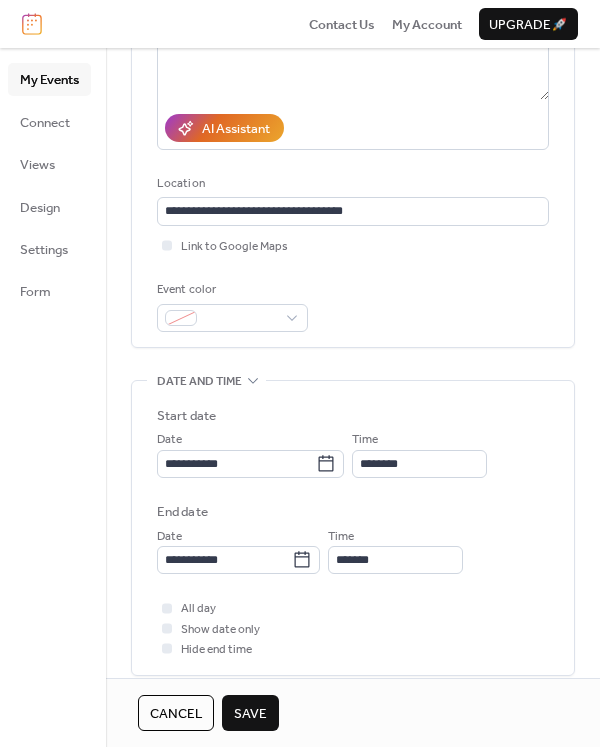 click on "Save" at bounding box center (250, 714) 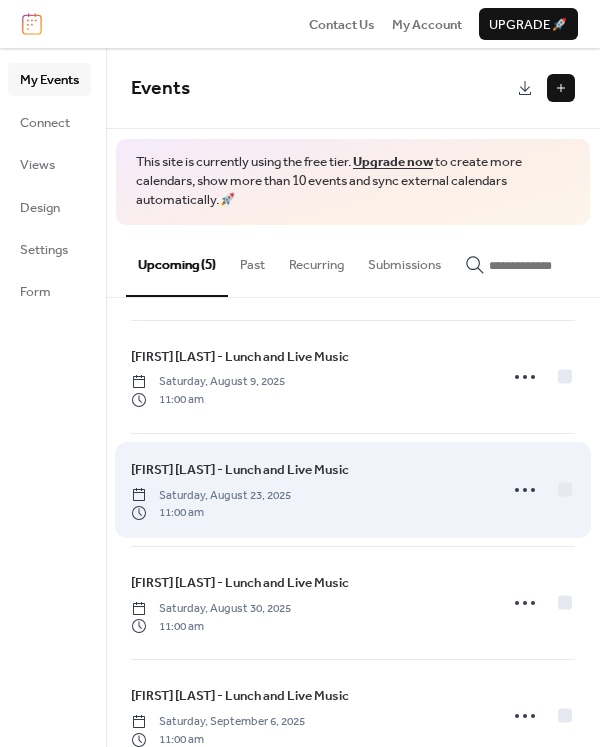 scroll, scrollTop: 161, scrollLeft: 0, axis: vertical 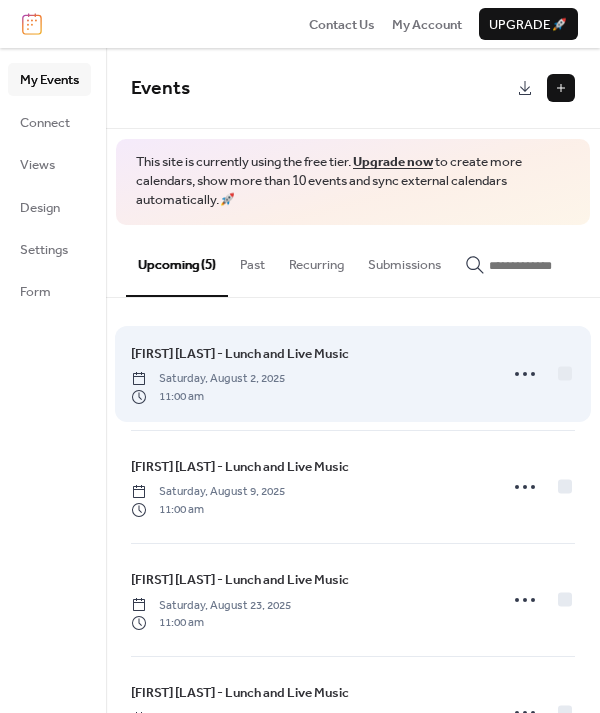 click on "[FIRST] [LAST] - Lunch and Live Music [DAY], [MONTH] [DAY_NUM], [YEAR] [TIME]" at bounding box center (308, 374) 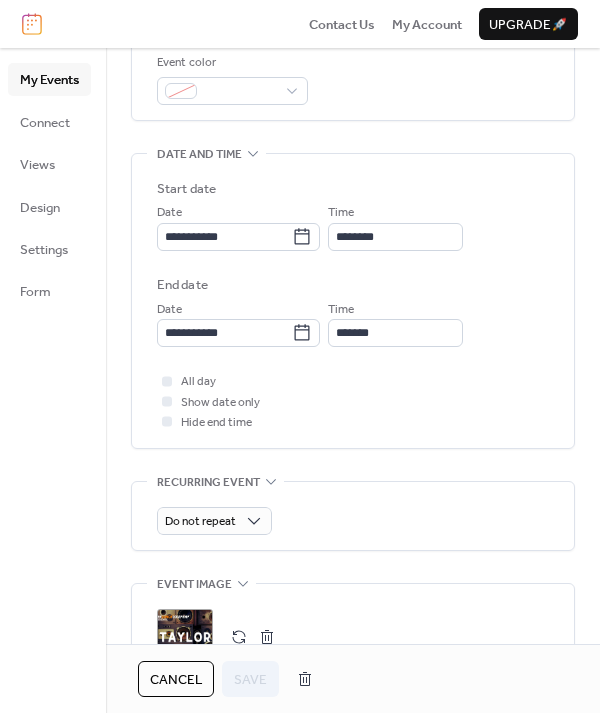 scroll, scrollTop: 754, scrollLeft: 0, axis: vertical 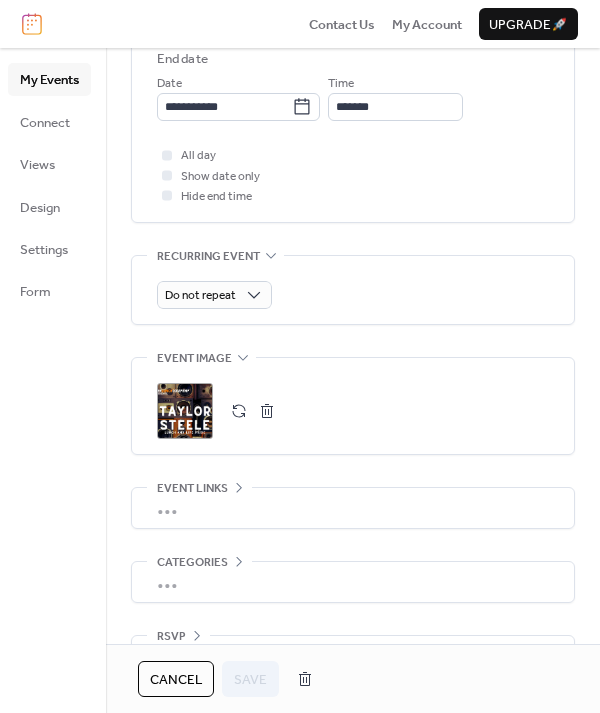 click at bounding box center (267, 411) 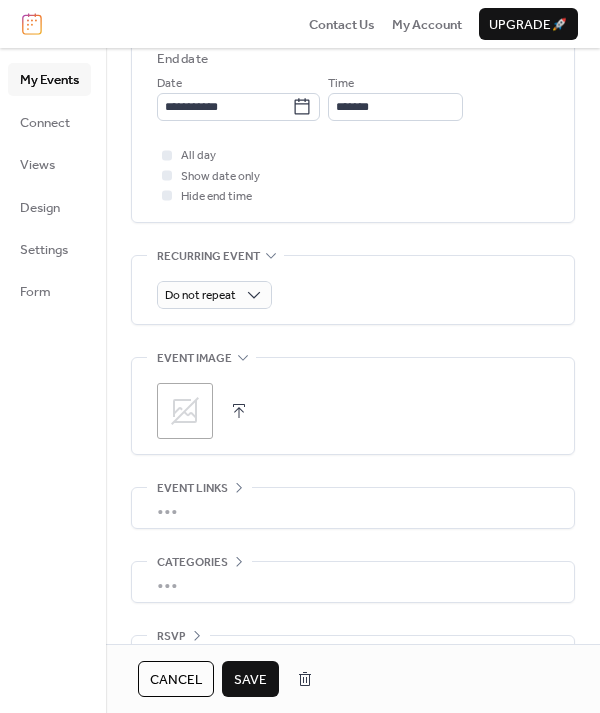 click on "Save" at bounding box center [250, 680] 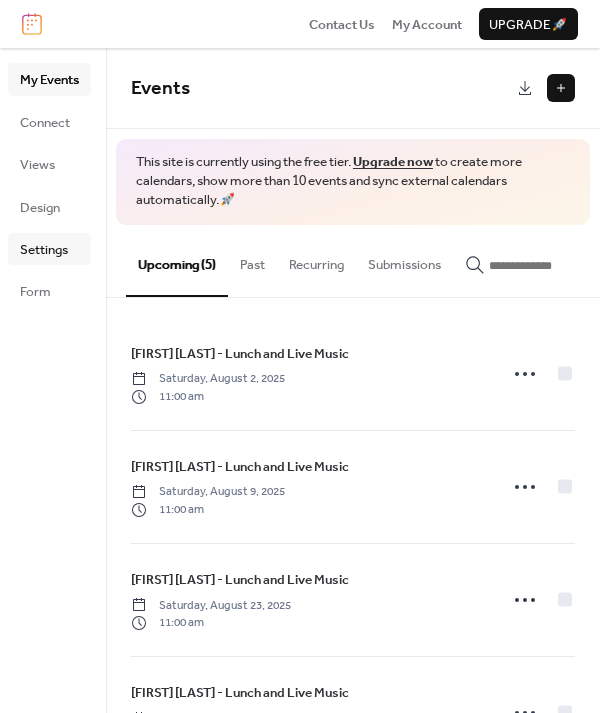 click on "Settings" at bounding box center (44, 250) 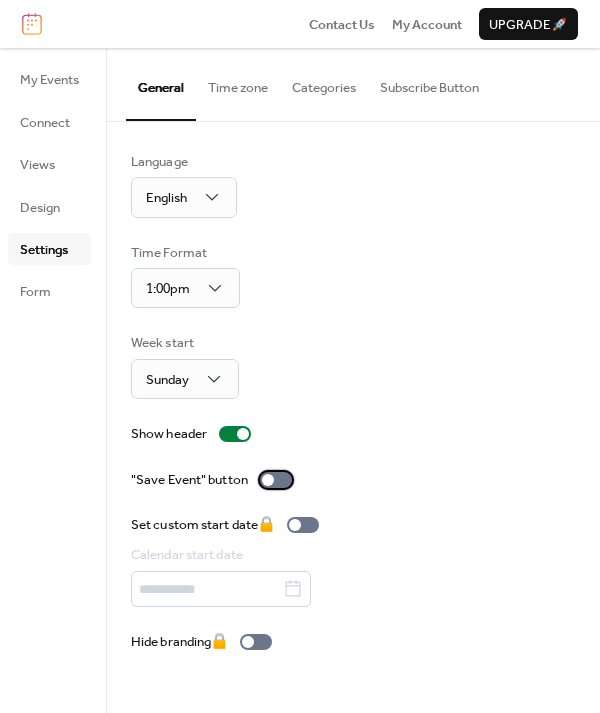click at bounding box center [276, 480] 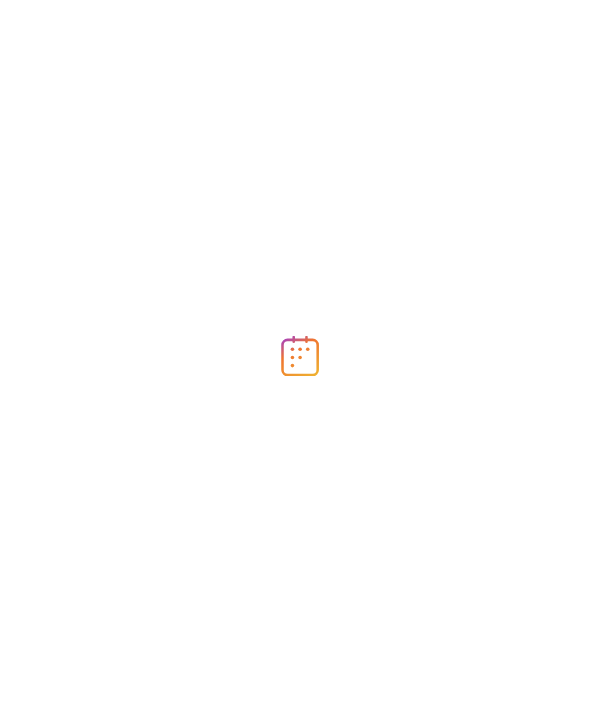 scroll, scrollTop: 0, scrollLeft: 0, axis: both 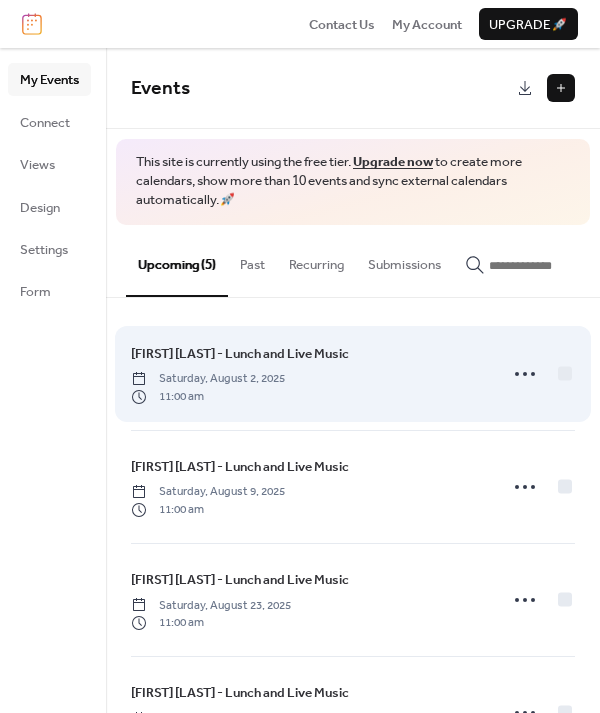 click on "[FIRST] [LAST] - Lunch and Live Music" at bounding box center [240, 354] 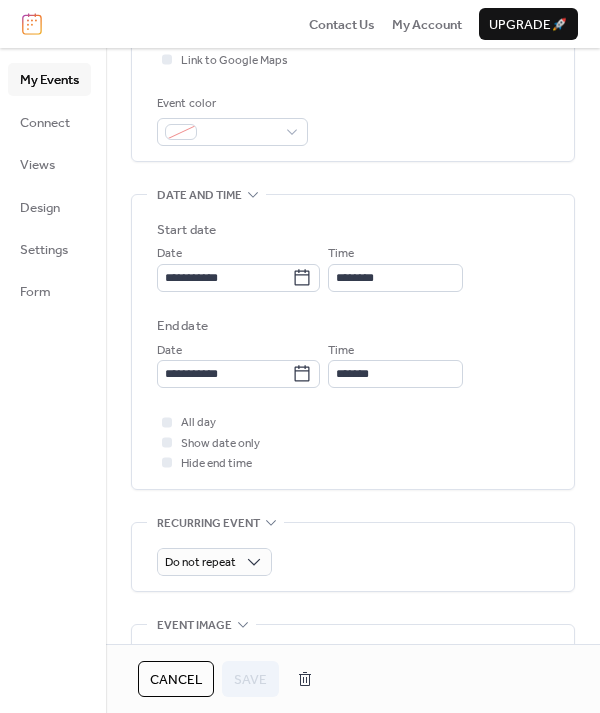 scroll, scrollTop: 726, scrollLeft: 0, axis: vertical 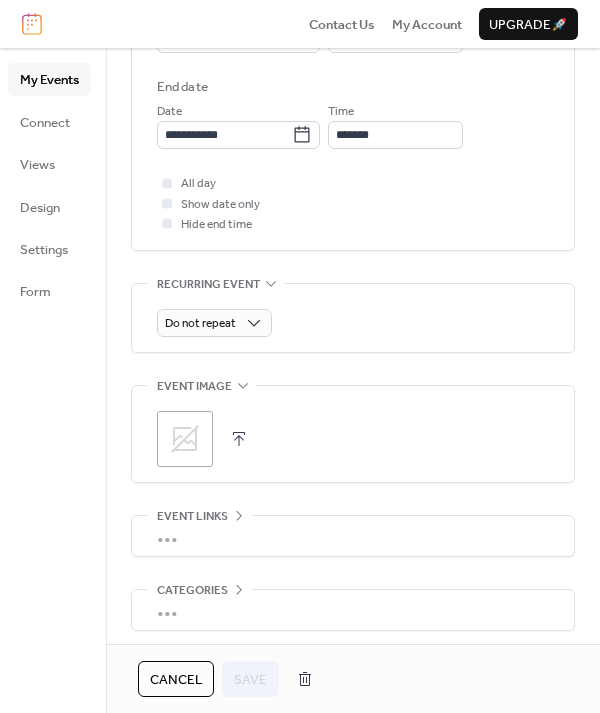 click 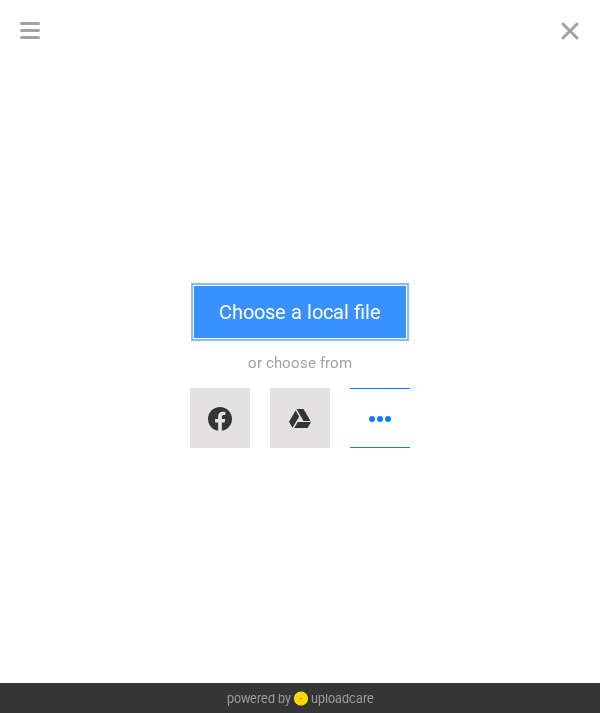 click on "Choose a local file" at bounding box center [300, 312] 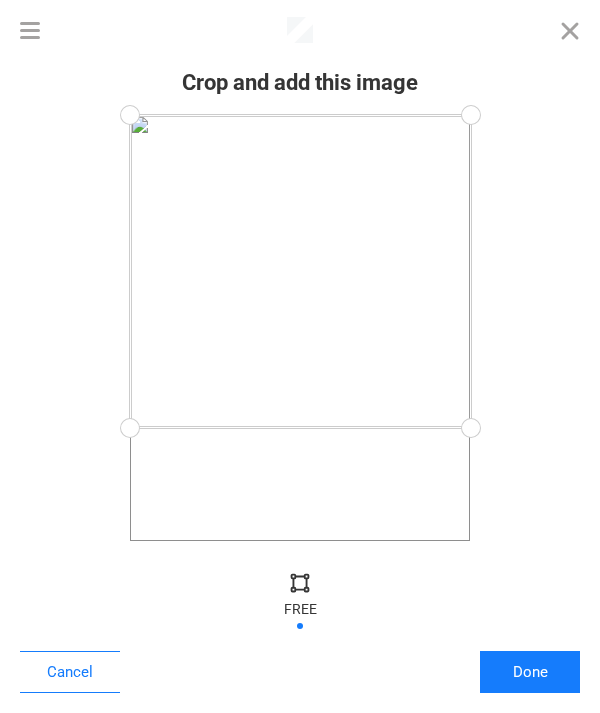 drag, startPoint x: 469, startPoint y: 531, endPoint x: 506, endPoint y: 428, distance: 109.444046 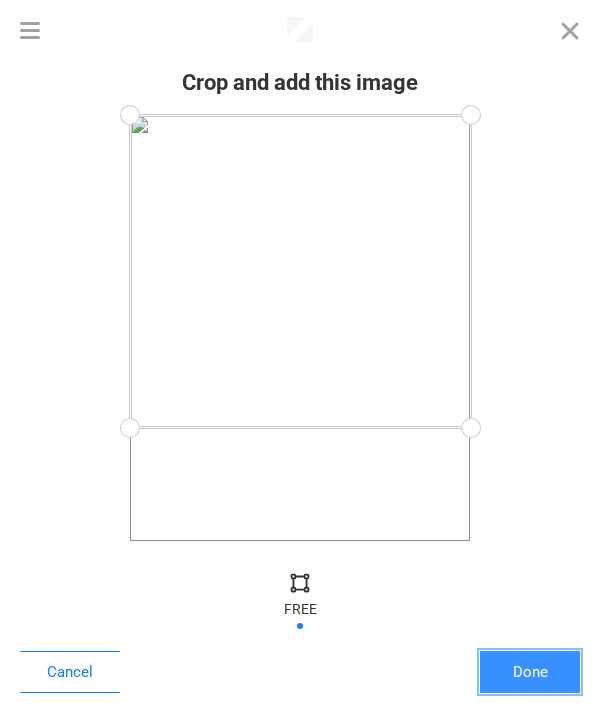 click on "Done" at bounding box center (530, 672) 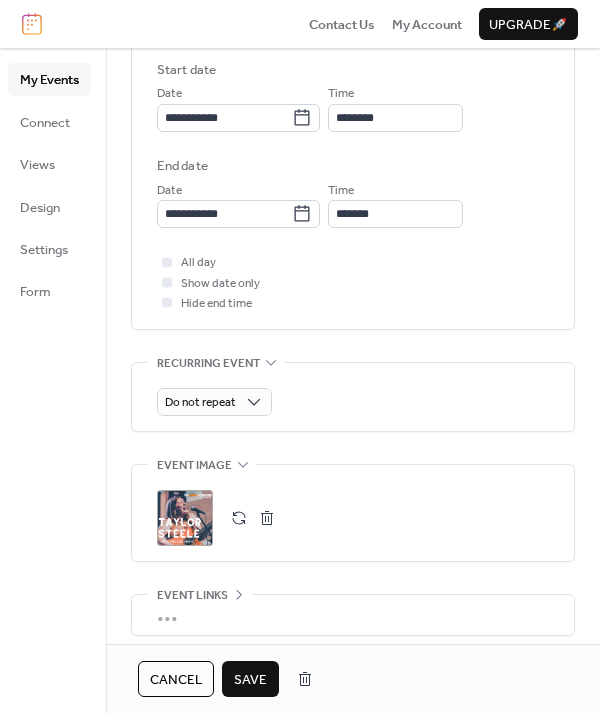 scroll, scrollTop: 620, scrollLeft: 0, axis: vertical 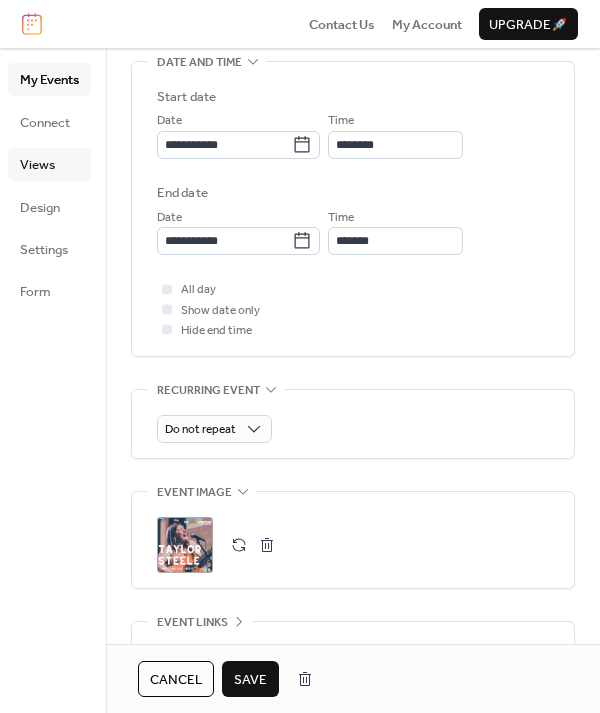 click on "Views" at bounding box center [37, 165] 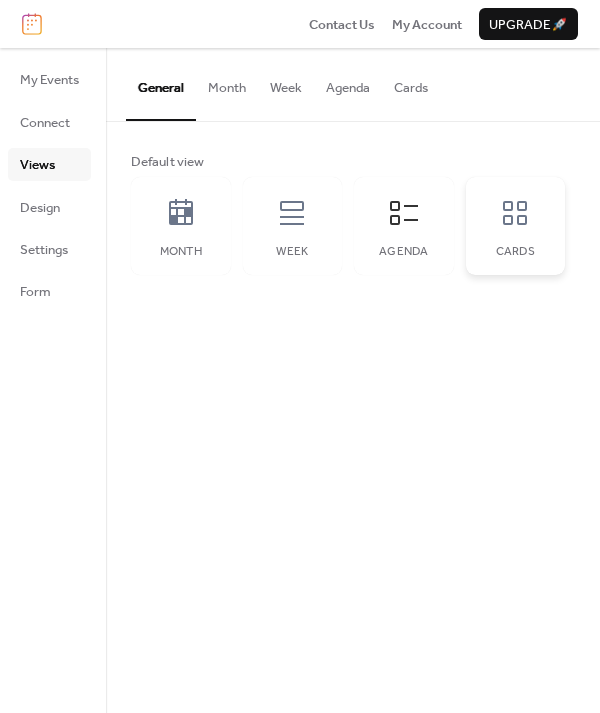click on "Cards" at bounding box center [516, 226] 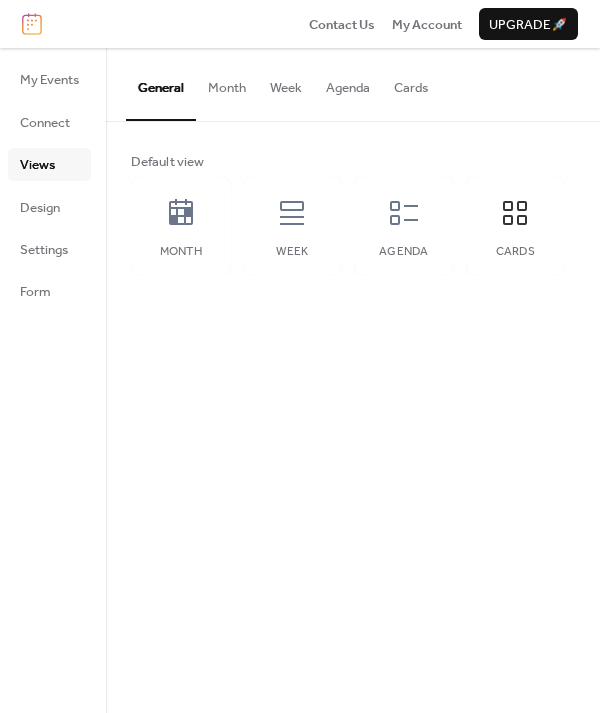 click on "Cards" at bounding box center (411, 83) 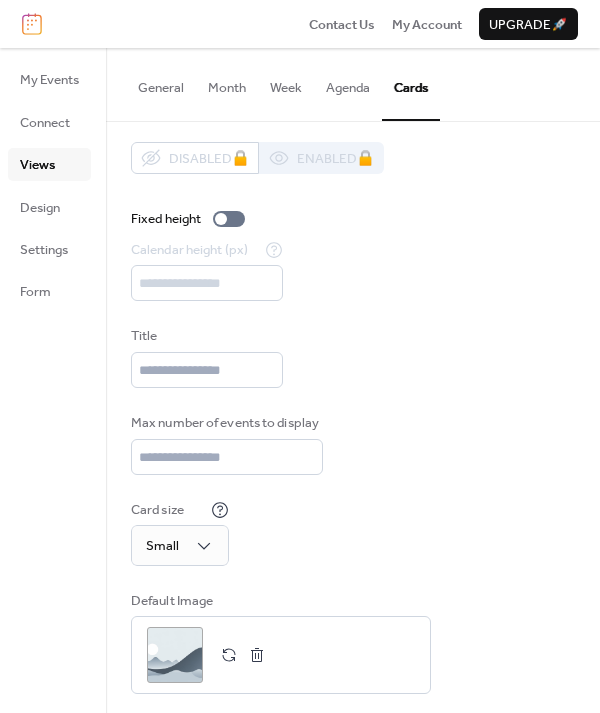 scroll, scrollTop: 0, scrollLeft: 0, axis: both 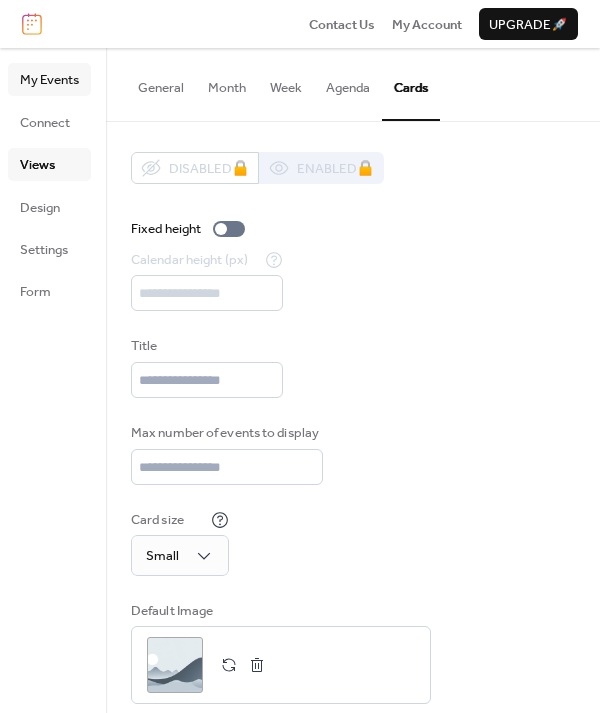 click on "My Events" at bounding box center [49, 80] 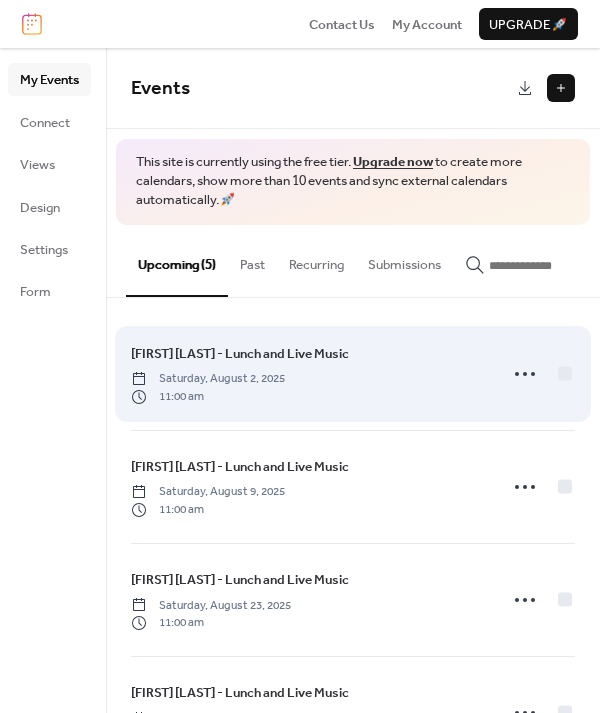 click on "[FIRST] [LAST] - Lunch and Live Music" at bounding box center (240, 354) 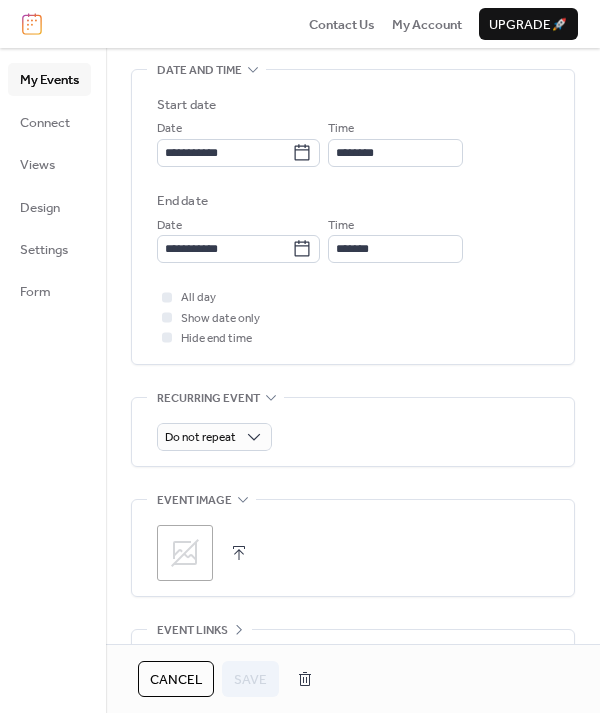 scroll, scrollTop: 802, scrollLeft: 0, axis: vertical 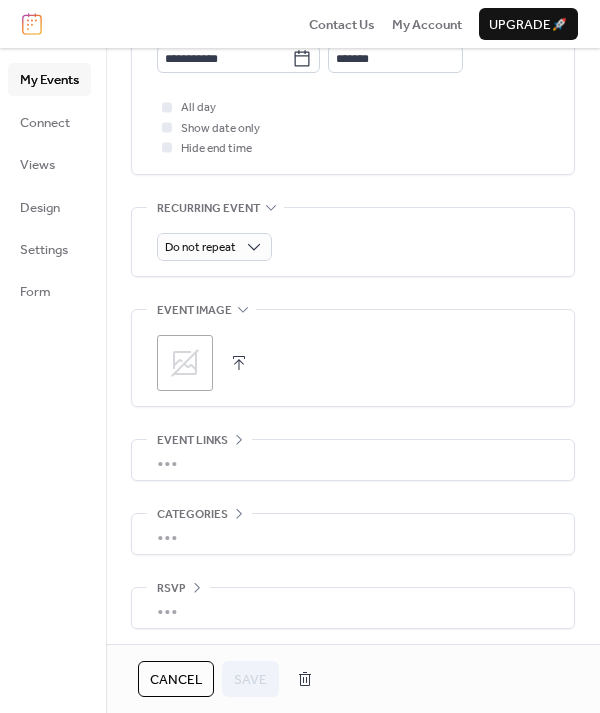 click 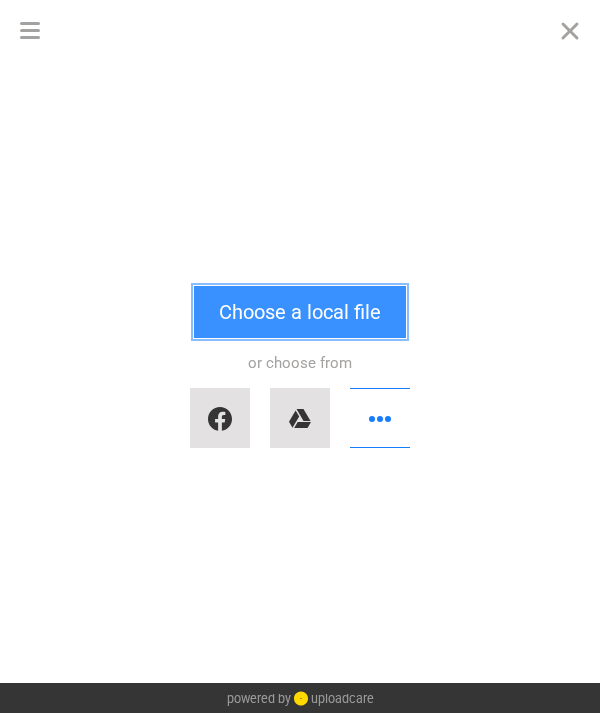 click on "Choose a local file" at bounding box center (300, 312) 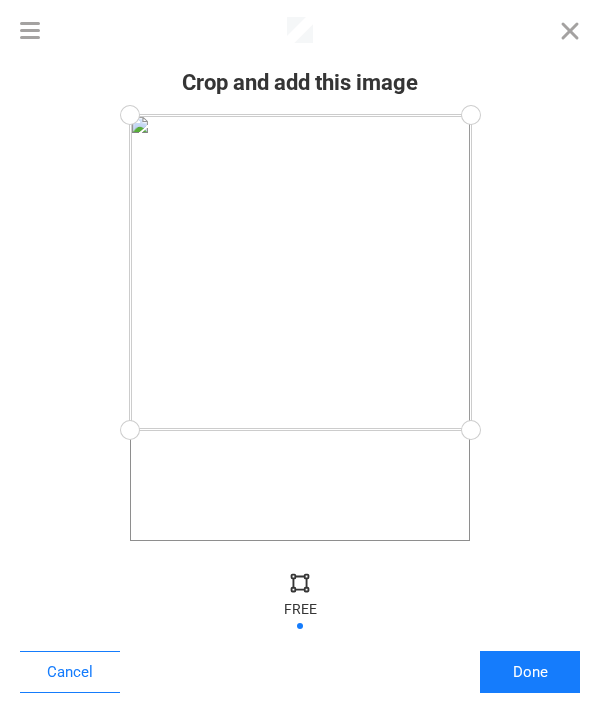 drag, startPoint x: 472, startPoint y: 539, endPoint x: 516, endPoint y: 430, distance: 117.54574 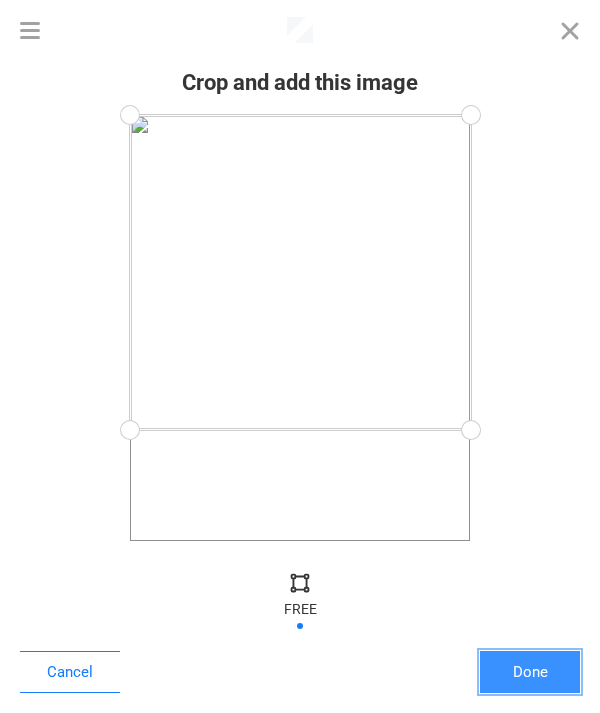 click on "Done" at bounding box center [530, 672] 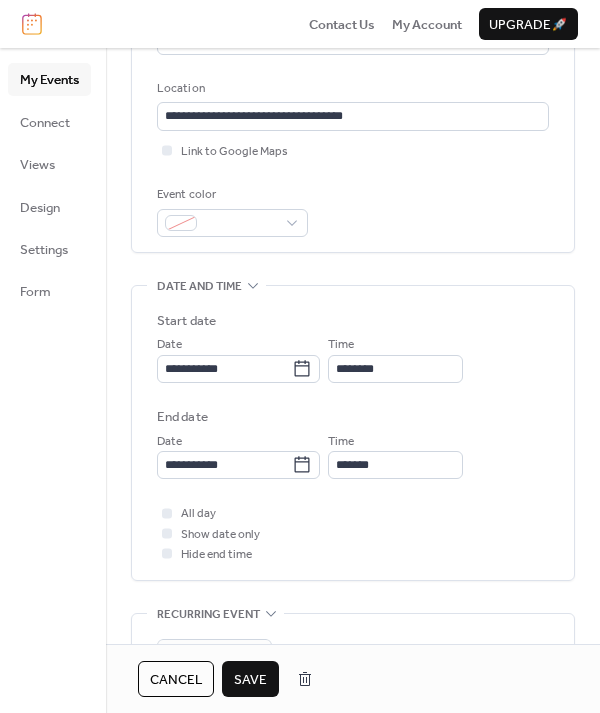 scroll, scrollTop: 360, scrollLeft: 0, axis: vertical 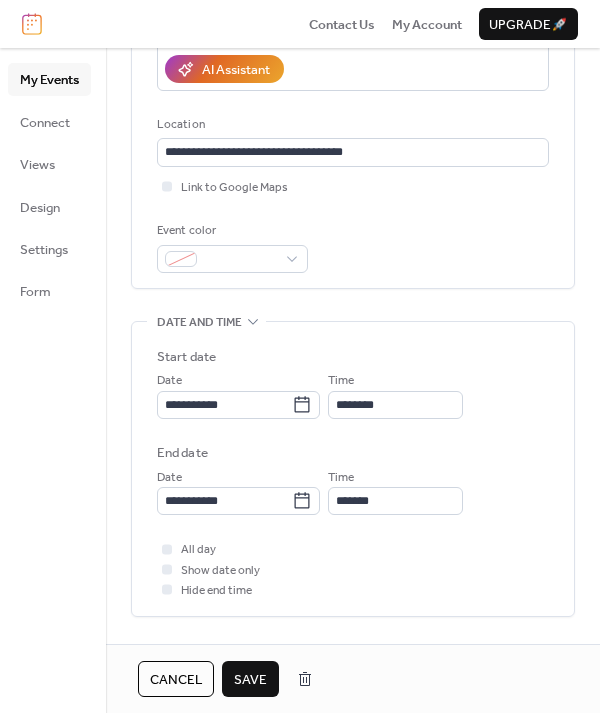 click on "Save" at bounding box center (250, 680) 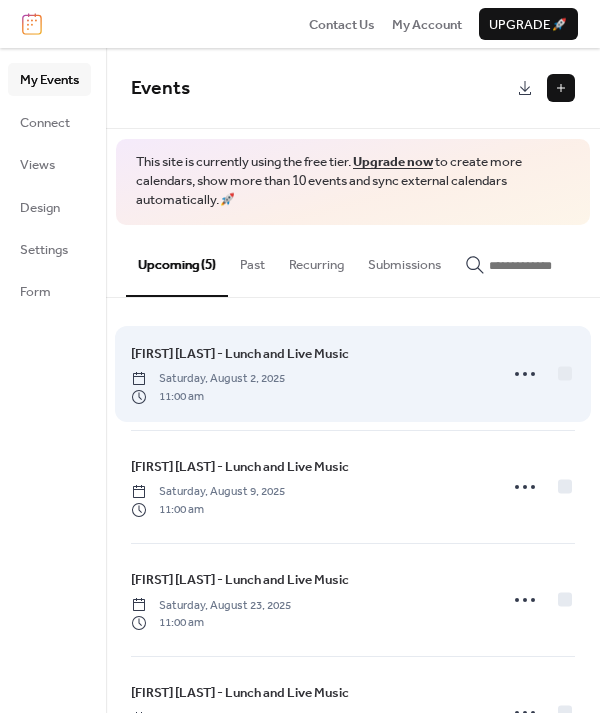 click on "[FIRST] [LAST] - Lunch and Live Music" at bounding box center [240, 354] 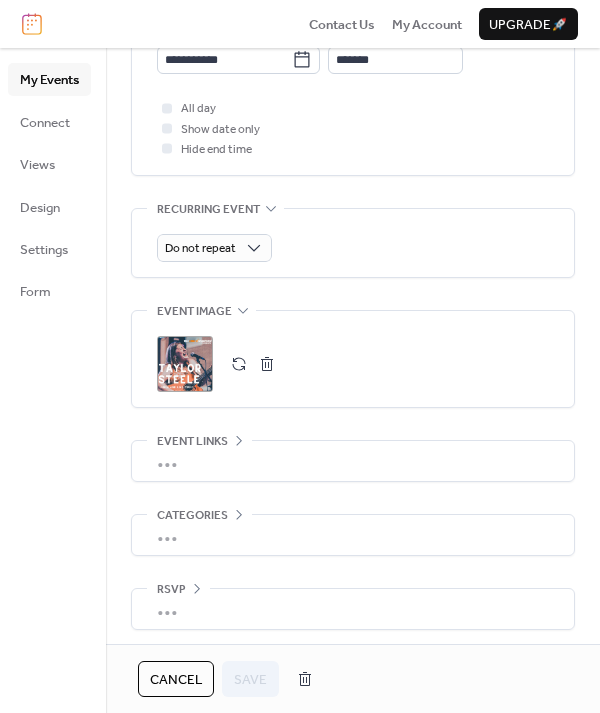 scroll, scrollTop: 802, scrollLeft: 0, axis: vertical 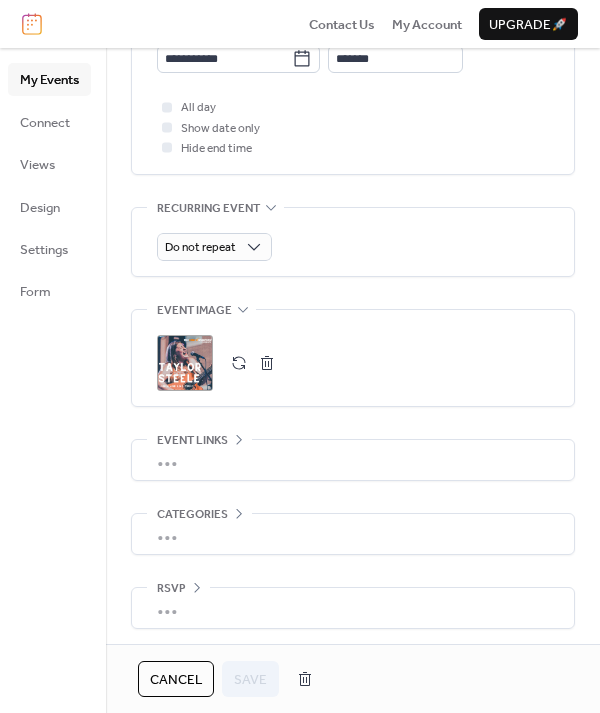 click on ";" at bounding box center [185, 363] 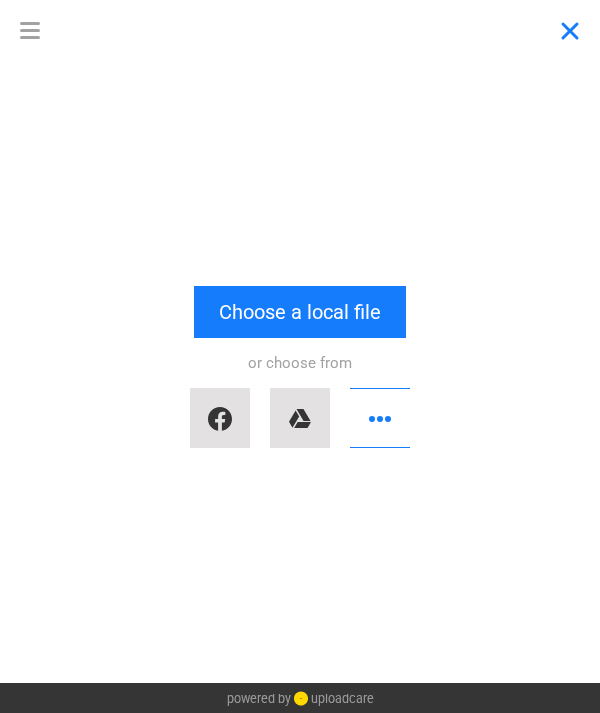 click at bounding box center [570, 30] 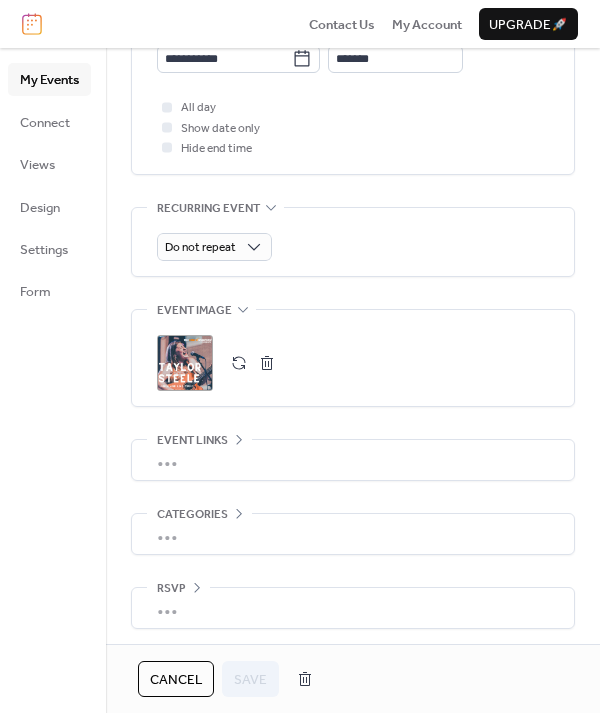 click at bounding box center (239, 363) 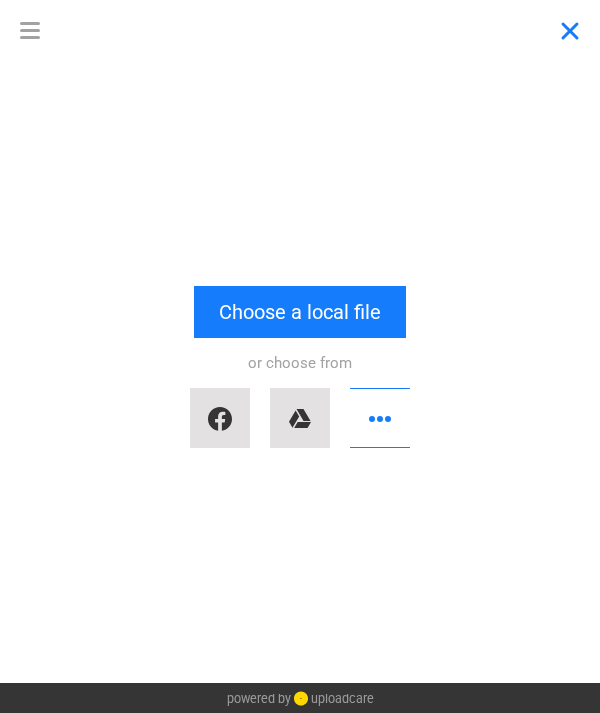 click at bounding box center (570, 30) 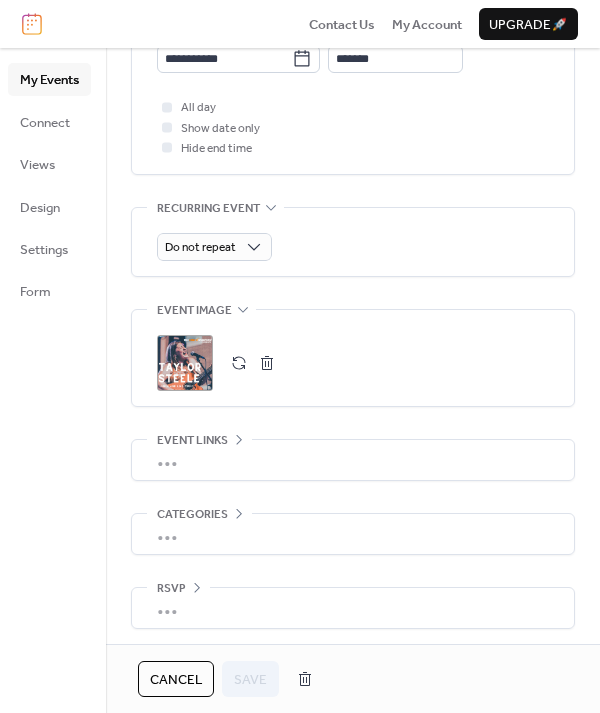 click on ";" at bounding box center (185, 363) 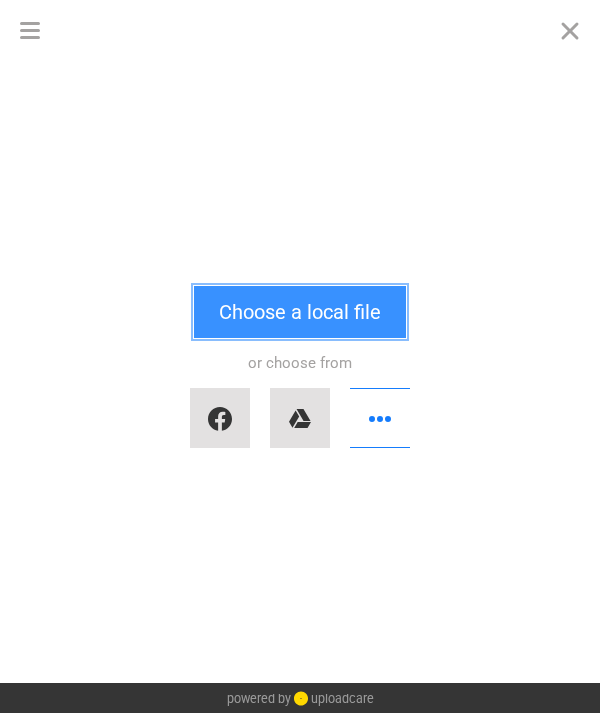 click on "Choose a local file" at bounding box center [300, 312] 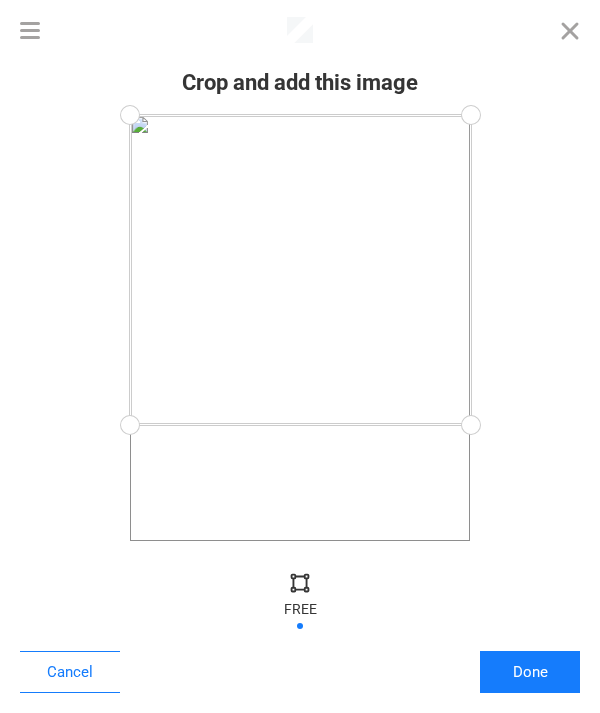 drag, startPoint x: 467, startPoint y: 539, endPoint x: 541, endPoint y: 425, distance: 135.91174 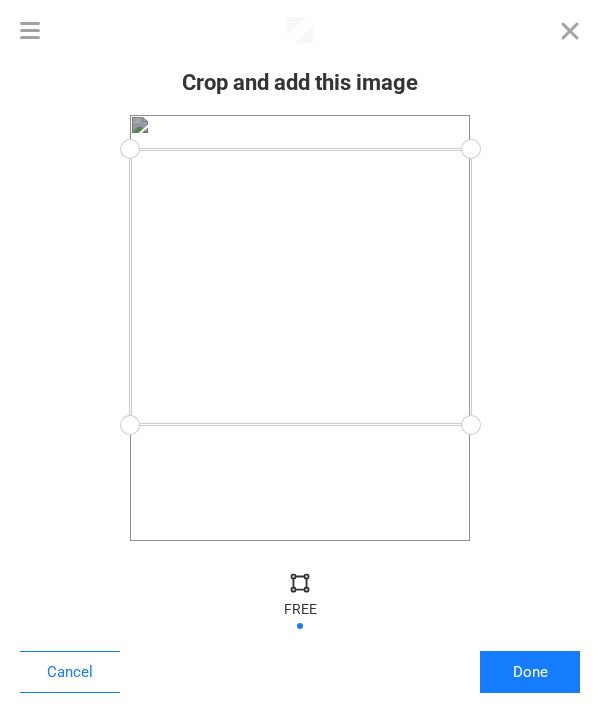 click at bounding box center [300, 328] 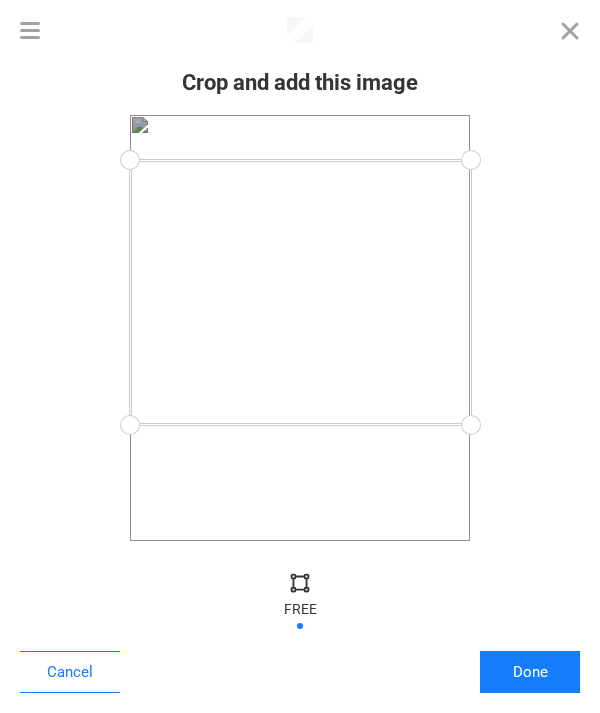 drag, startPoint x: 467, startPoint y: 149, endPoint x: 509, endPoint y: 160, distance: 43.416588 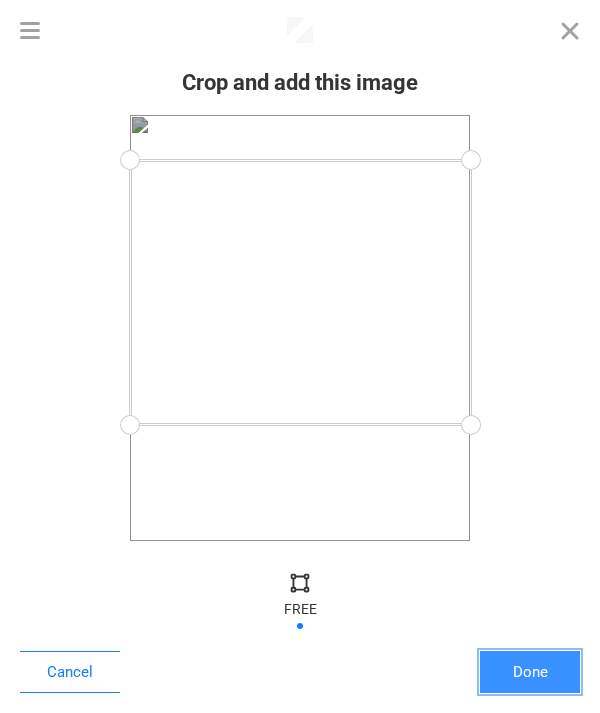 click on "Done" at bounding box center (530, 672) 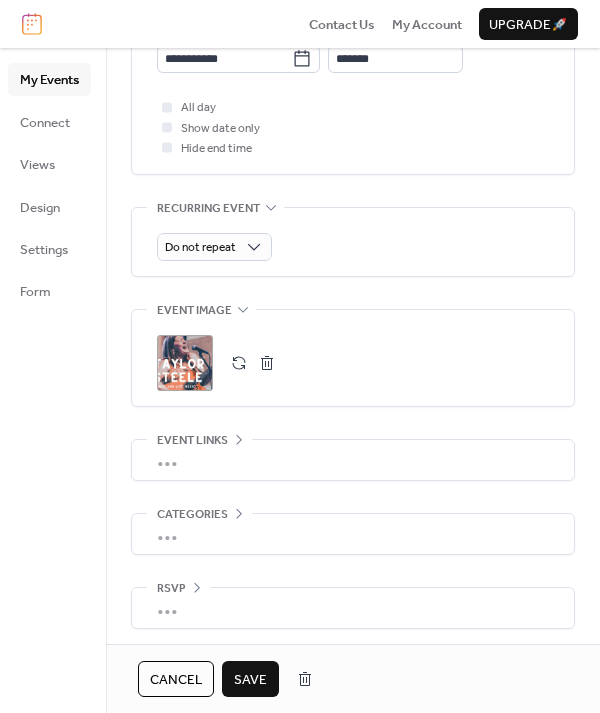click on "Save" at bounding box center (250, 680) 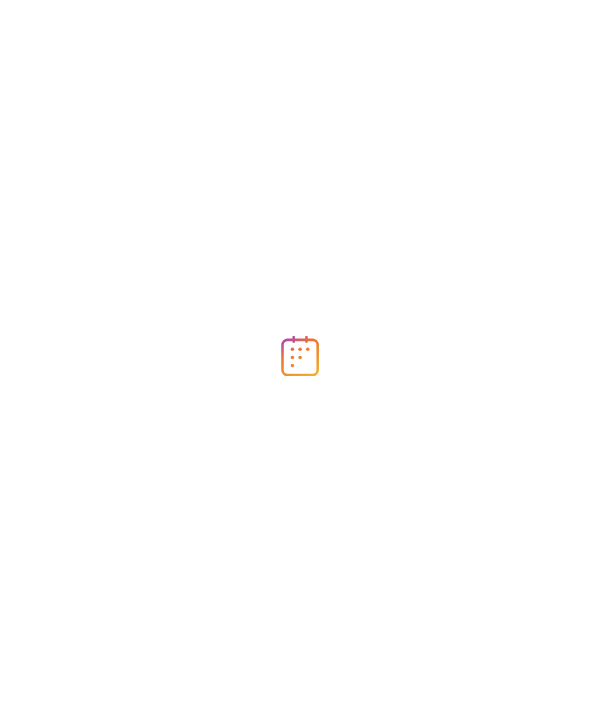 scroll, scrollTop: 0, scrollLeft: 0, axis: both 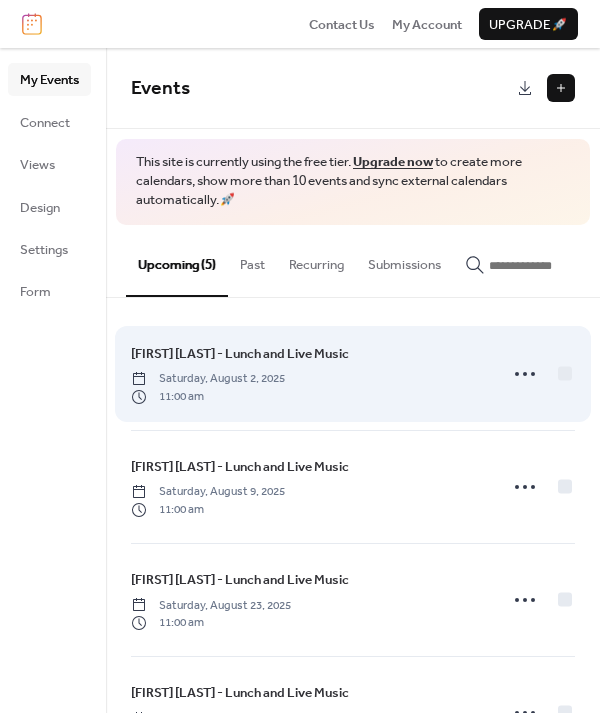 click on "[FIRST] [LAST] - Lunch and Live Music" at bounding box center (240, 354) 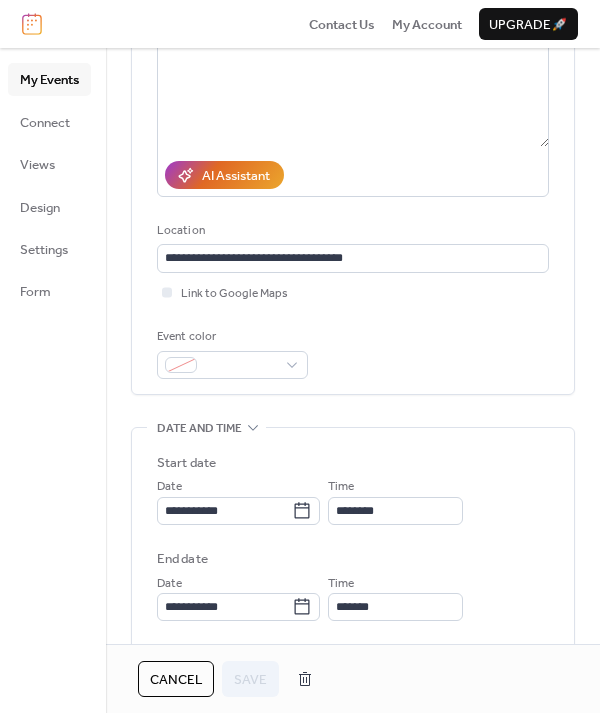 scroll, scrollTop: 598, scrollLeft: 0, axis: vertical 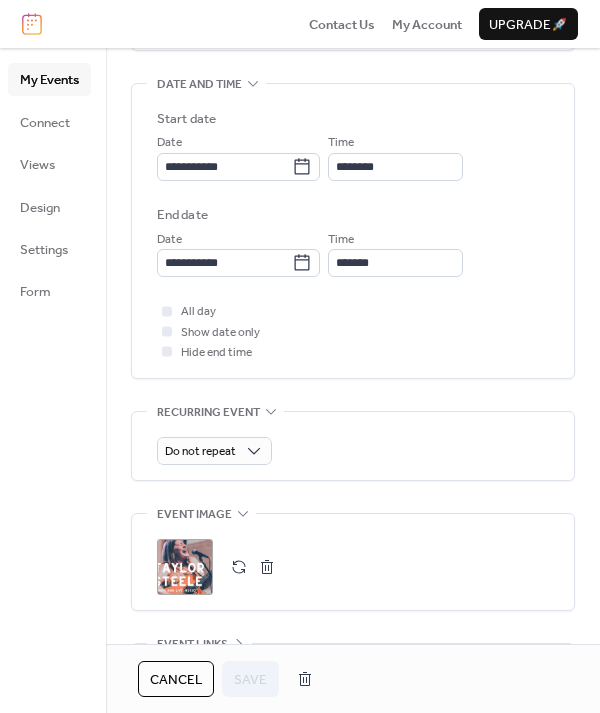 click on ";" at bounding box center [185, 567] 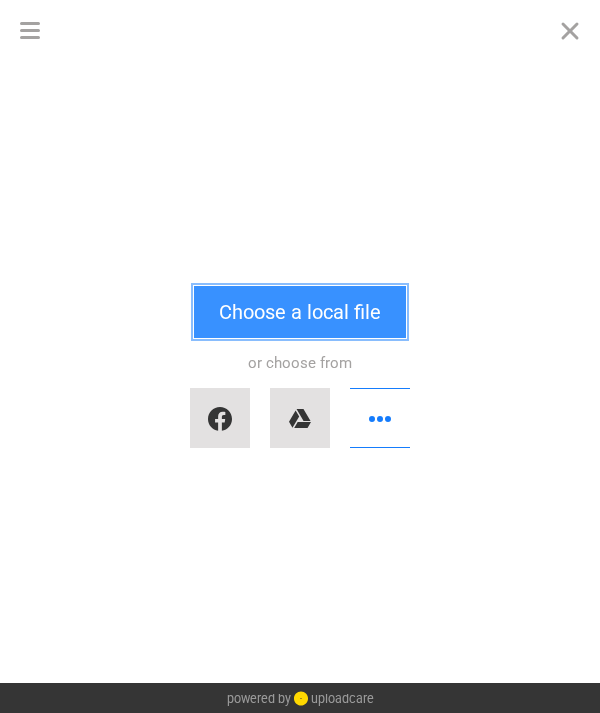 click on "Choose a local file" at bounding box center (300, 312) 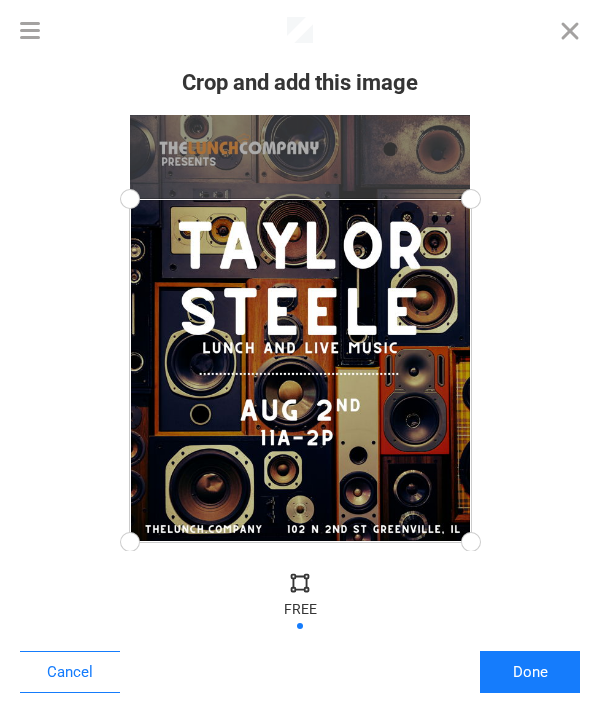 drag, startPoint x: 466, startPoint y: 109, endPoint x: 599, endPoint y: 198, distance: 160.03125 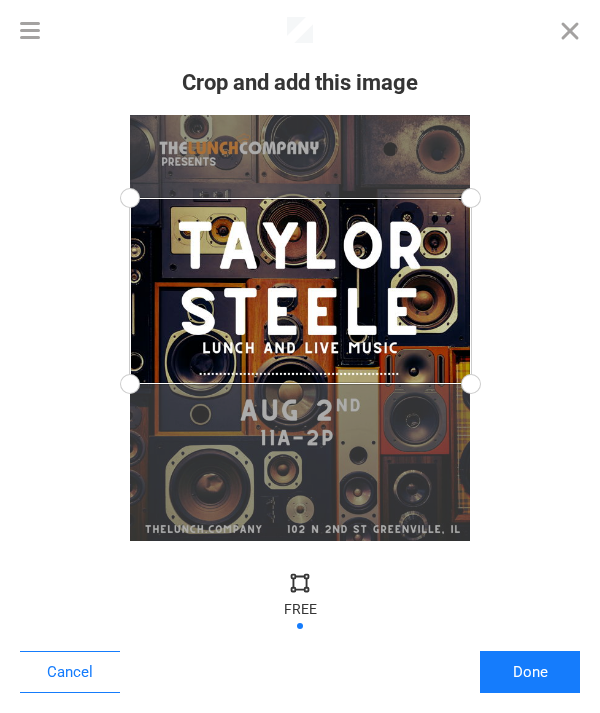 click at bounding box center (470, 383) 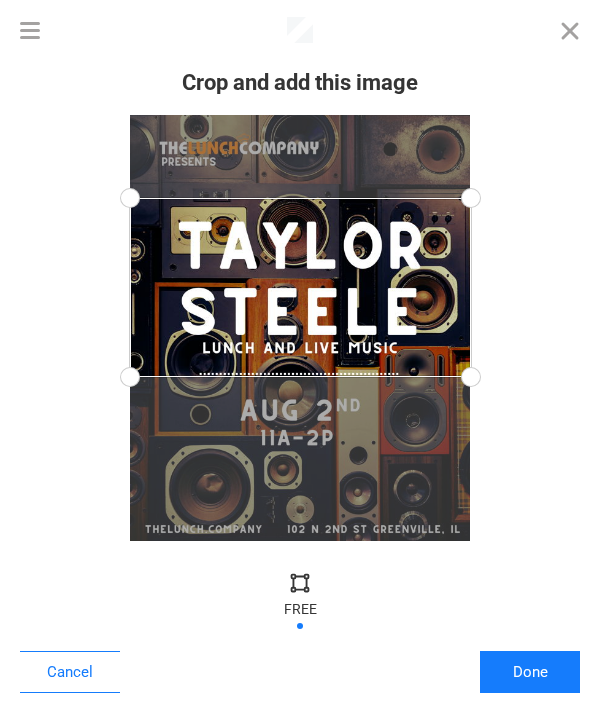 drag, startPoint x: 458, startPoint y: 378, endPoint x: 487, endPoint y: 377, distance: 29.017237 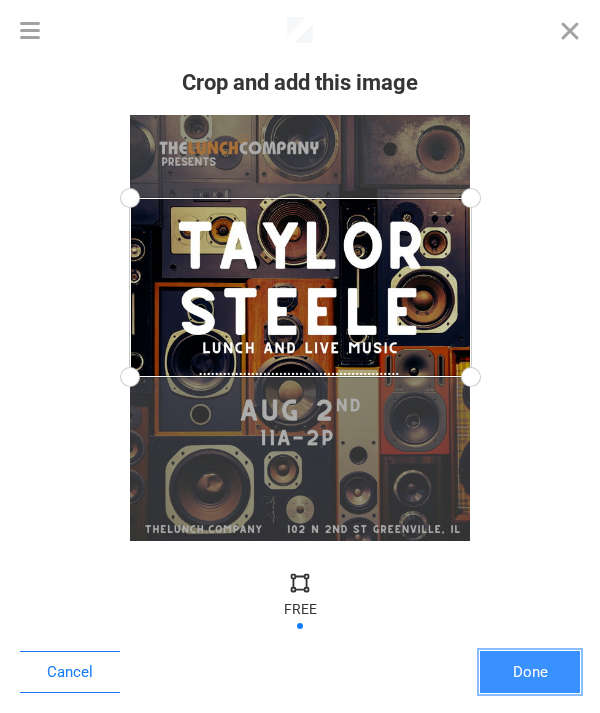 click on "Done" at bounding box center (530, 672) 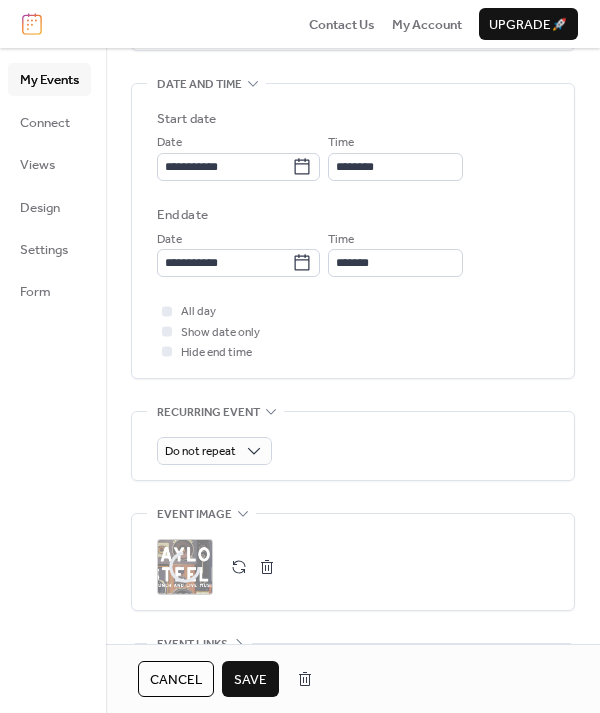 click on "Save" at bounding box center (250, 680) 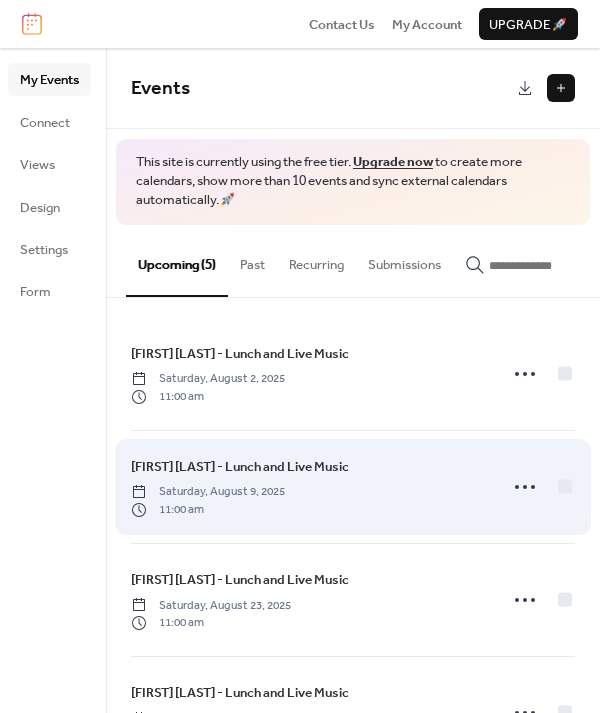 click on "[FIRST] [LAST] - Lunch and Live Music" at bounding box center [240, 467] 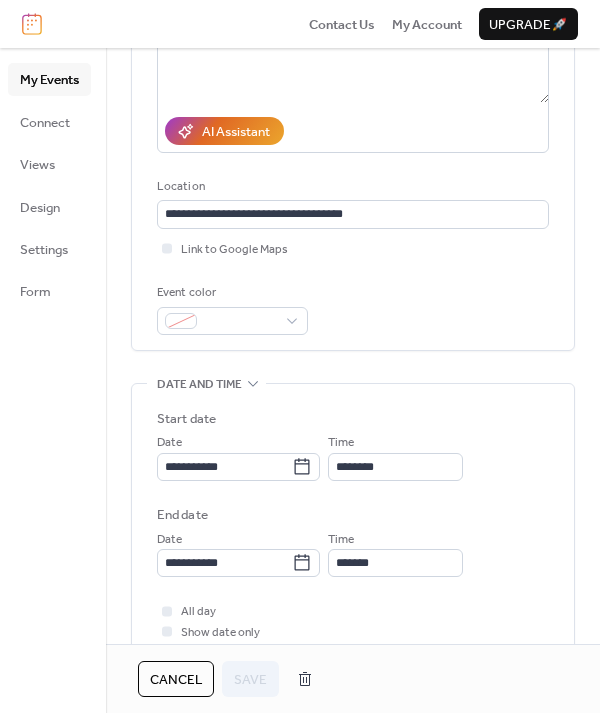 scroll, scrollTop: 680, scrollLeft: 0, axis: vertical 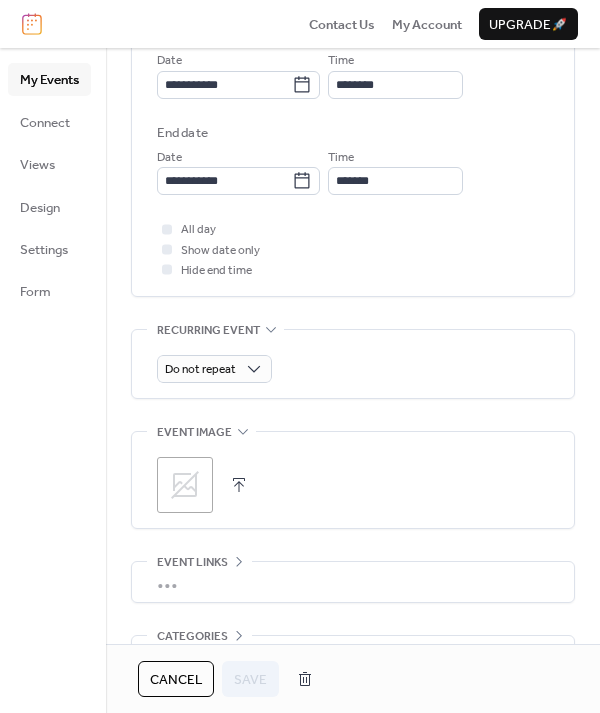 click 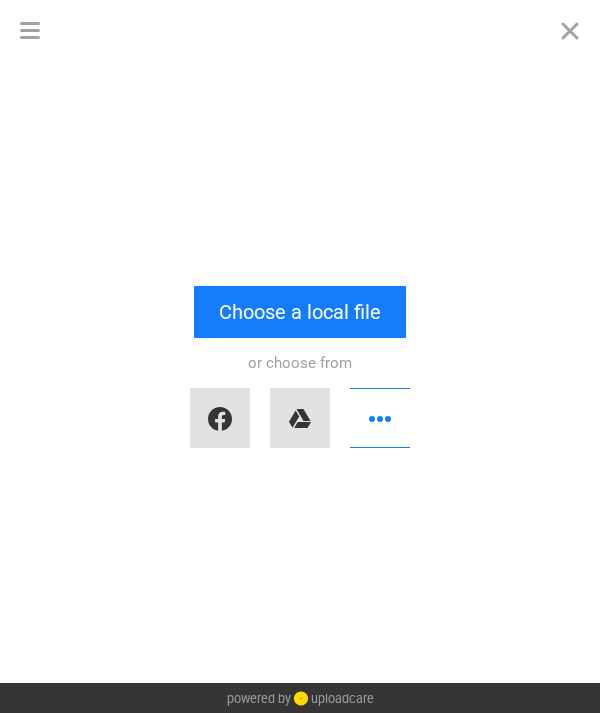 click at bounding box center [570, 30] 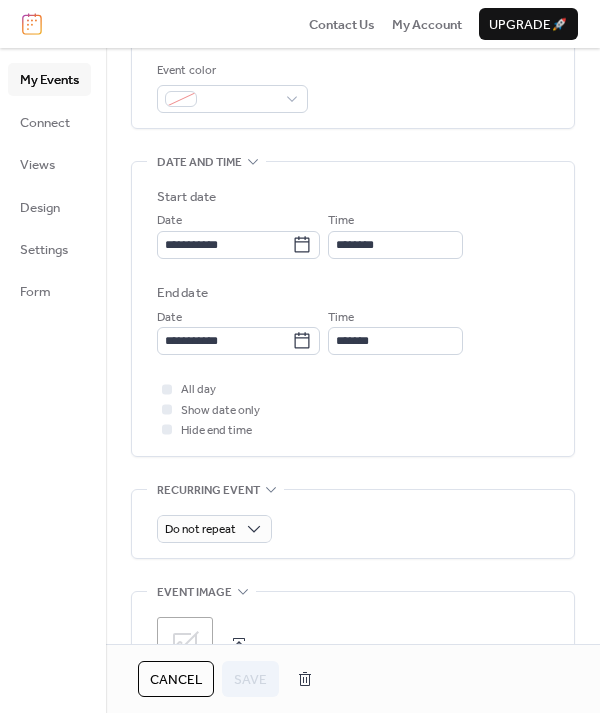 scroll, scrollTop: 802, scrollLeft: 0, axis: vertical 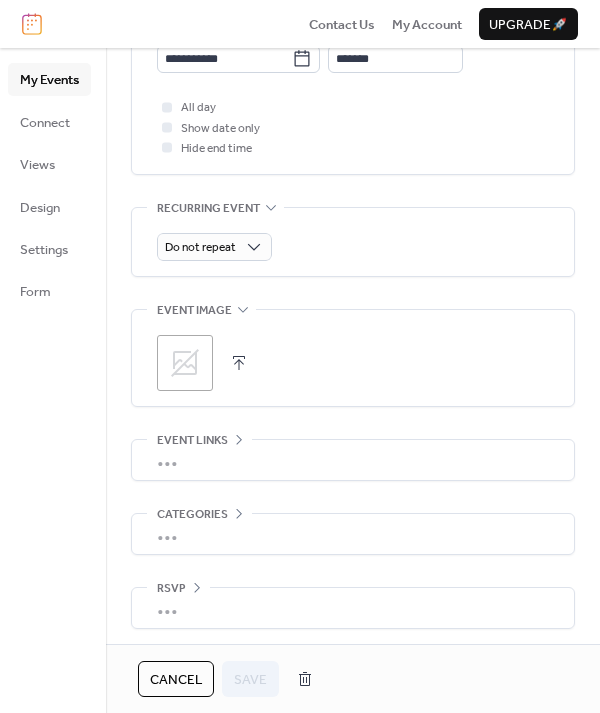 click 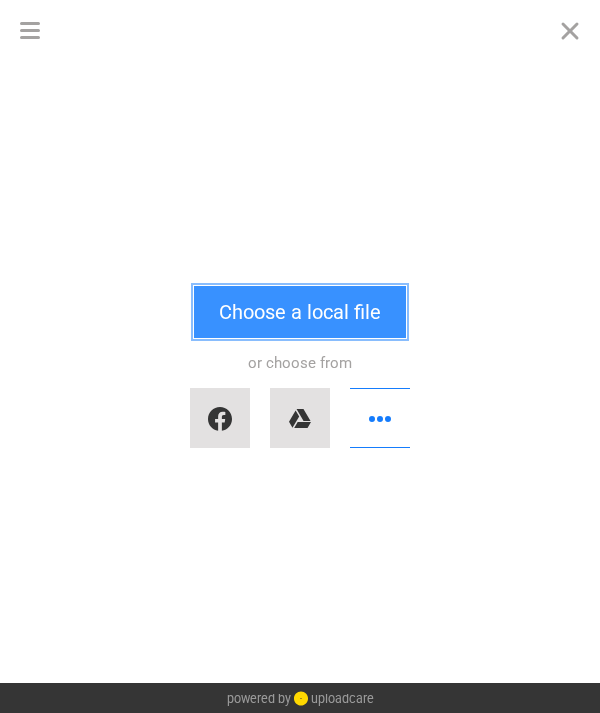 click on "Choose a local file" at bounding box center [300, 312] 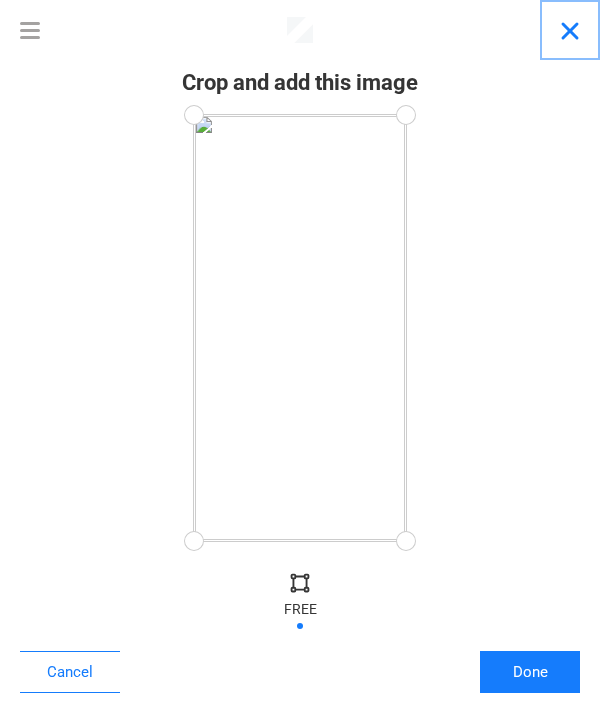 click at bounding box center (570, 30) 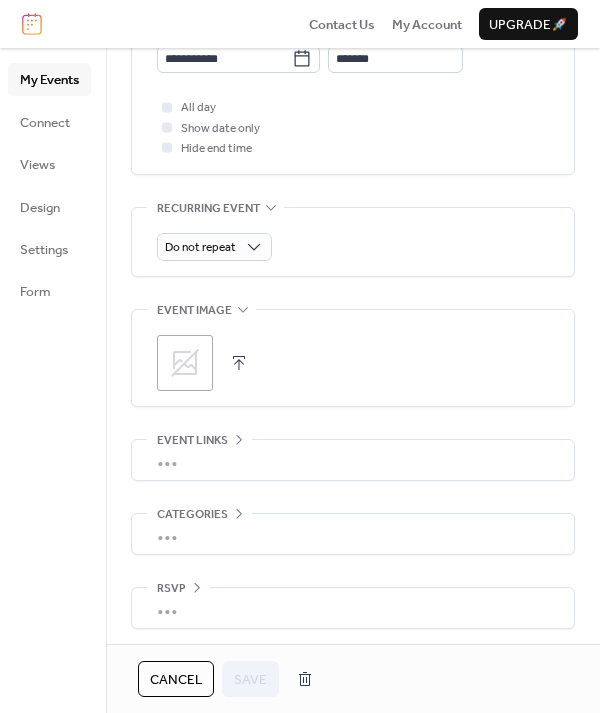click 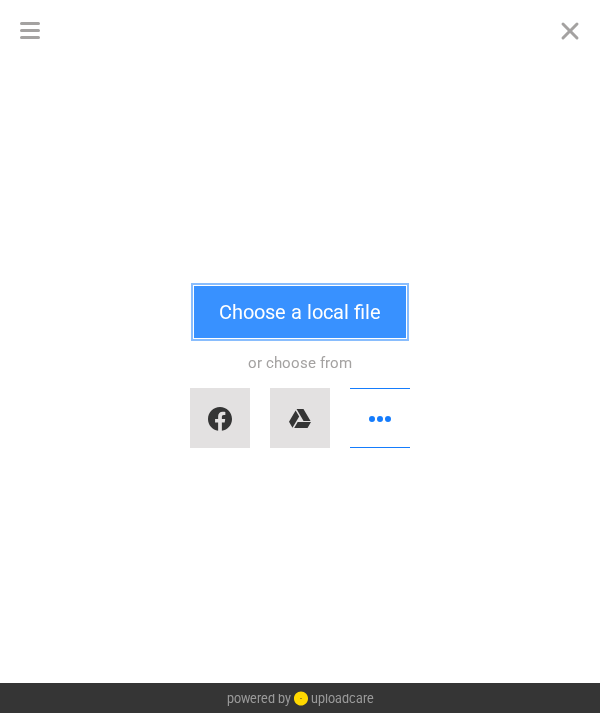 click on "Choose a local file" at bounding box center [300, 312] 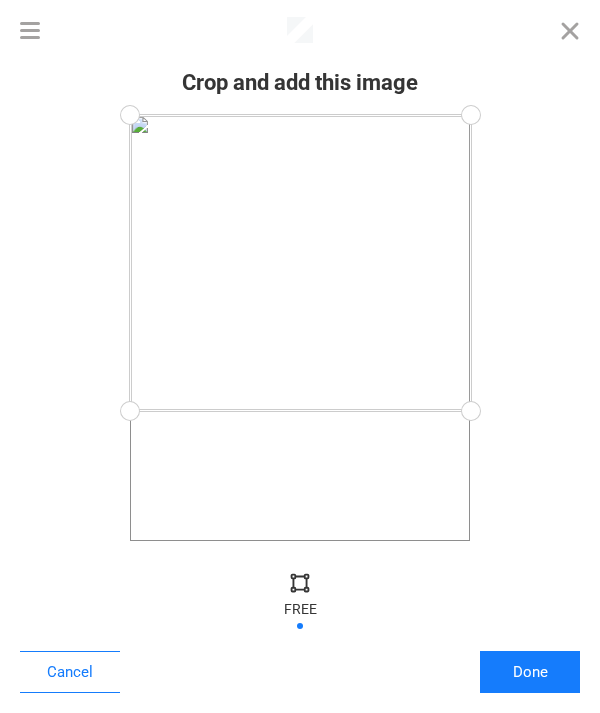 drag, startPoint x: 469, startPoint y: 548, endPoint x: 540, endPoint y: 411, distance: 154.30489 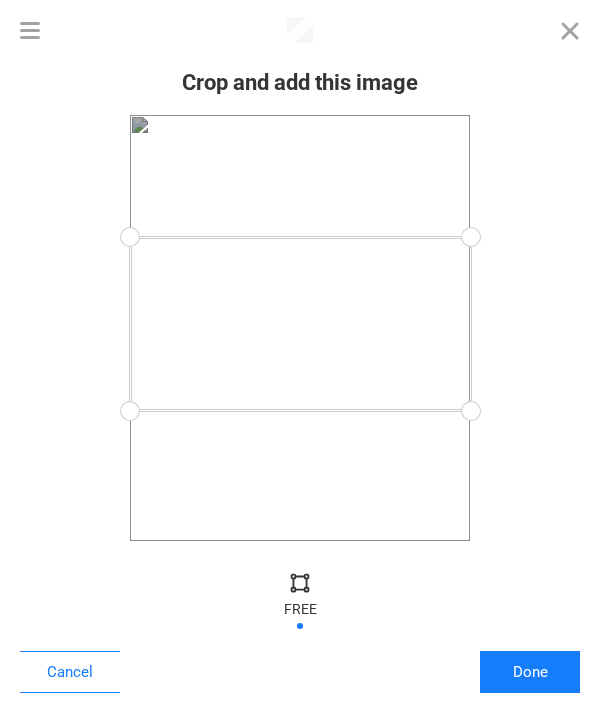 drag, startPoint x: 472, startPoint y: 113, endPoint x: 549, endPoint y: 237, distance: 145.96233 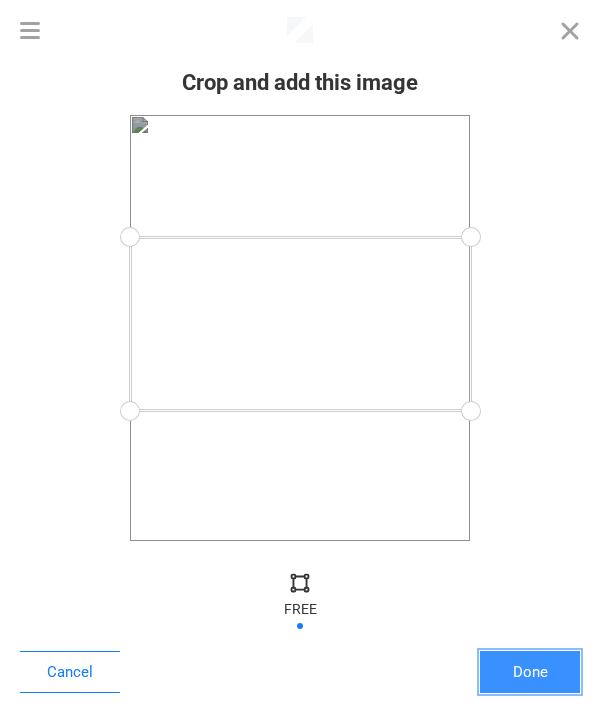 click on "Done" at bounding box center [530, 672] 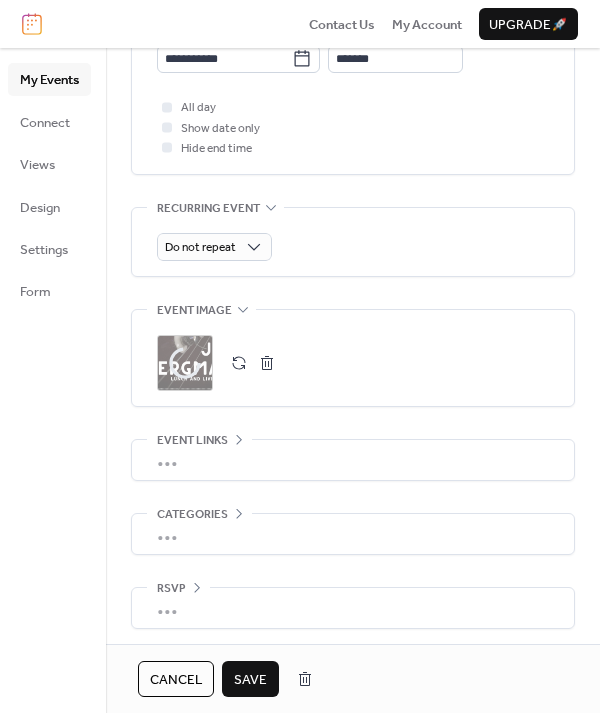 click on "Save" at bounding box center [250, 680] 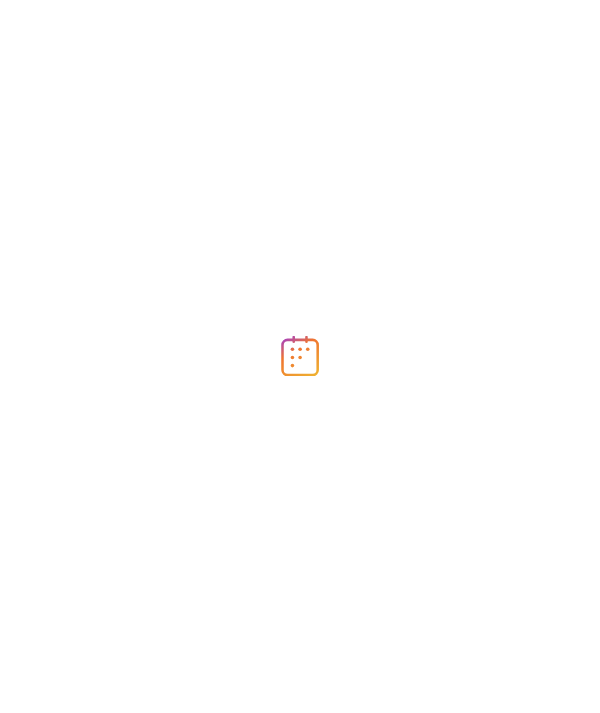 scroll, scrollTop: 0, scrollLeft: 0, axis: both 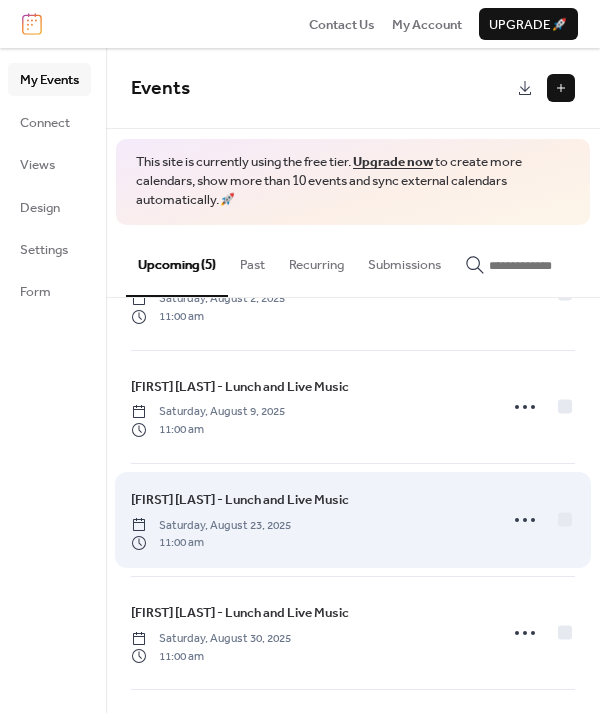 click on "[FIRST] [LAST] - Lunch and Live Music [DAY], [MONTH] [DATE], [YEAR] [TIME]" at bounding box center [353, 520] 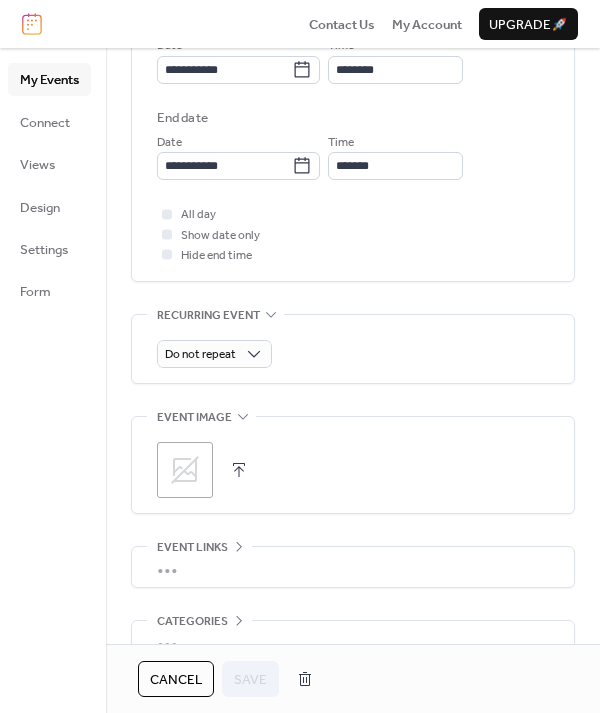 scroll, scrollTop: 764, scrollLeft: 0, axis: vertical 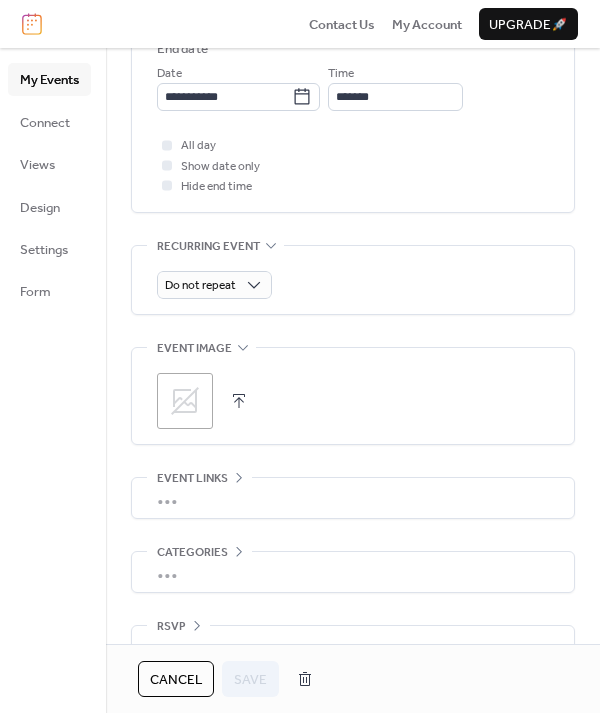 click on ";" at bounding box center (185, 401) 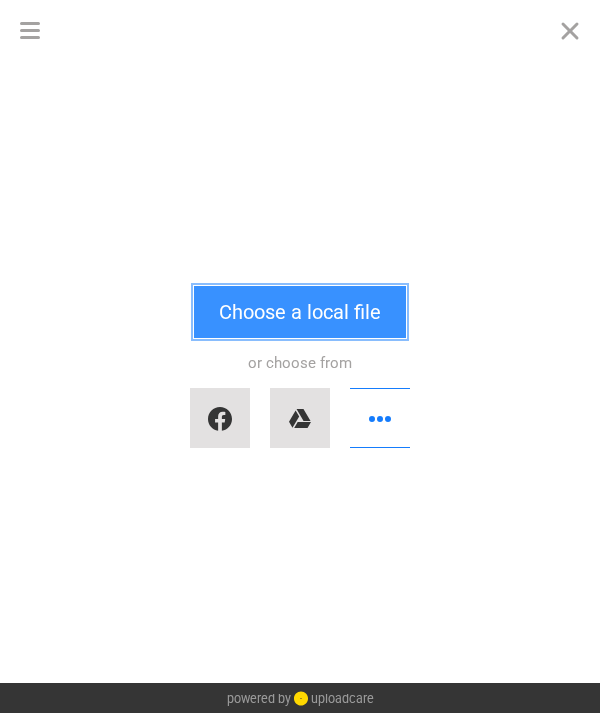 click on "Choose a local file" at bounding box center [300, 312] 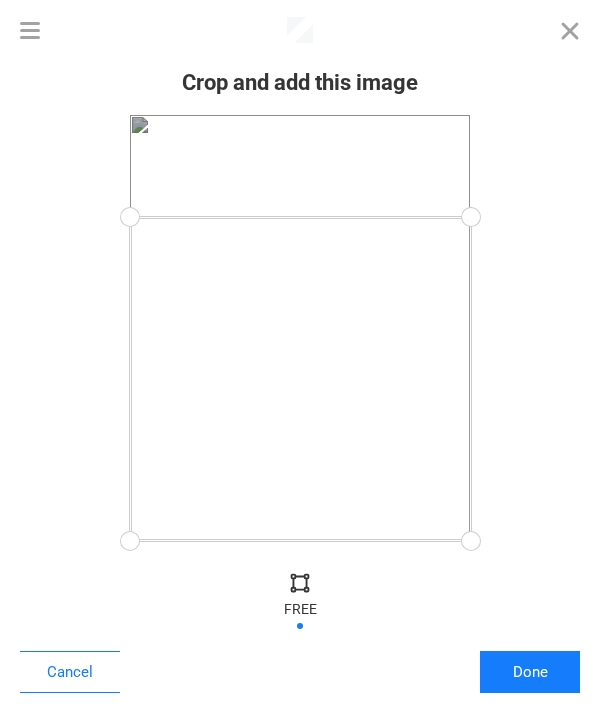 drag, startPoint x: 472, startPoint y: 117, endPoint x: 516, endPoint y: 217, distance: 109.252 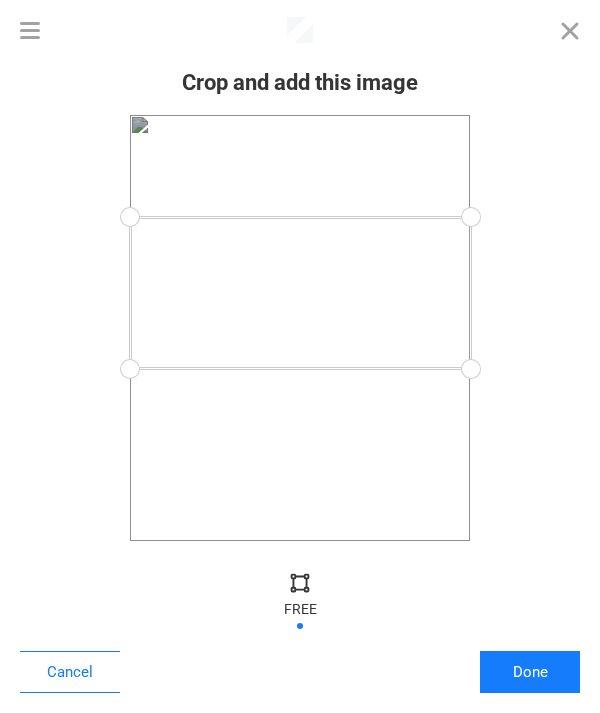 drag, startPoint x: 467, startPoint y: 541, endPoint x: 536, endPoint y: 369, distance: 185.32404 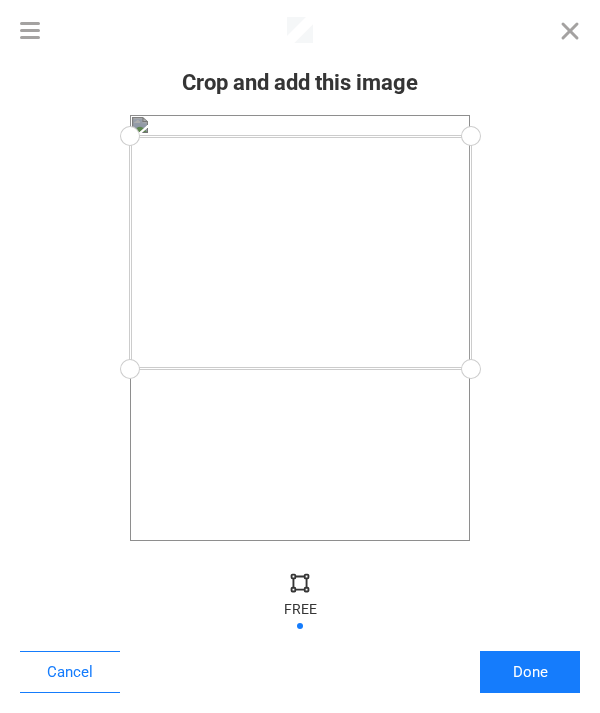 drag, startPoint x: 475, startPoint y: 217, endPoint x: 518, endPoint y: 136, distance: 91.706055 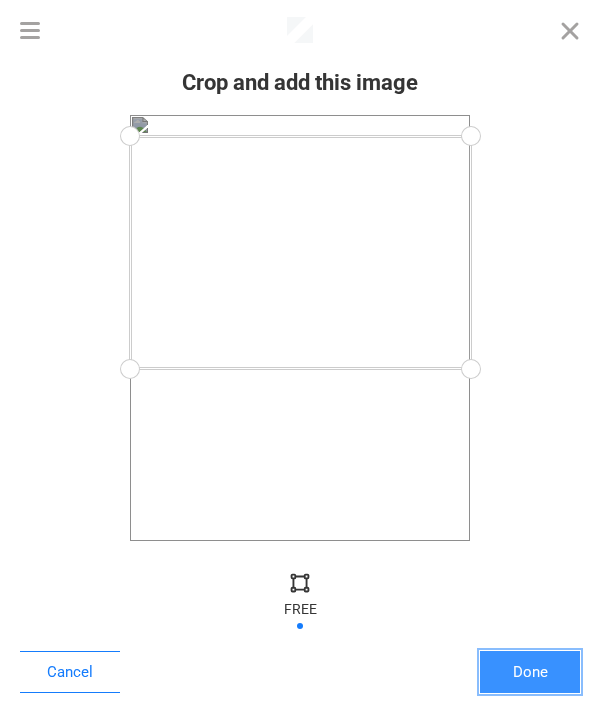 click on "Done" at bounding box center (530, 672) 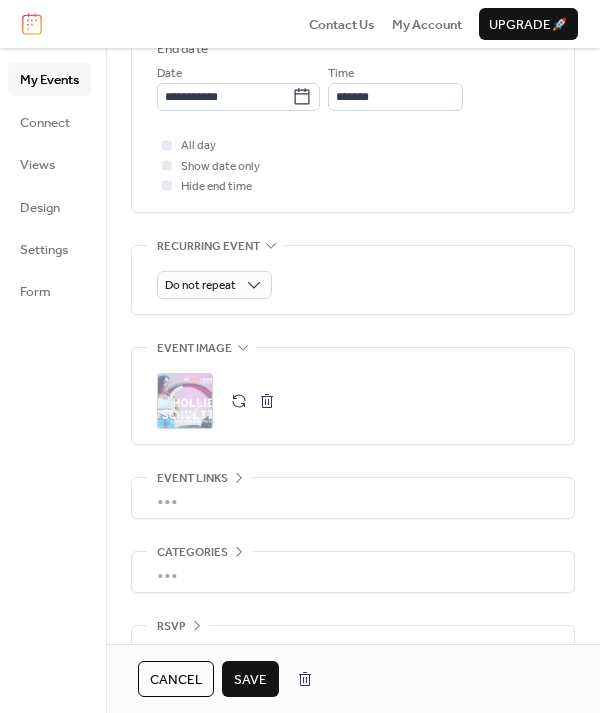 click on "Save" at bounding box center [250, 680] 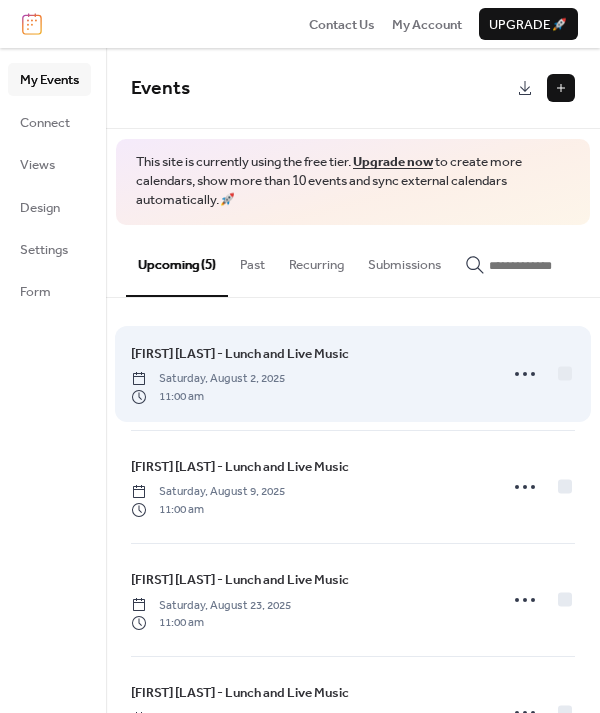 click on "[FIRST] [LAST] - Lunch and Live Music" at bounding box center [240, 354] 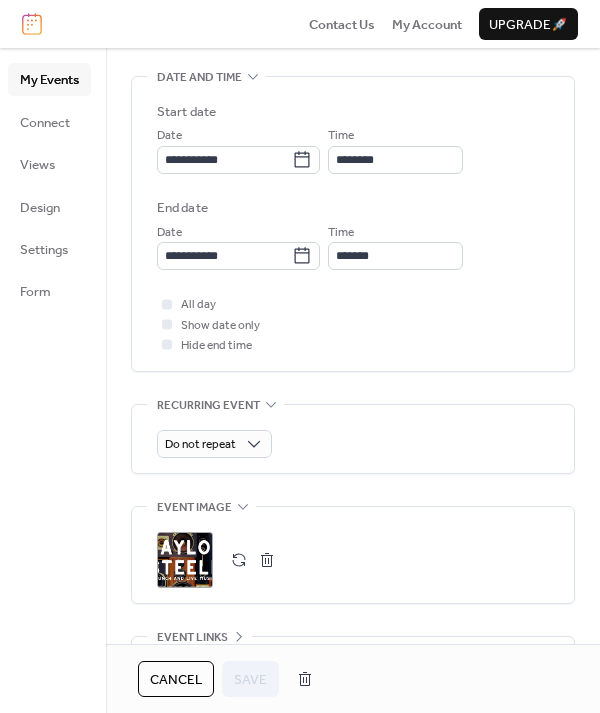 scroll, scrollTop: 753, scrollLeft: 0, axis: vertical 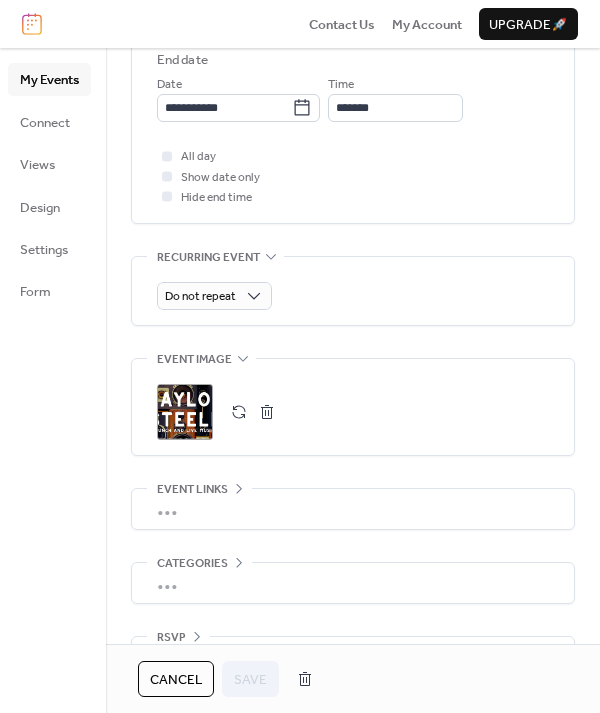 click on ";" at bounding box center [185, 412] 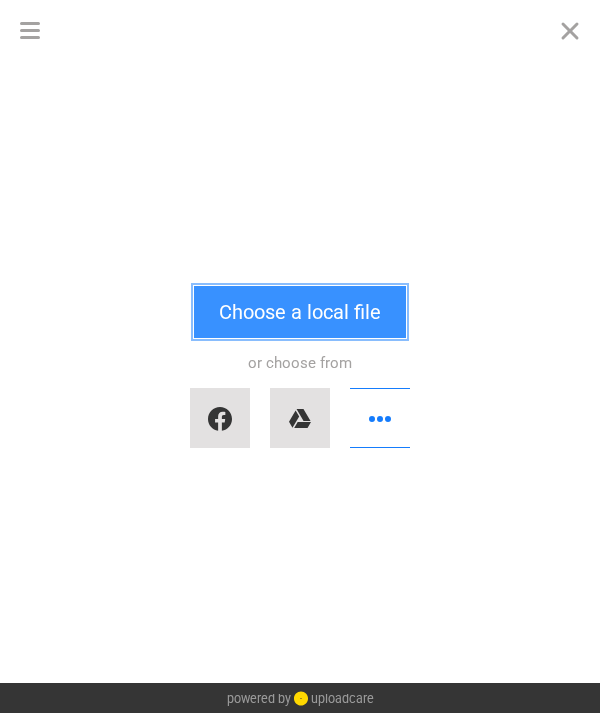 click on "Choose a local file" at bounding box center [300, 312] 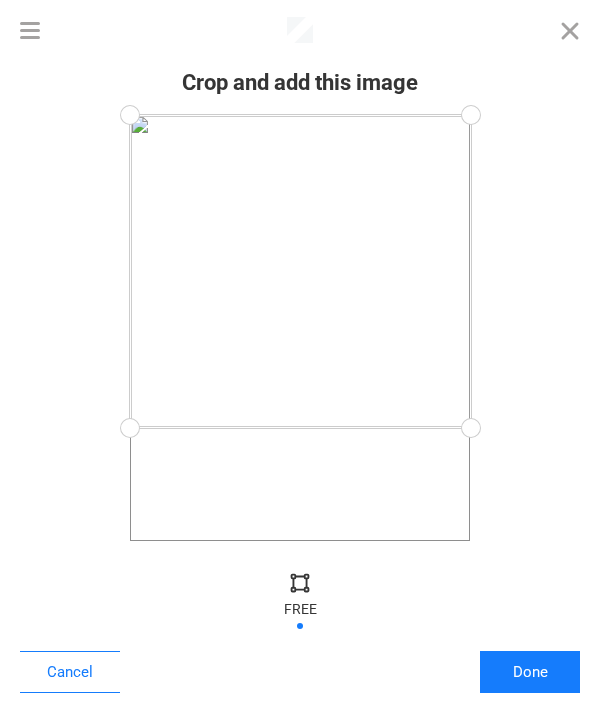 drag, startPoint x: 472, startPoint y: 543, endPoint x: 522, endPoint y: 428, distance: 125.39936 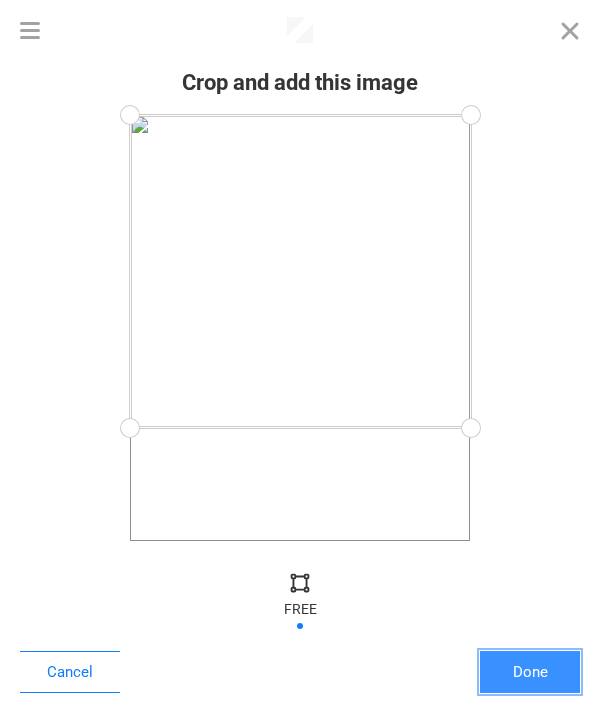 click on "Done" at bounding box center [530, 672] 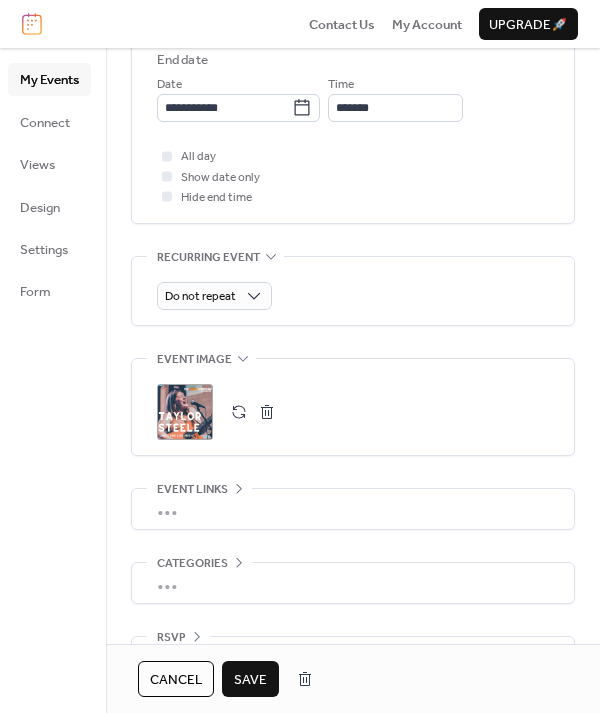 click on "Cancel Save" at bounding box center [230, 679] 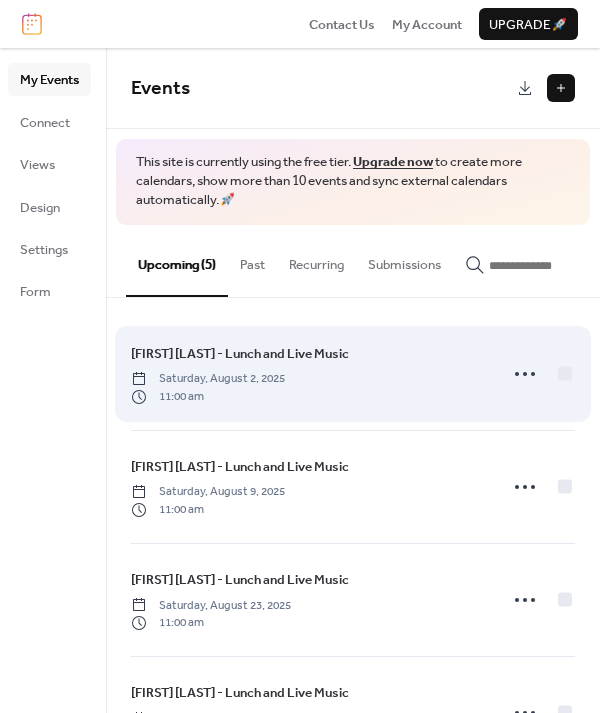 click on "[FIRST] [LAST] - Lunch and Live Music" at bounding box center [240, 354] 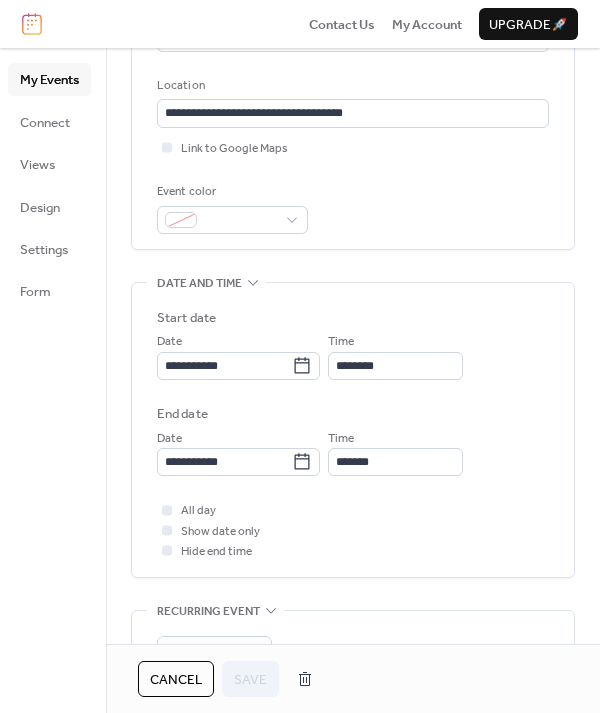 scroll, scrollTop: 540, scrollLeft: 0, axis: vertical 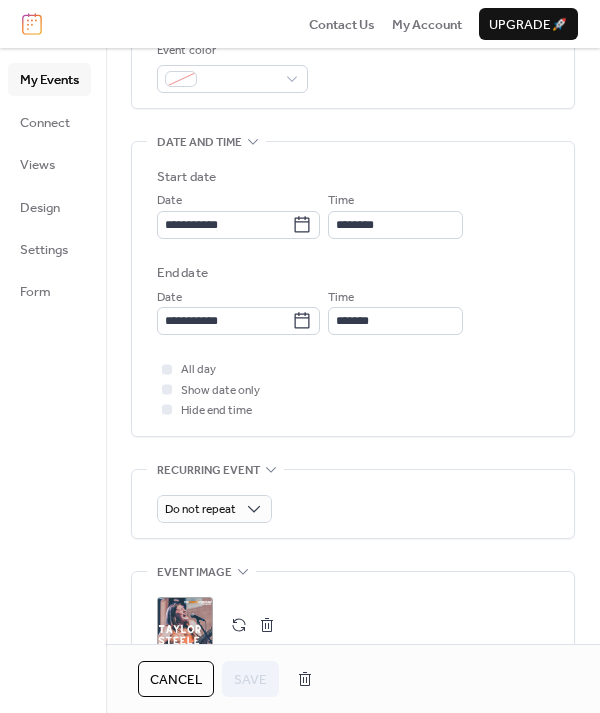 click on ";" at bounding box center (185, 625) 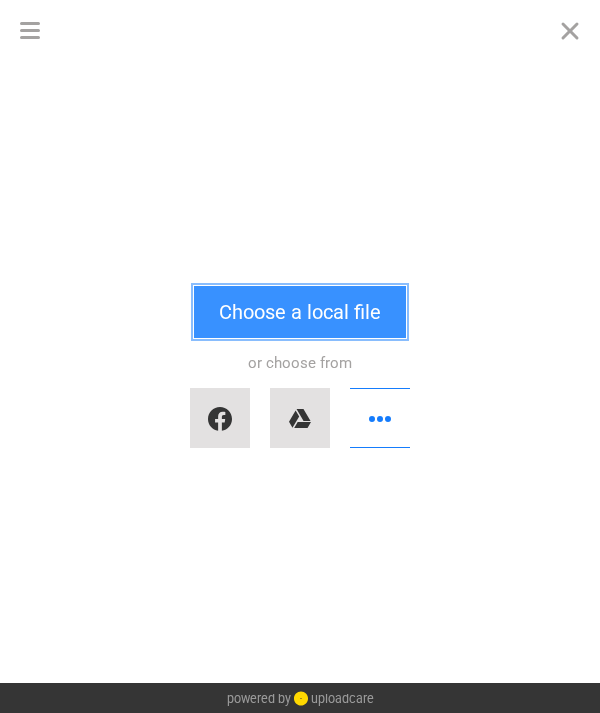 click on "Choose a local file" at bounding box center [300, 312] 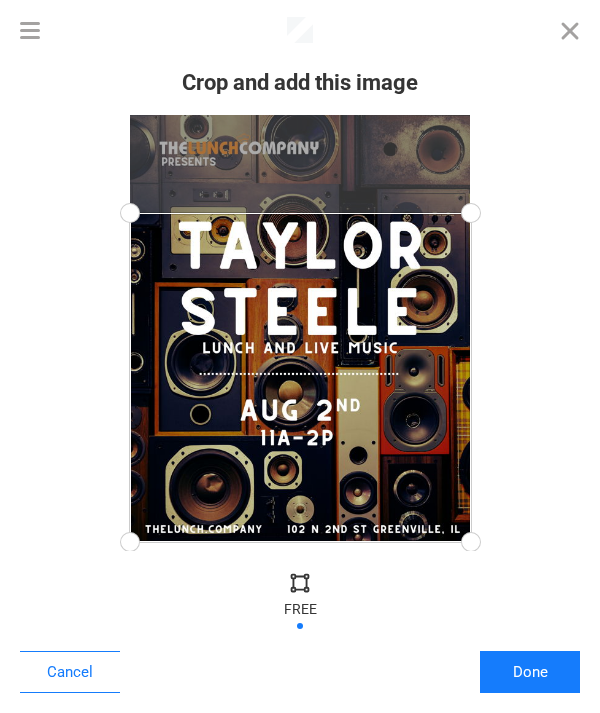 drag, startPoint x: 477, startPoint y: 114, endPoint x: 502, endPoint y: 213, distance: 102.10779 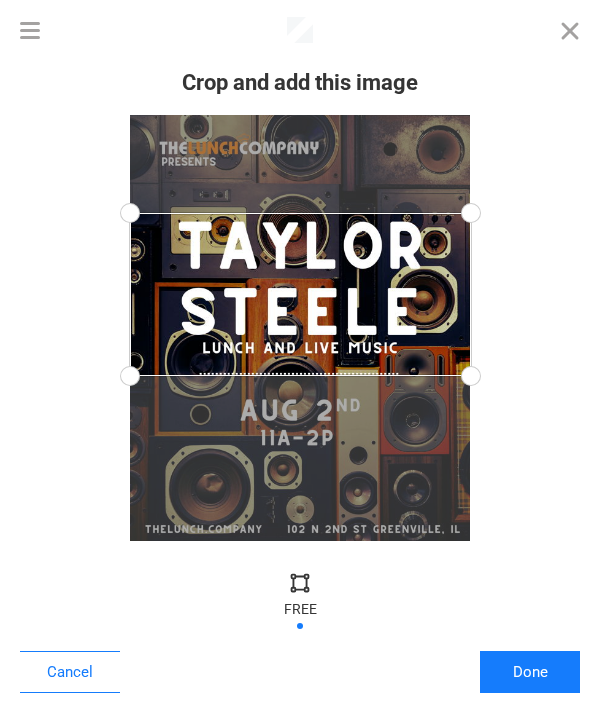 drag, startPoint x: 462, startPoint y: 535, endPoint x: 544, endPoint y: 376, distance: 178.89941 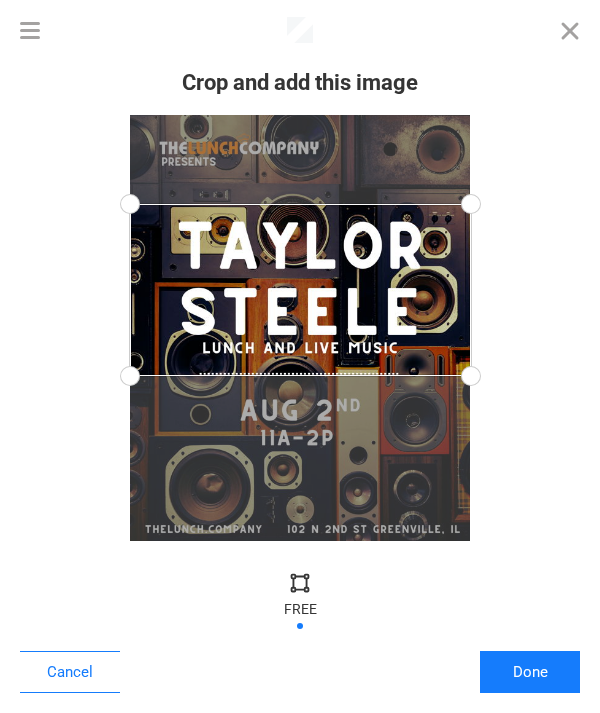 click at bounding box center [470, 203] 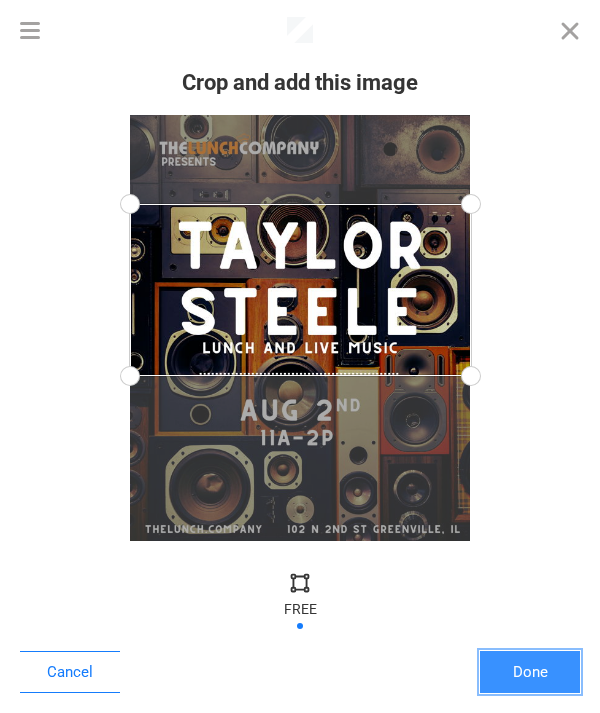 click on "Done" at bounding box center [530, 672] 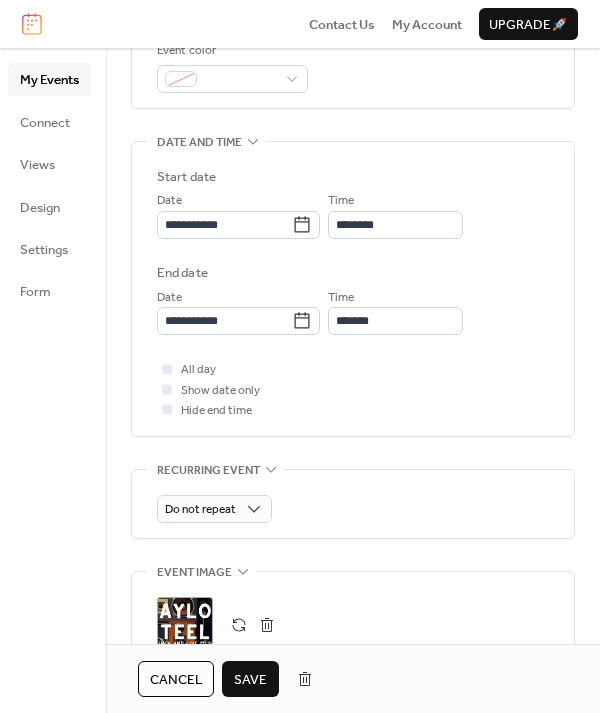 click on "Save" at bounding box center [250, 679] 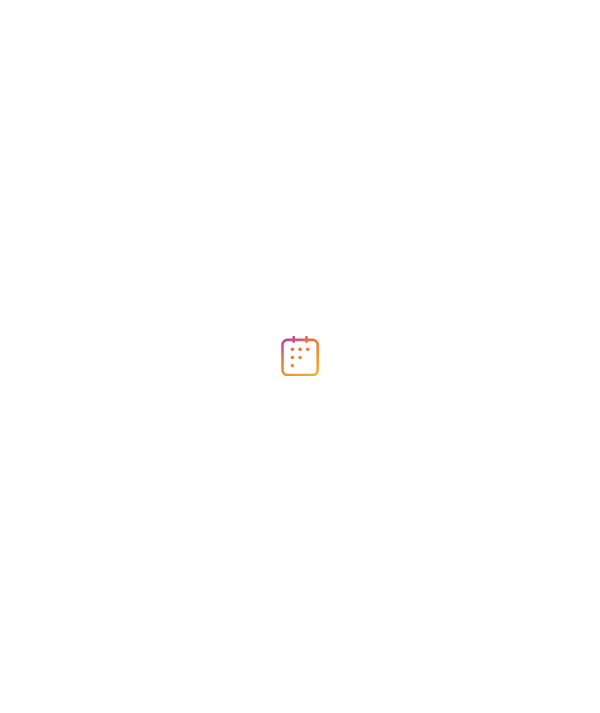 scroll, scrollTop: 0, scrollLeft: 0, axis: both 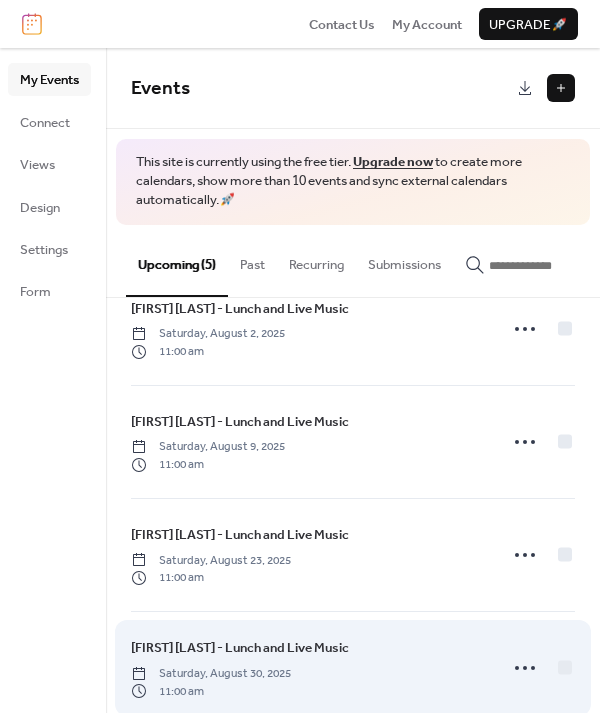 click on "[FIRST] [LAST] - Lunch and Live Music" at bounding box center (240, 648) 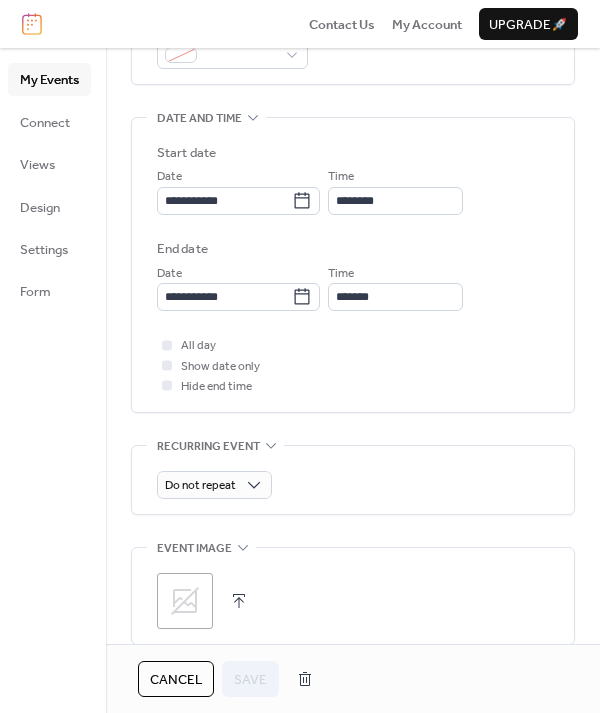 scroll, scrollTop: 565, scrollLeft: 0, axis: vertical 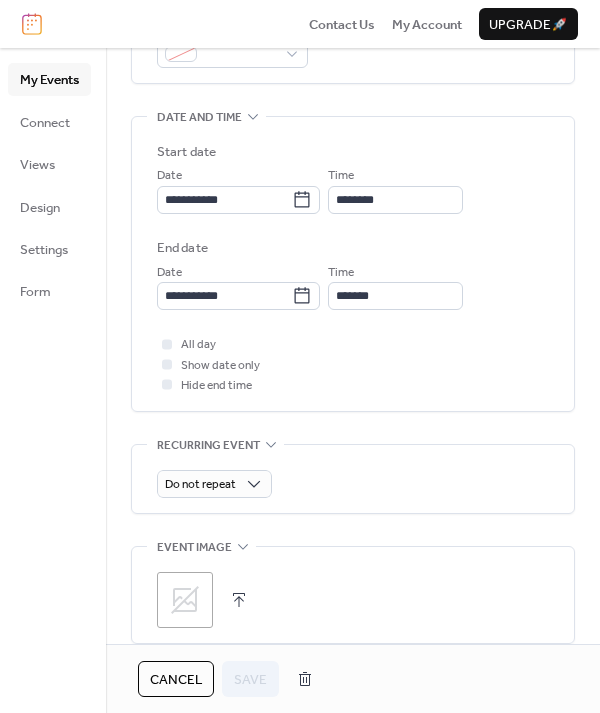 click 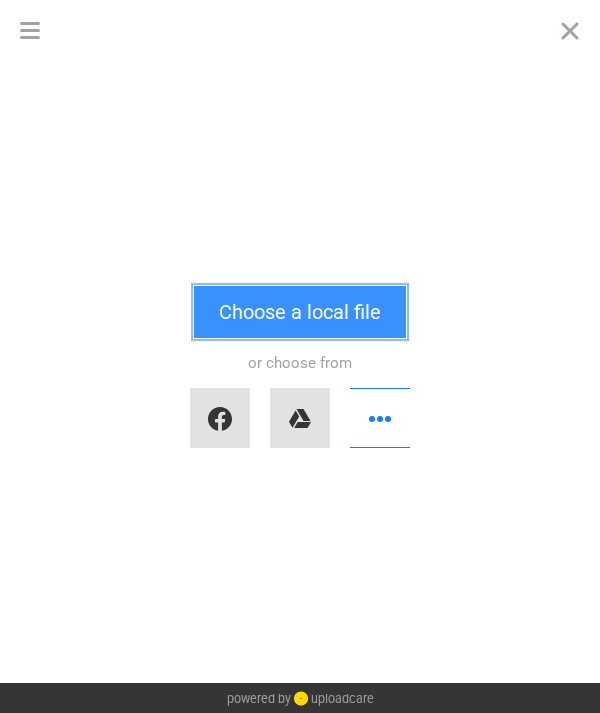 click on "Choose a local file" at bounding box center (300, 312) 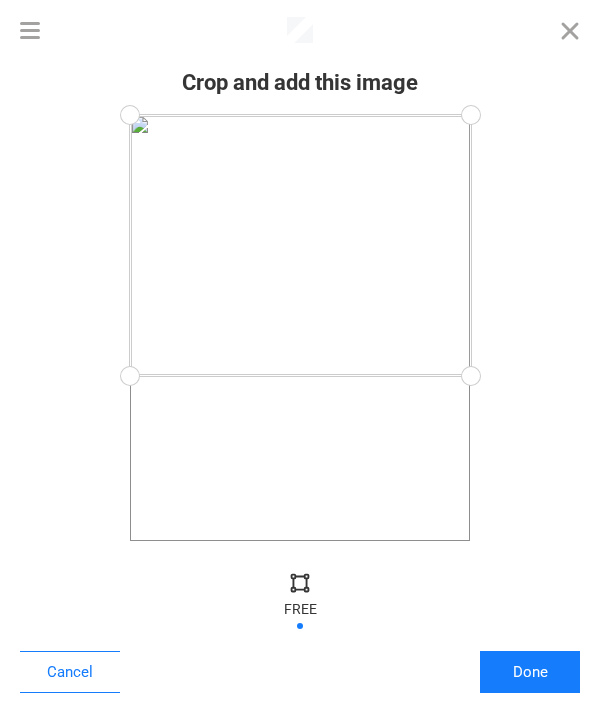 drag, startPoint x: 470, startPoint y: 541, endPoint x: 544, endPoint y: 376, distance: 180.83418 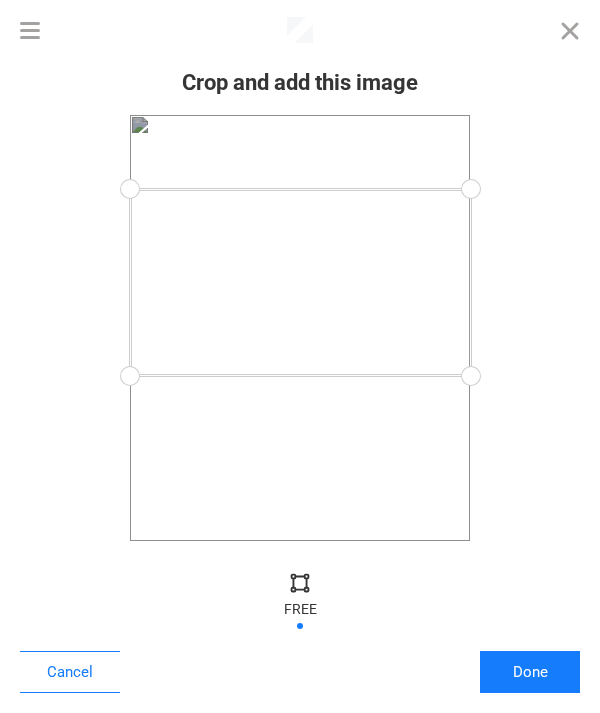 drag, startPoint x: 469, startPoint y: 116, endPoint x: 543, endPoint y: 189, distance: 103.947105 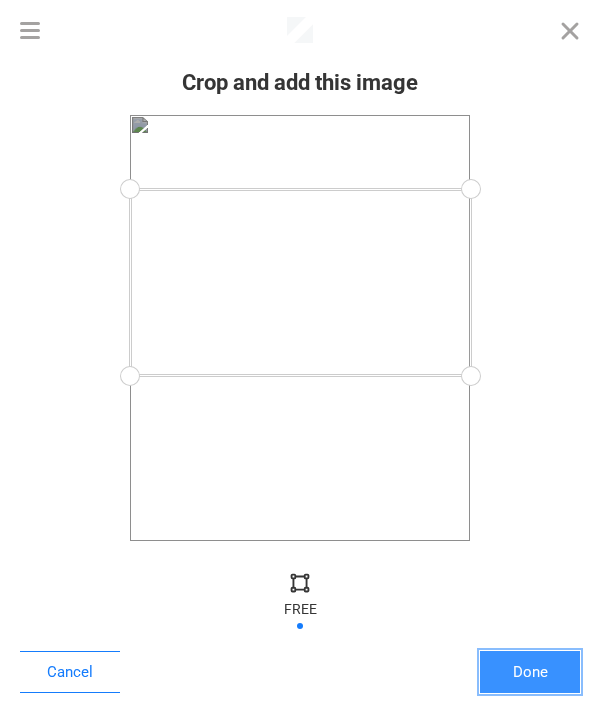 drag, startPoint x: 543, startPoint y: 682, endPoint x: 552, endPoint y: 676, distance: 10.816654 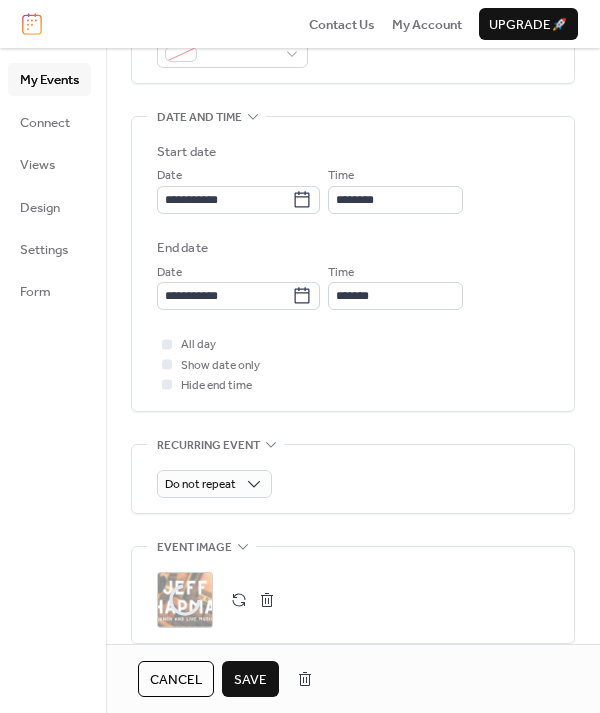 click on "Save" at bounding box center [250, 680] 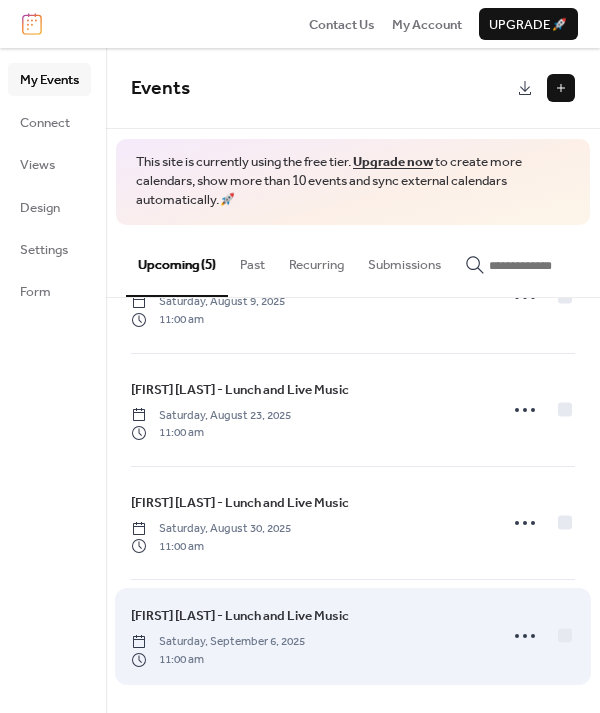 scroll, scrollTop: 195, scrollLeft: 0, axis: vertical 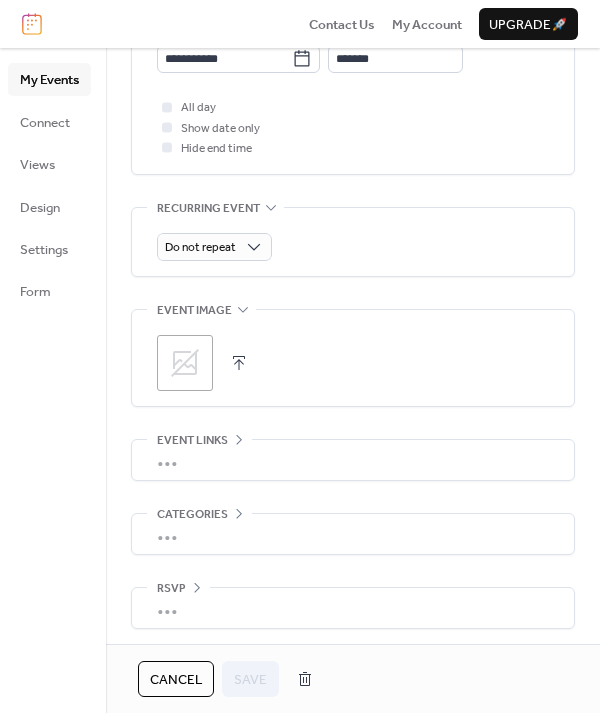 click 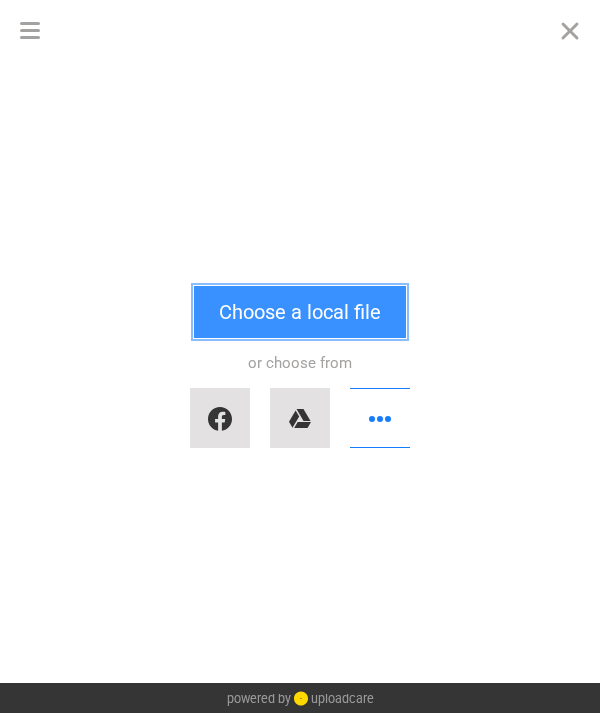 click on "Choose a local file" at bounding box center [300, 312] 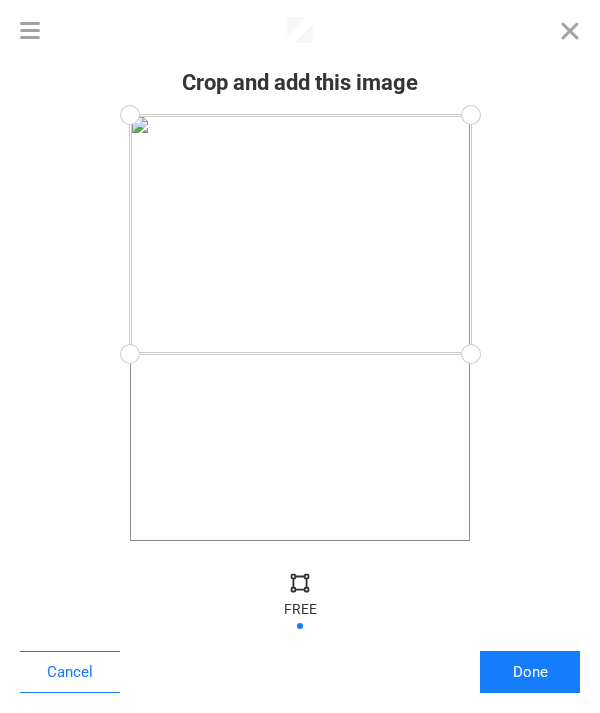 drag, startPoint x: 465, startPoint y: 539, endPoint x: 547, endPoint y: 354, distance: 202.3586 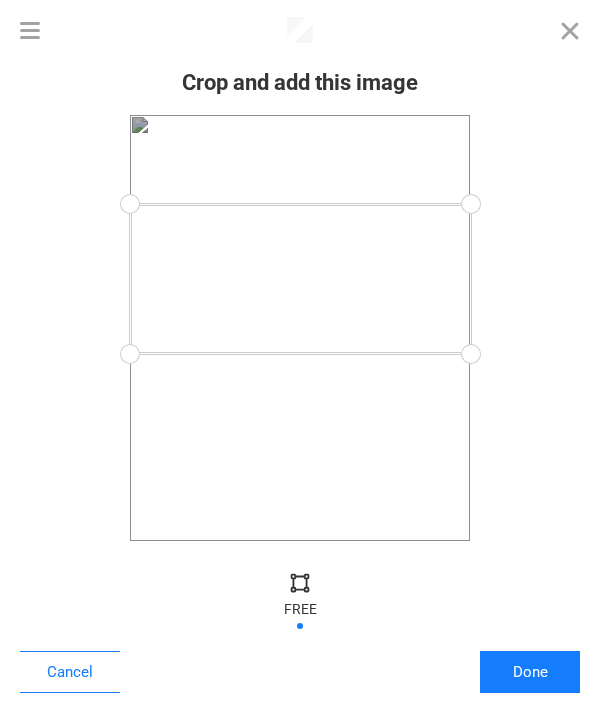 drag, startPoint x: 477, startPoint y: 112, endPoint x: 563, endPoint y: 204, distance: 125.93649 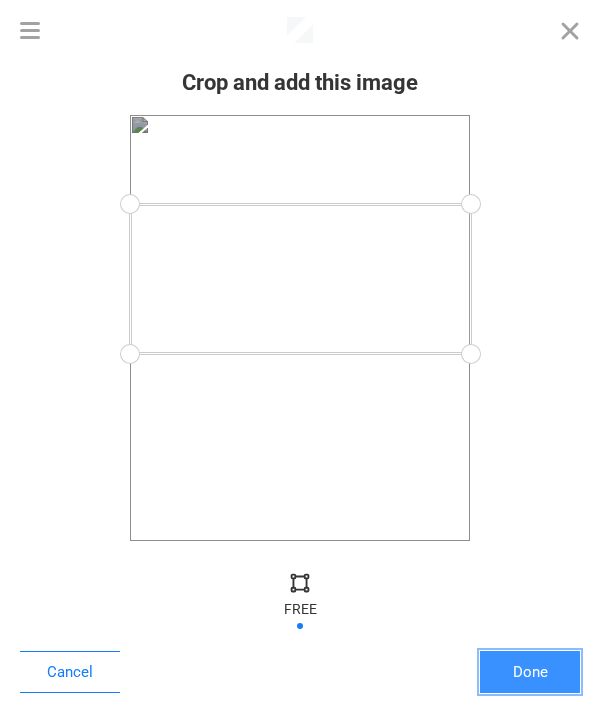click on "Done" at bounding box center (530, 672) 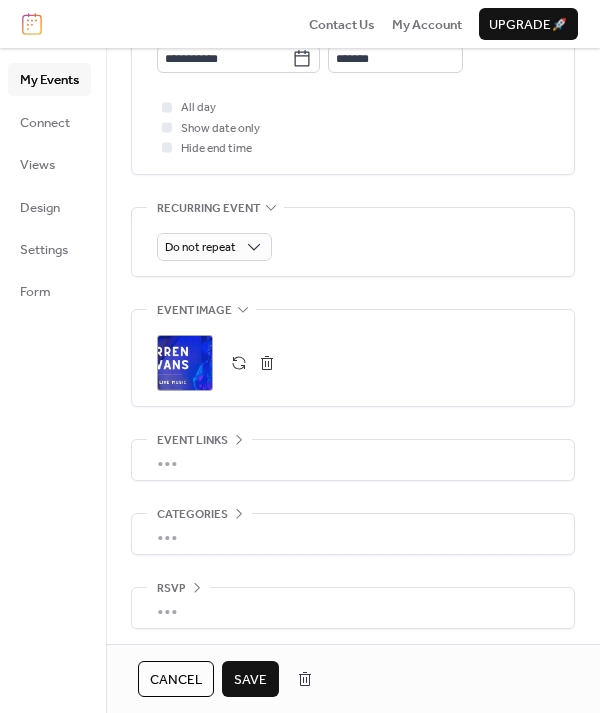click on "Save" at bounding box center (250, 680) 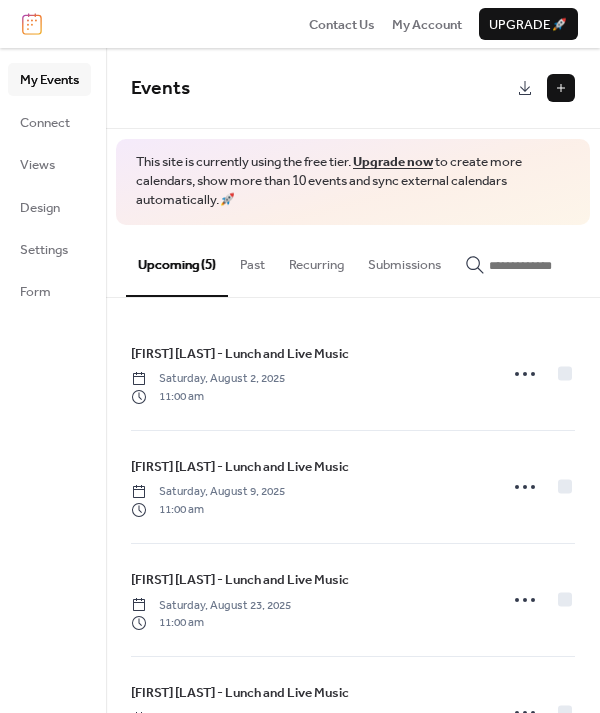 scroll, scrollTop: 0, scrollLeft: 0, axis: both 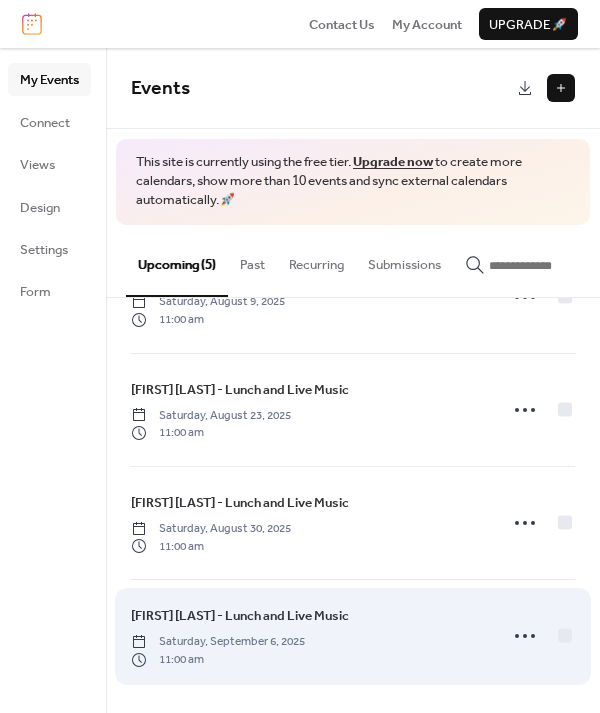 click on "[FIRST] [LAST] - Lunch and Live Music" at bounding box center (240, 616) 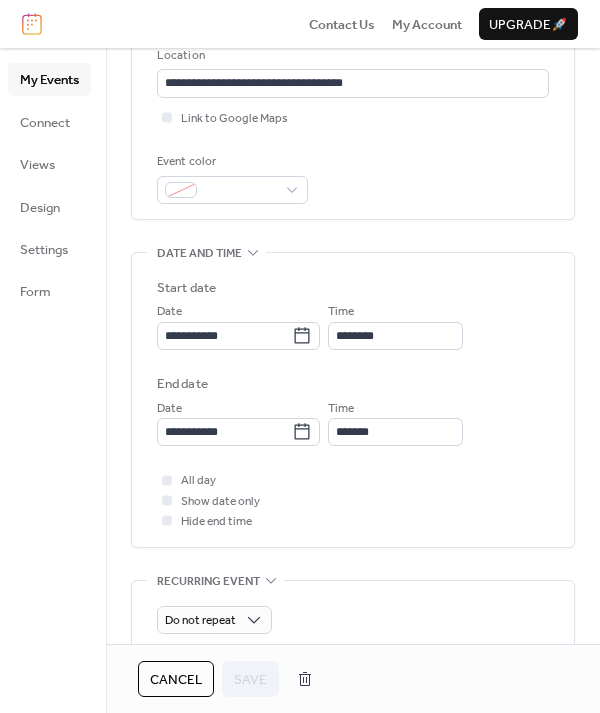 scroll, scrollTop: 802, scrollLeft: 0, axis: vertical 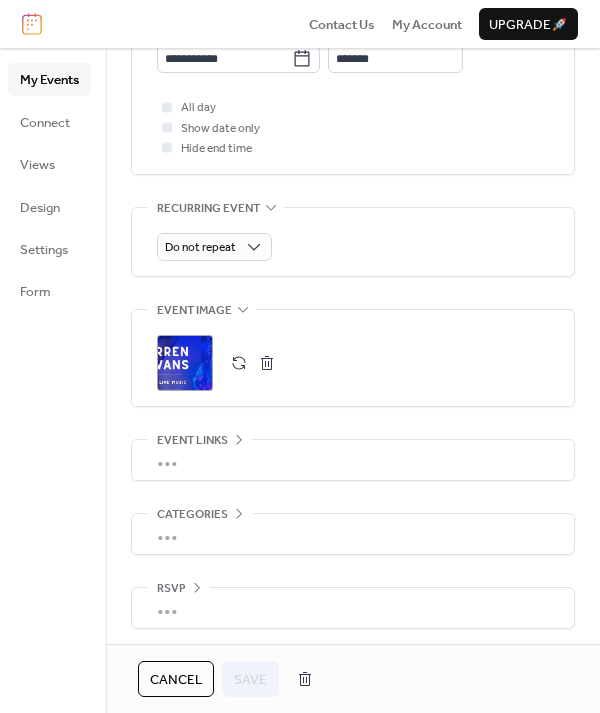 click on ";" at bounding box center [185, 363] 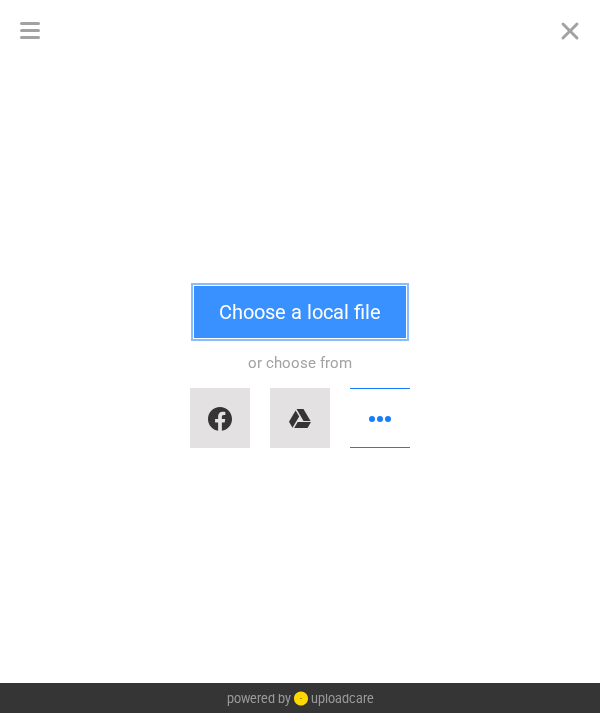 click on "Choose a local file" at bounding box center (300, 312) 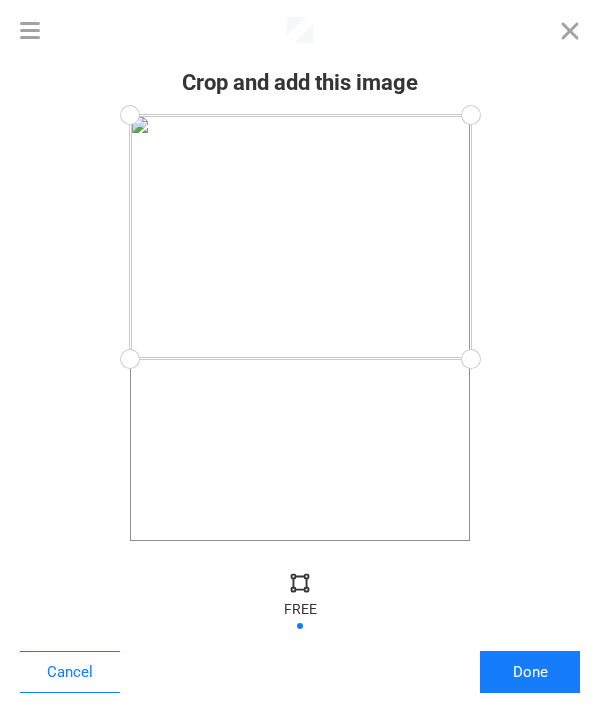 drag, startPoint x: 462, startPoint y: 544, endPoint x: 526, endPoint y: 359, distance: 195.7575 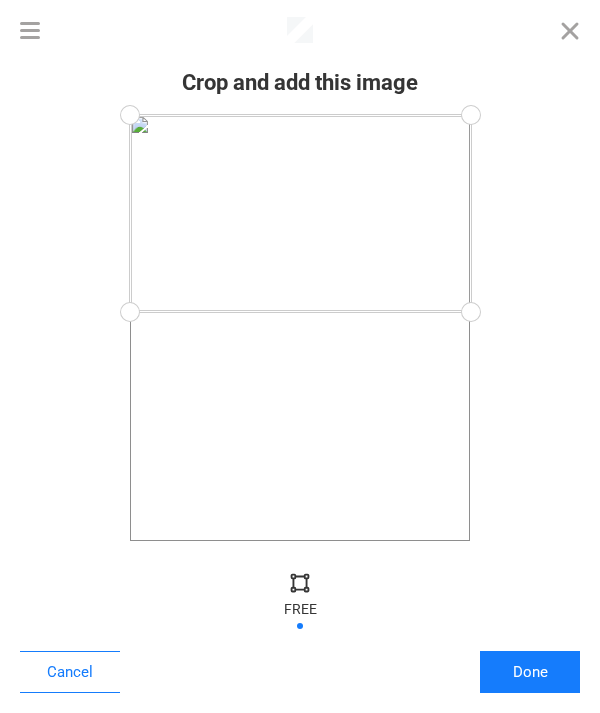drag, startPoint x: 478, startPoint y: 361, endPoint x: 502, endPoint y: 312, distance: 54.56189 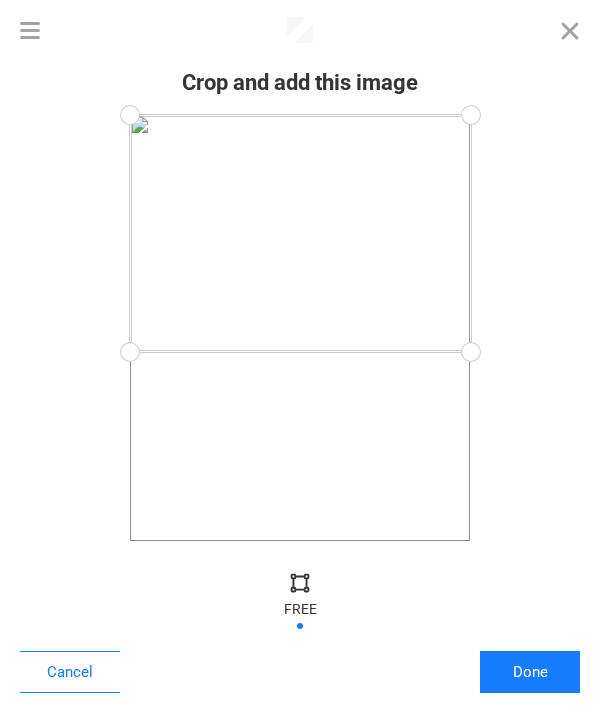 drag, startPoint x: 475, startPoint y: 313, endPoint x: 488, endPoint y: 352, distance: 41.109608 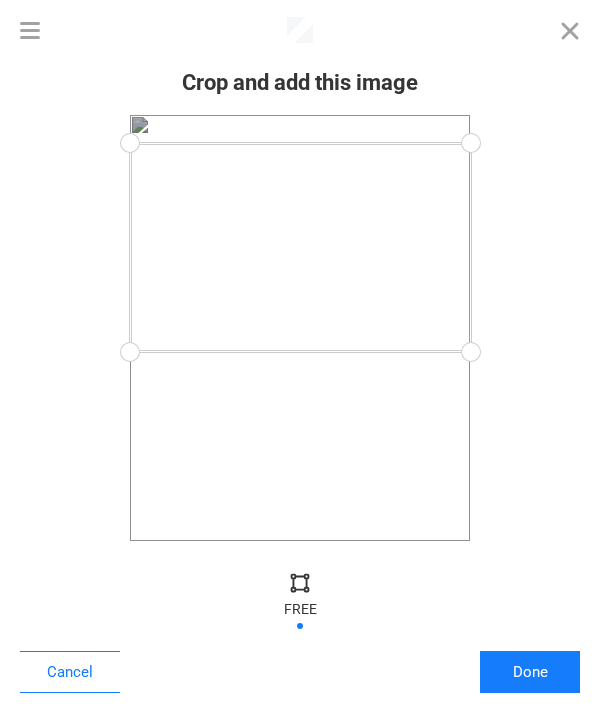 drag, startPoint x: 476, startPoint y: 116, endPoint x: 490, endPoint y: 143, distance: 30.413813 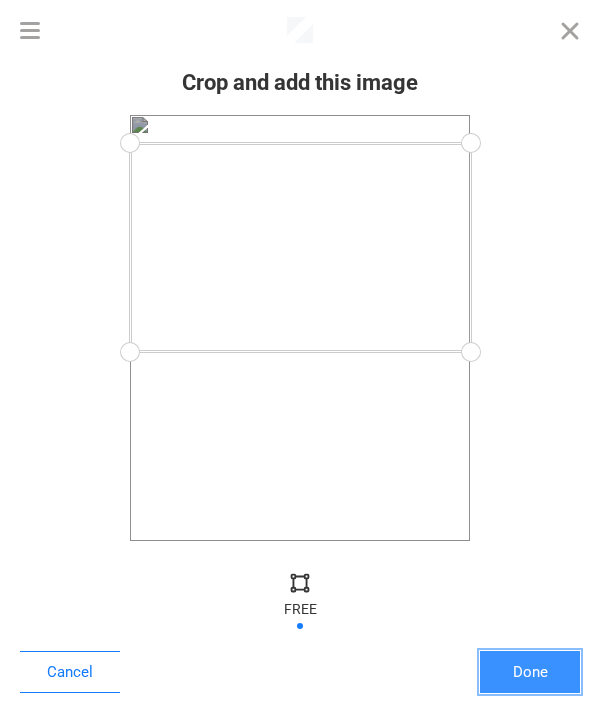 click on "Done" at bounding box center (530, 672) 